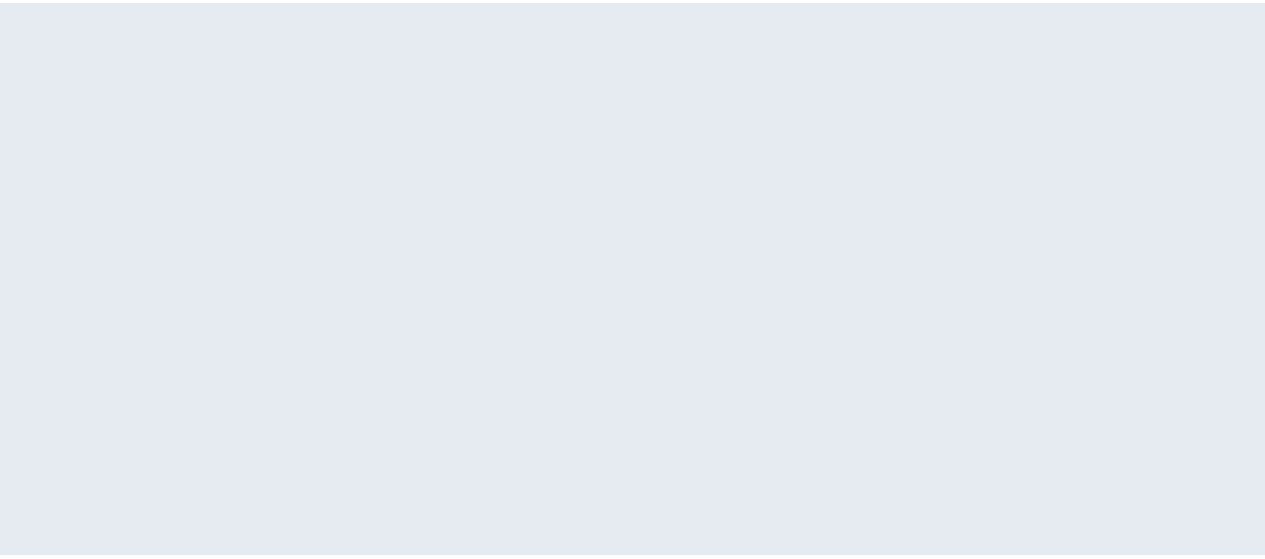 scroll, scrollTop: 0, scrollLeft: 0, axis: both 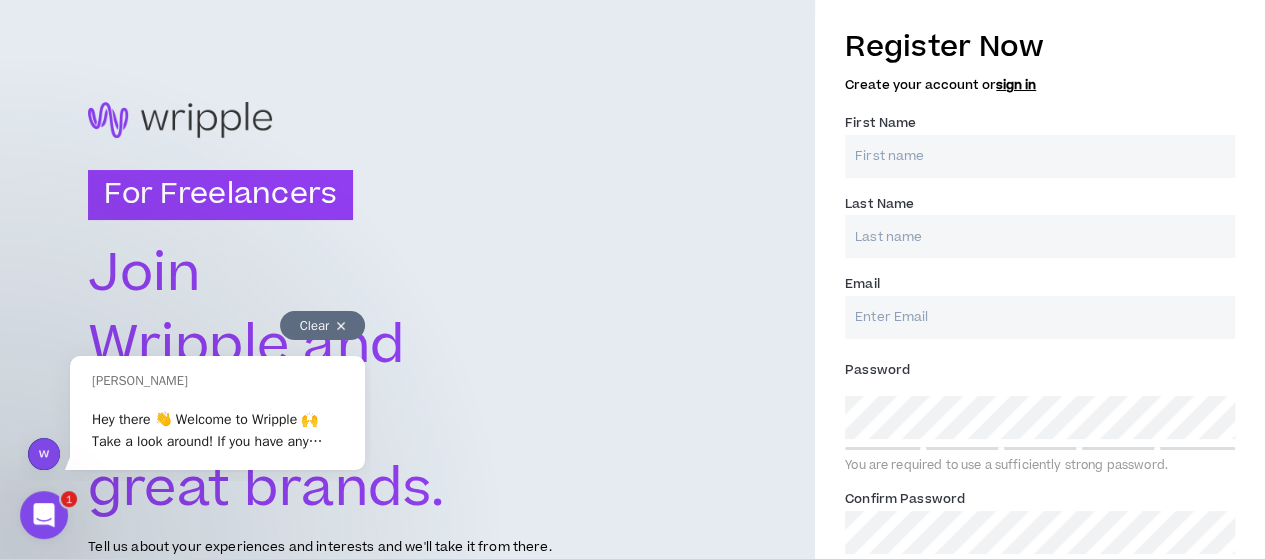click on "First Name  *" at bounding box center (1040, 156) 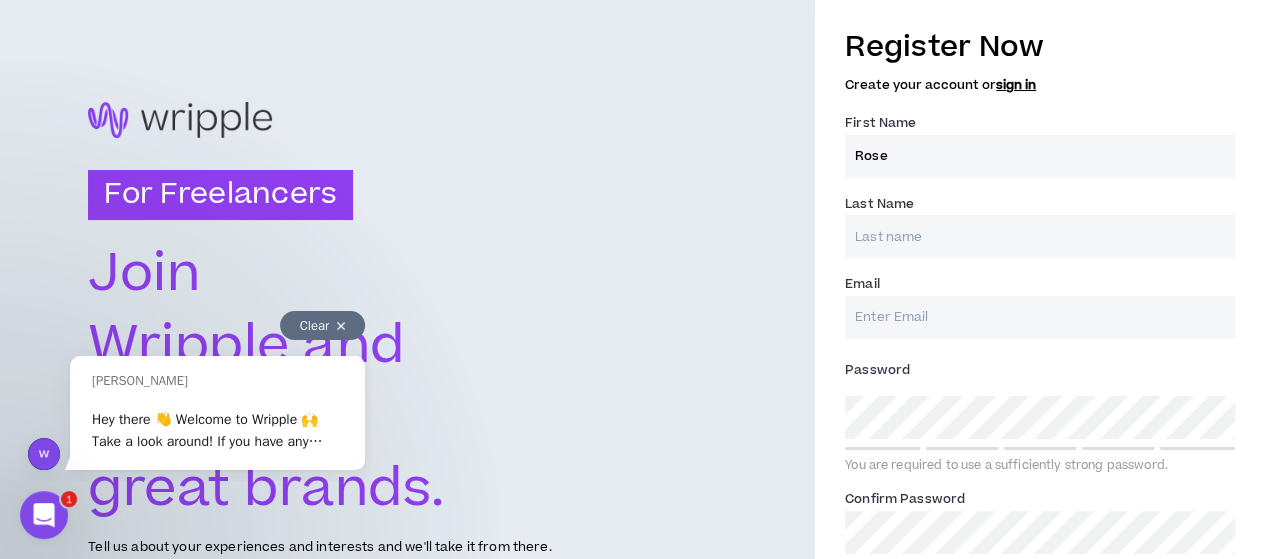 type on "[PERSON_NAME]" 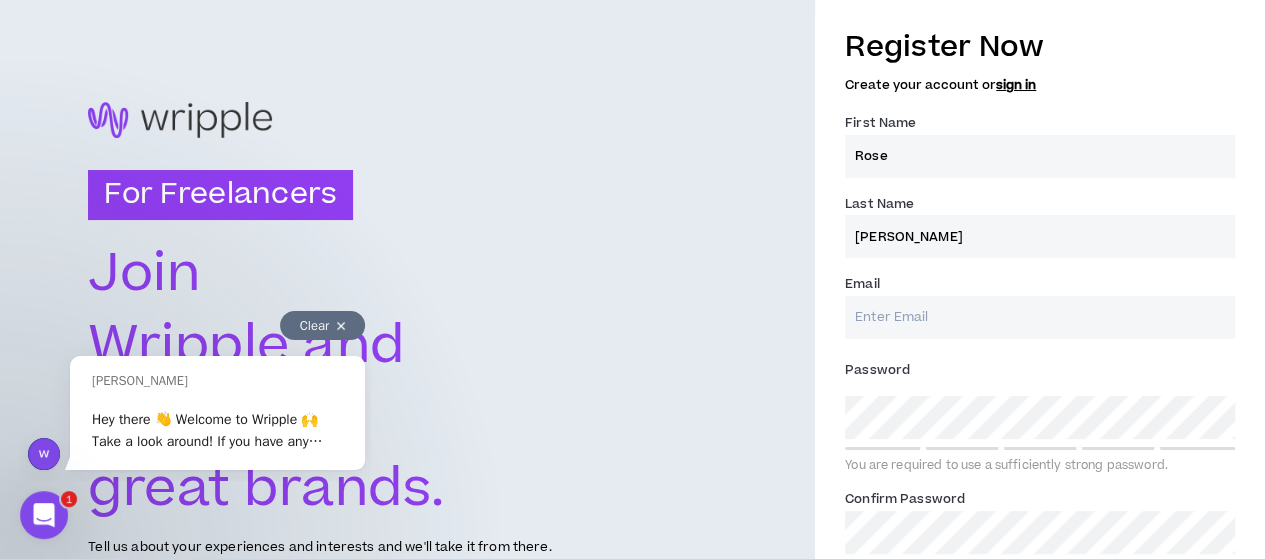 type on "[EMAIL_ADDRESS][DOMAIN_NAME]" 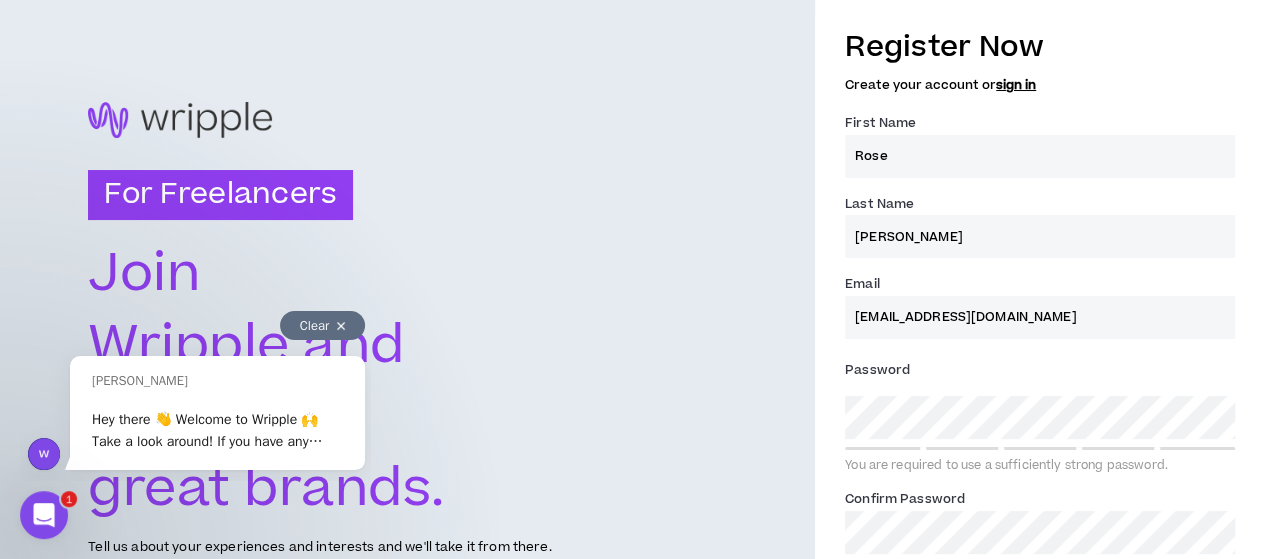 type on "[PERSON_NAME]" 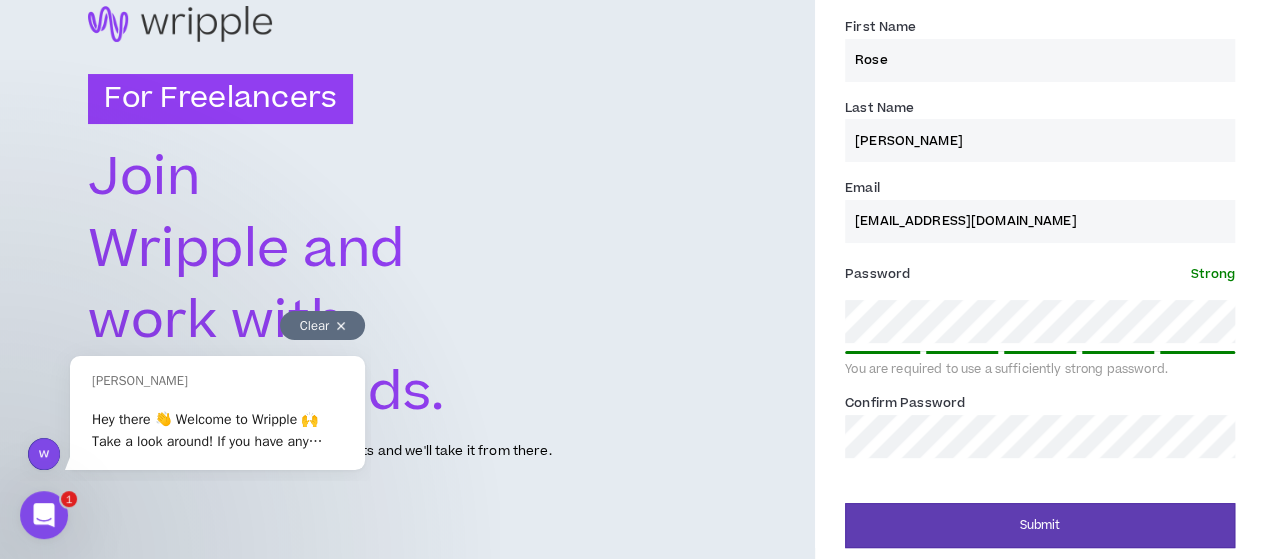 scroll, scrollTop: 100, scrollLeft: 0, axis: vertical 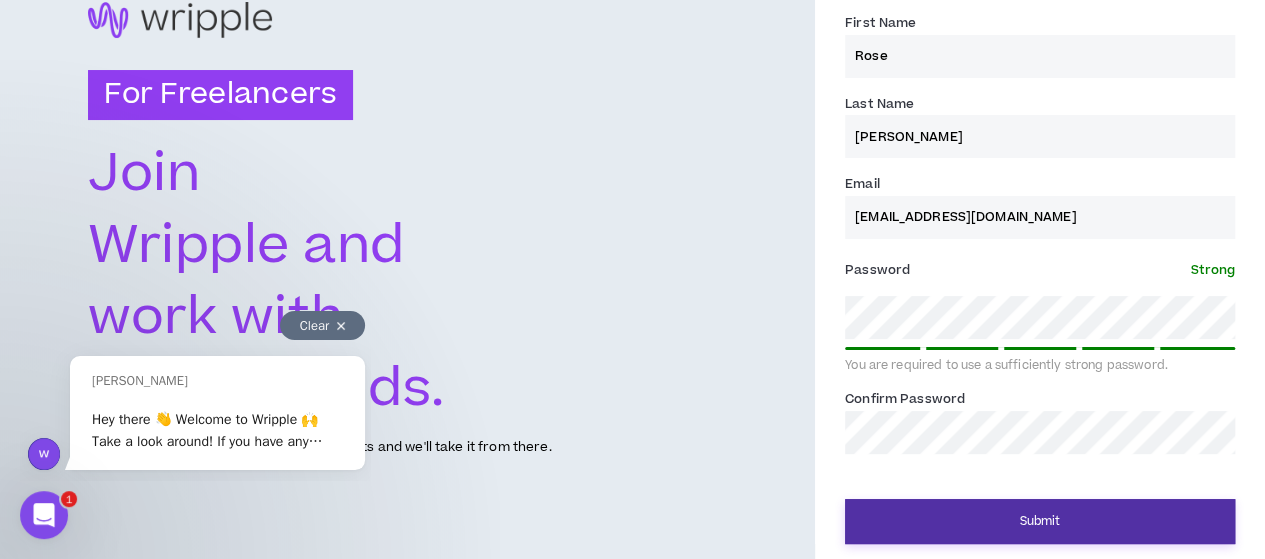 click on "Submit" at bounding box center [1040, 521] 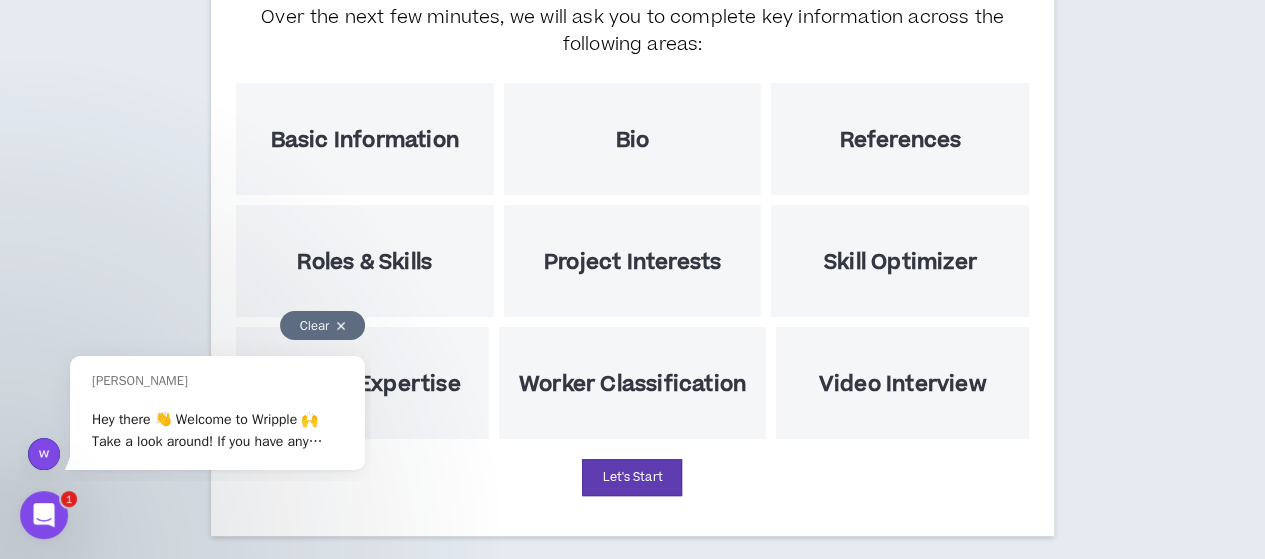 scroll, scrollTop: 256, scrollLeft: 0, axis: vertical 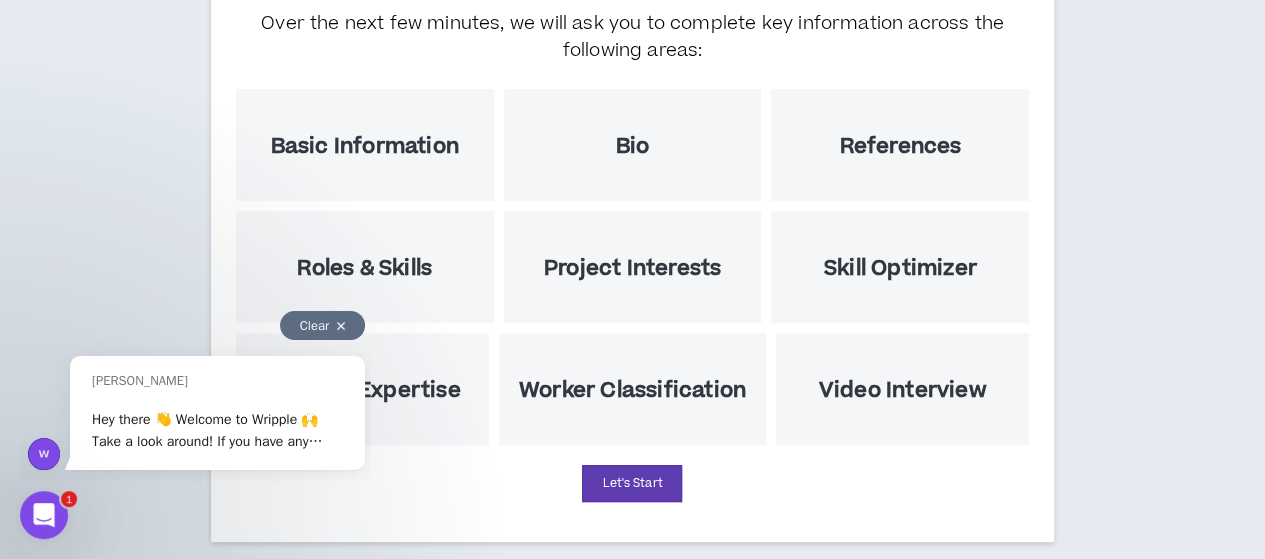click on "Basic Information" at bounding box center [365, 146] 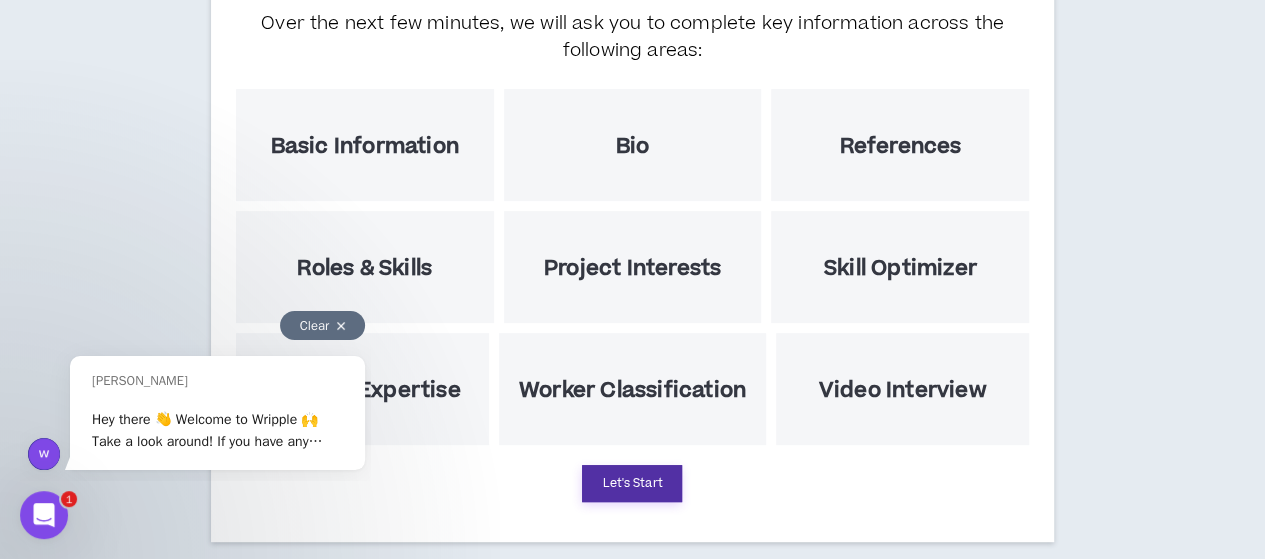click on "Let's Start" at bounding box center [632, 483] 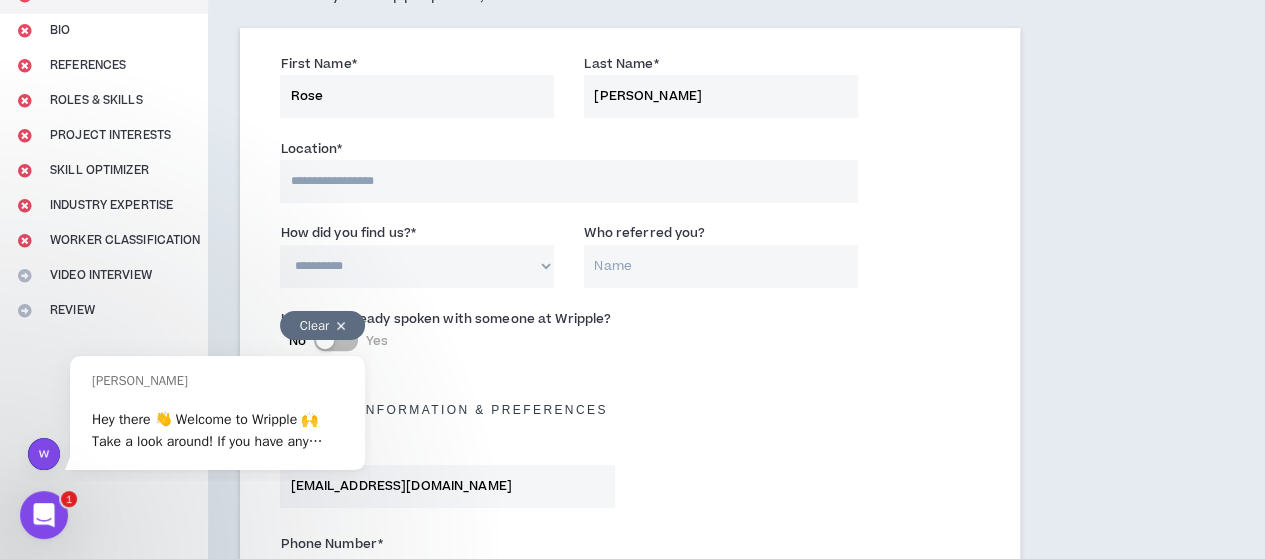 scroll, scrollTop: 200, scrollLeft: 0, axis: vertical 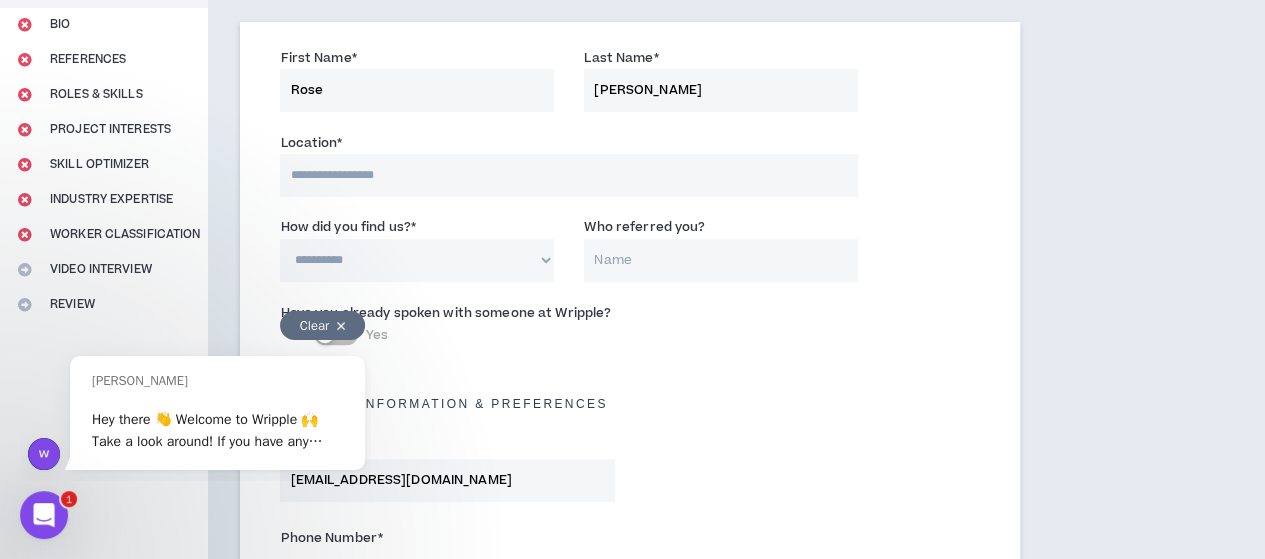 click at bounding box center (569, 175) 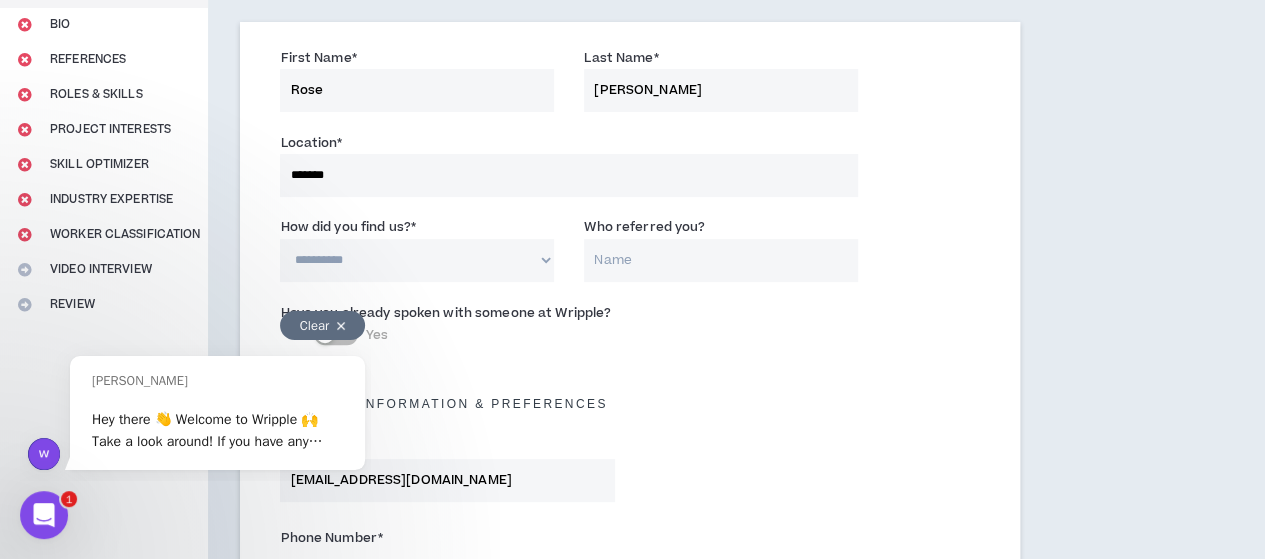 click on "**********" at bounding box center (417, 260) 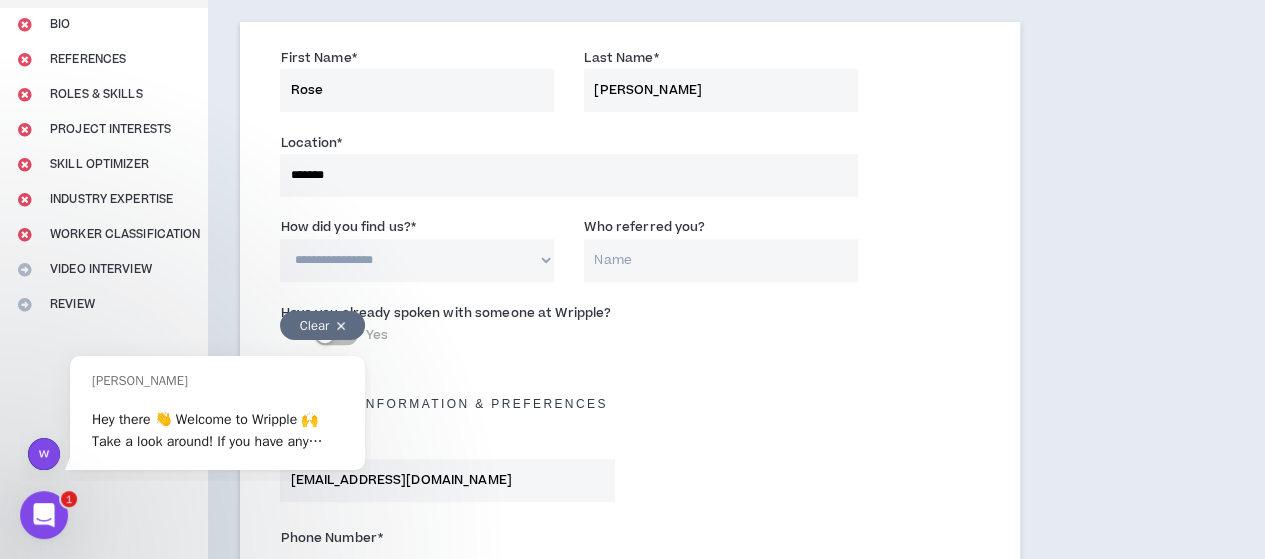 click on "**********" at bounding box center (417, 260) 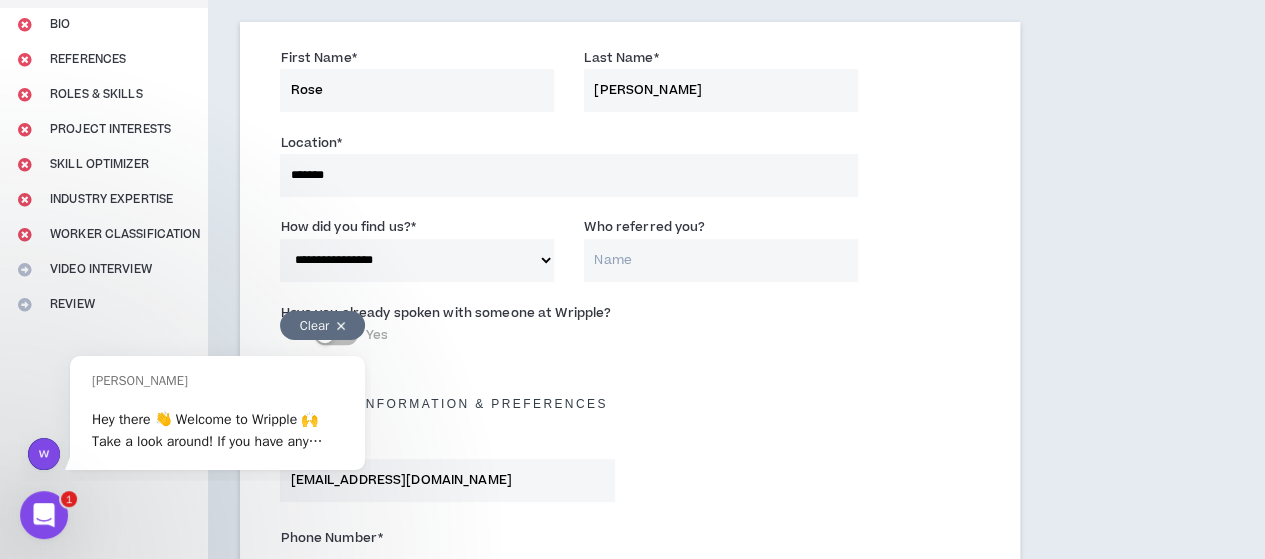 click on "Who referred you?" at bounding box center (721, 260) 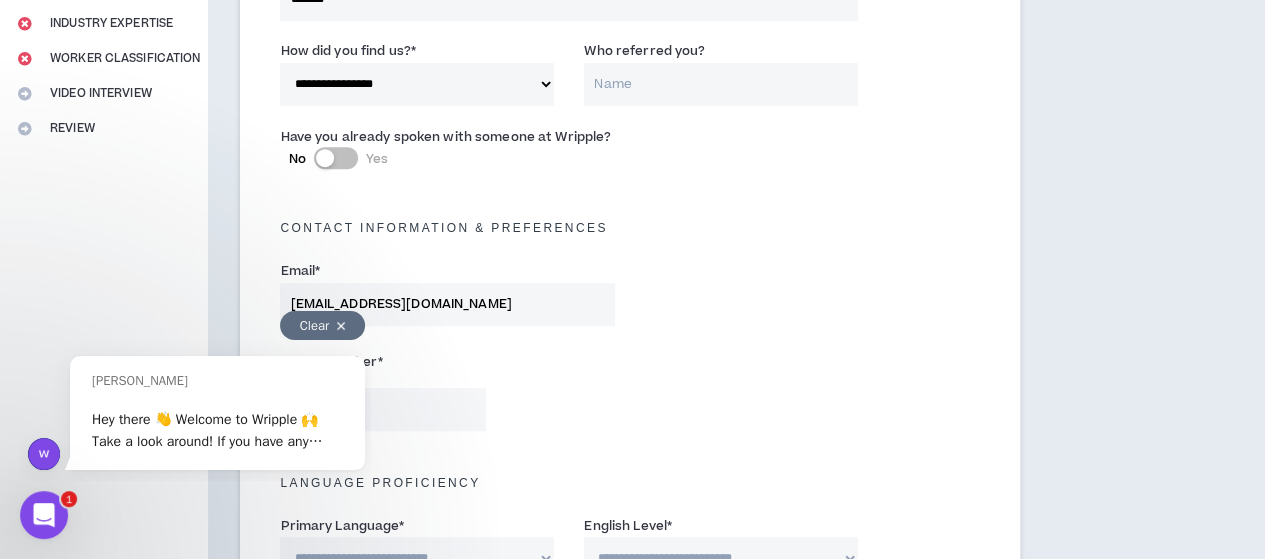 scroll, scrollTop: 376, scrollLeft: 0, axis: vertical 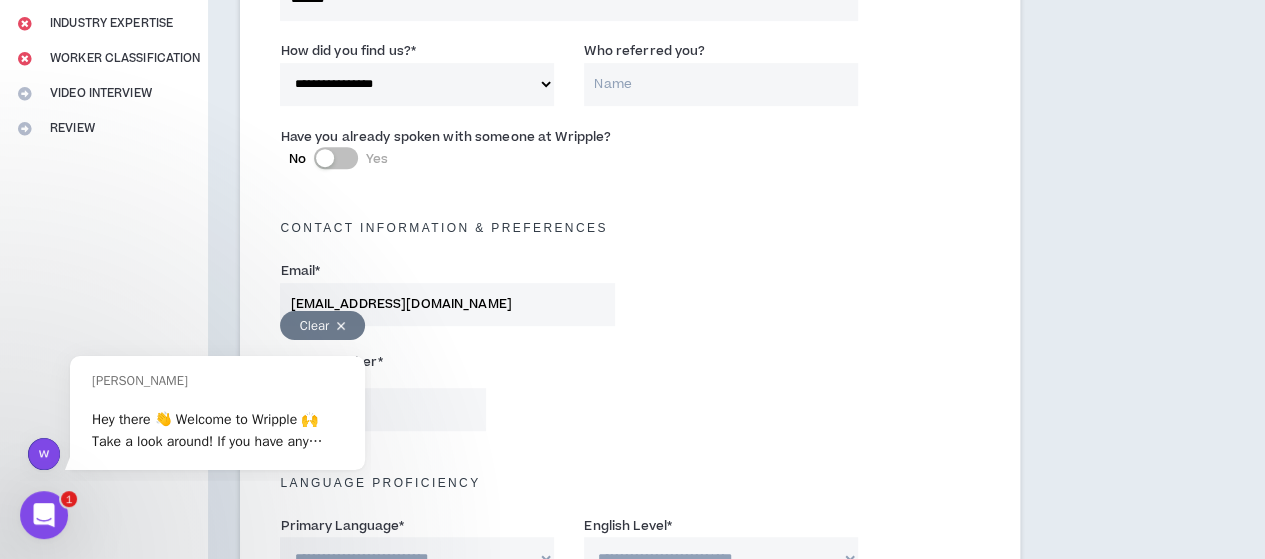 click at bounding box center [341, 326] 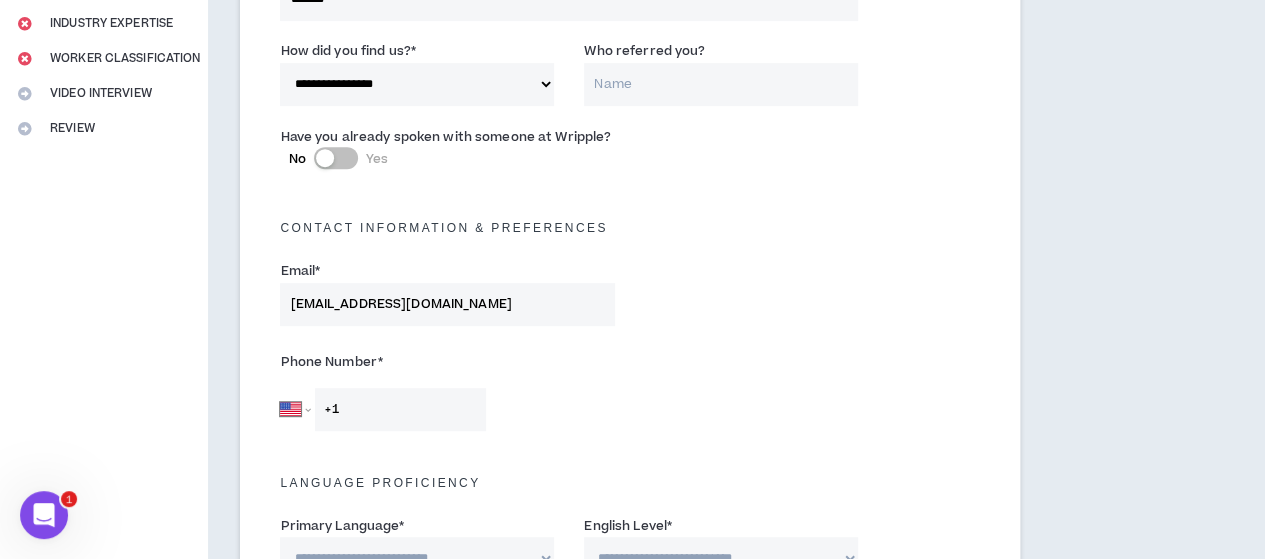 click on "[EMAIL_ADDRESS][DOMAIN_NAME]" at bounding box center (447, 304) 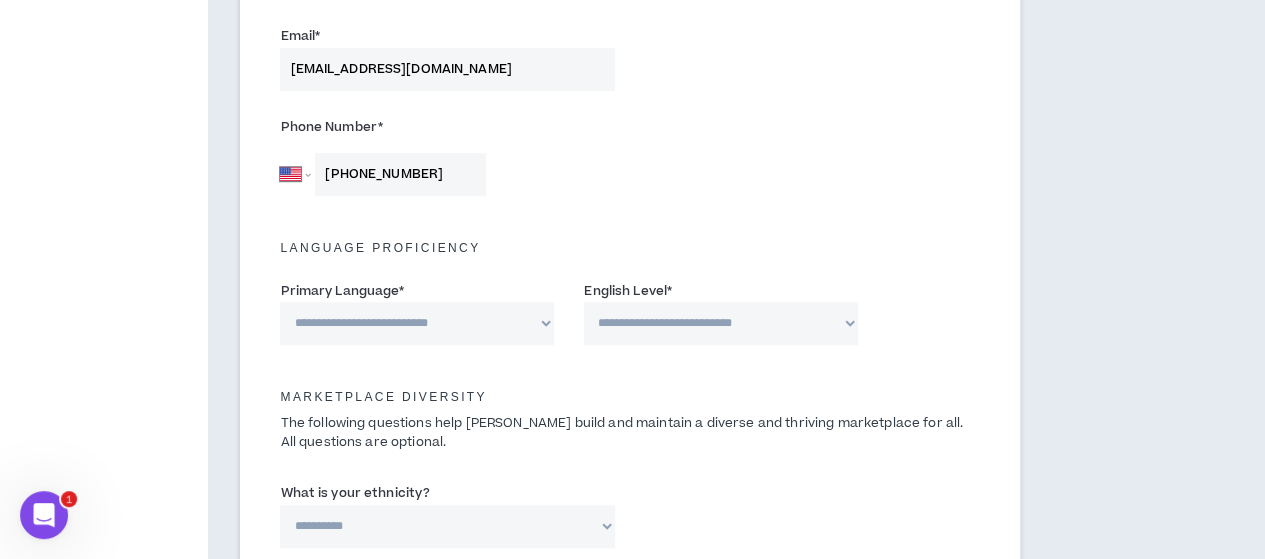 scroll, scrollTop: 614, scrollLeft: 0, axis: vertical 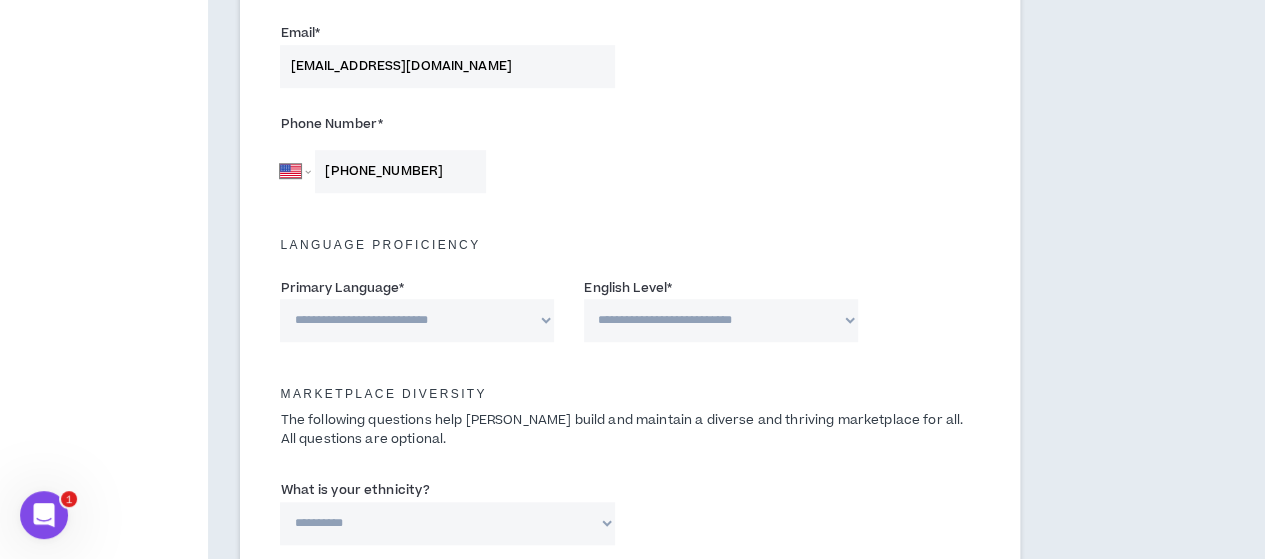 type on "[PHONE_NUMBER]" 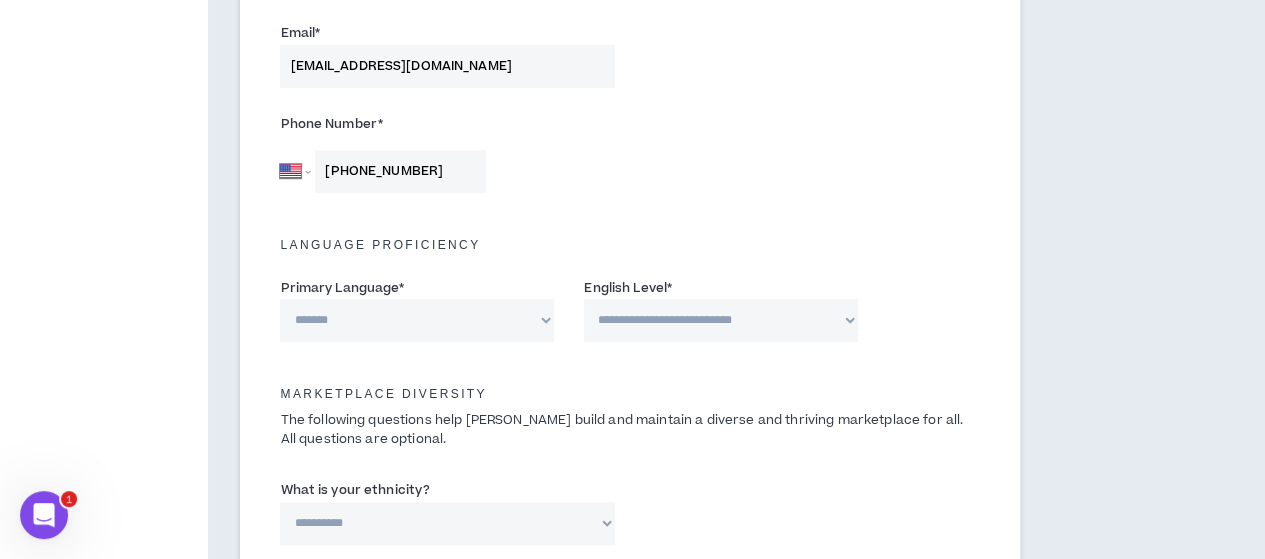 click on "**********" at bounding box center (417, 320) 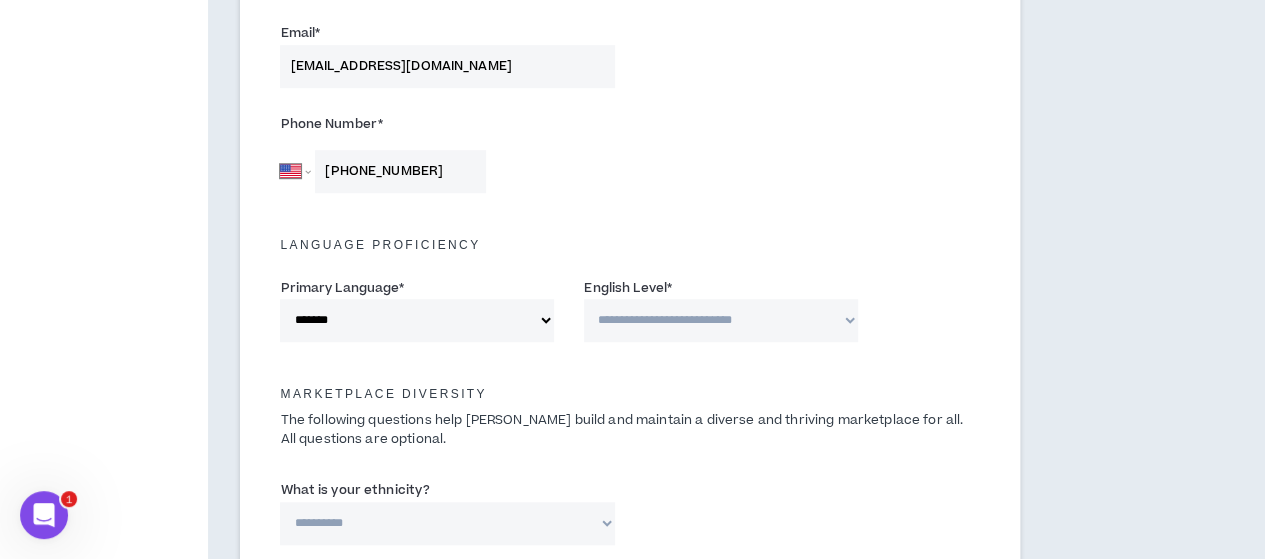 click on "**********" at bounding box center (721, 320) 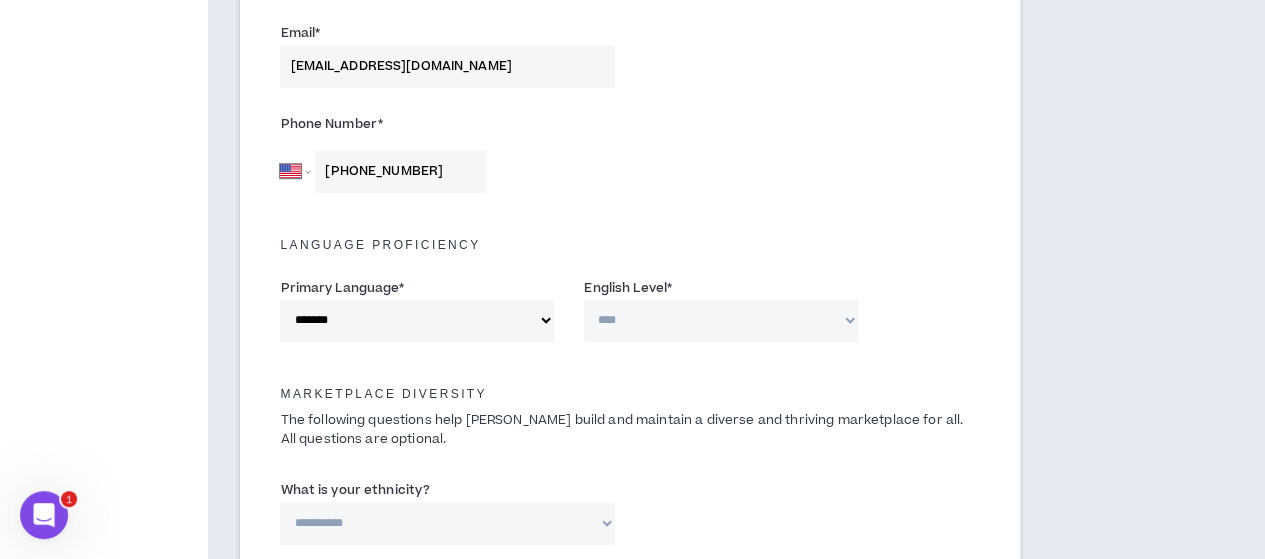 click on "**********" at bounding box center [721, 320] 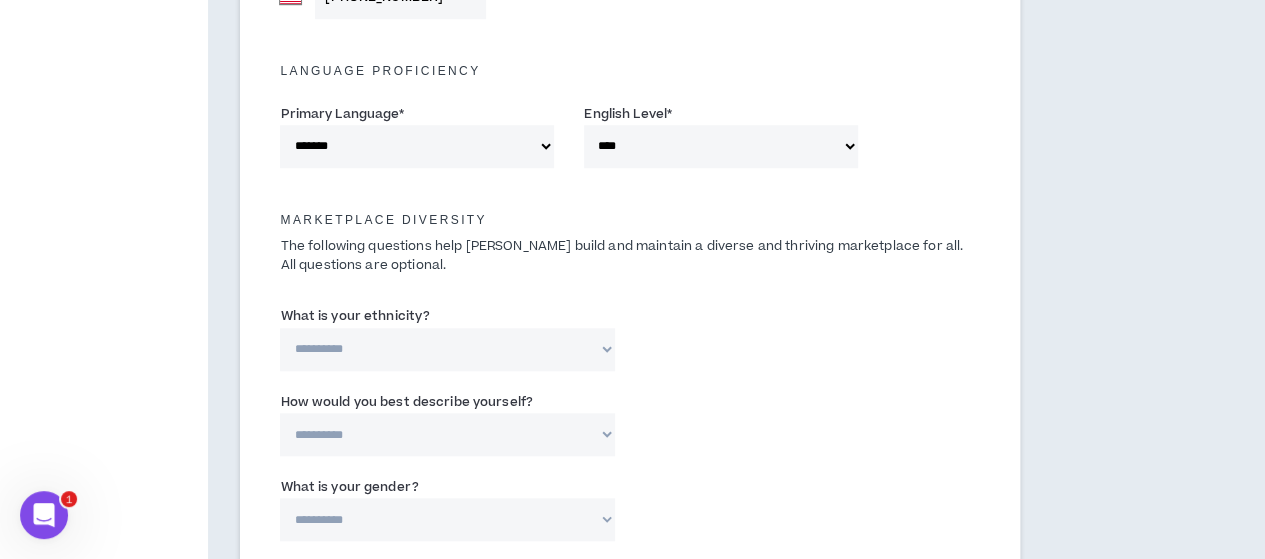 scroll, scrollTop: 790, scrollLeft: 0, axis: vertical 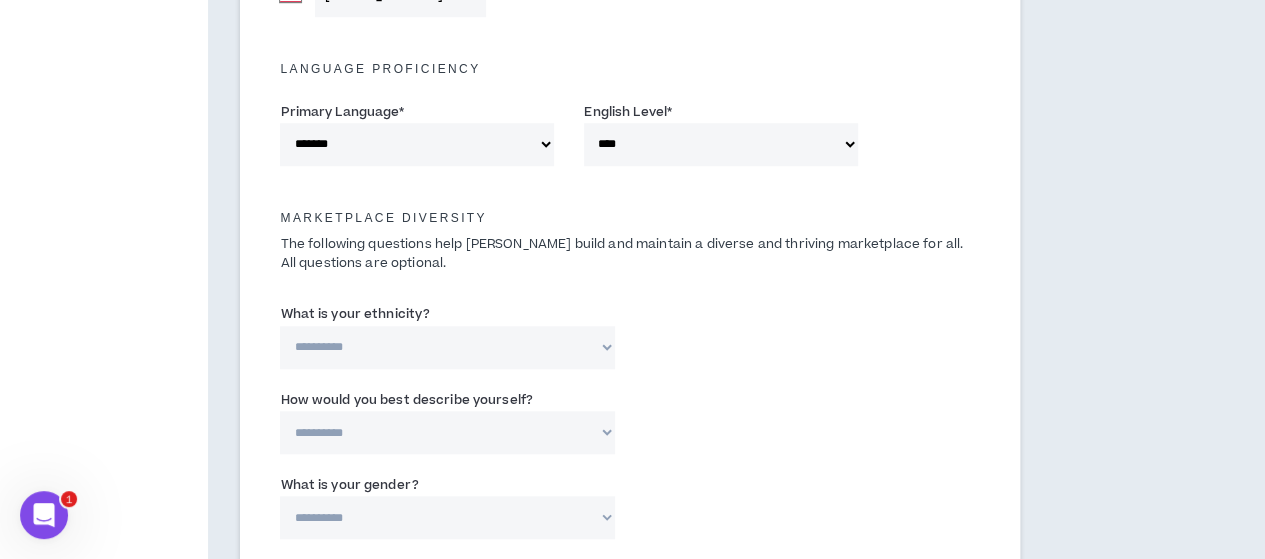 click on "**********" at bounding box center (447, 347) 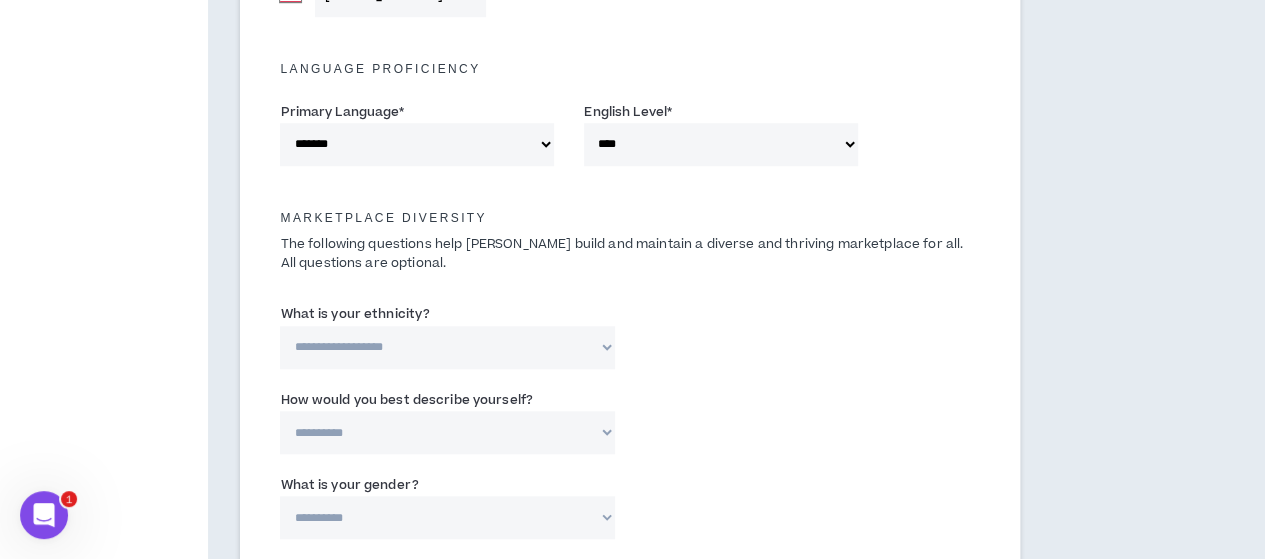 click on "**********" at bounding box center [447, 347] 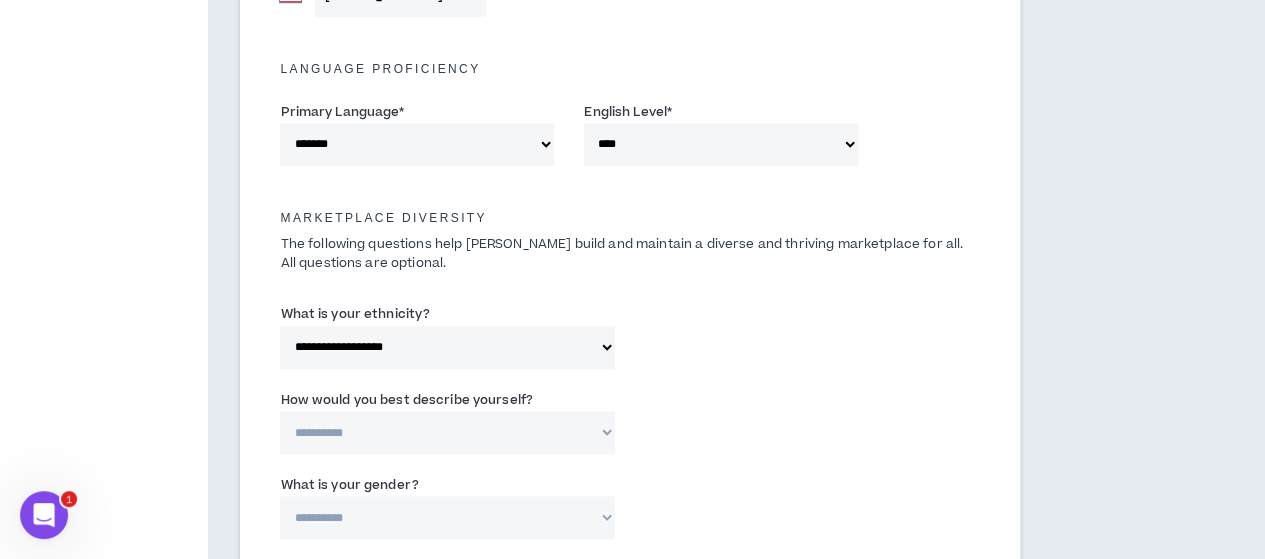 click on "**********" at bounding box center [447, 432] 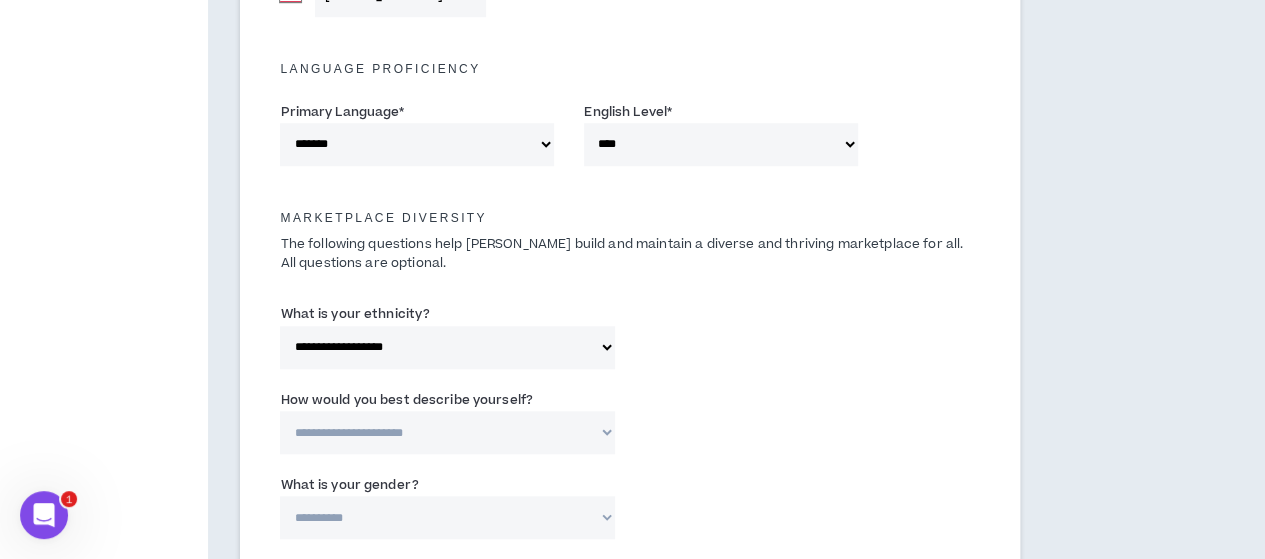 click on "**********" at bounding box center (447, 432) 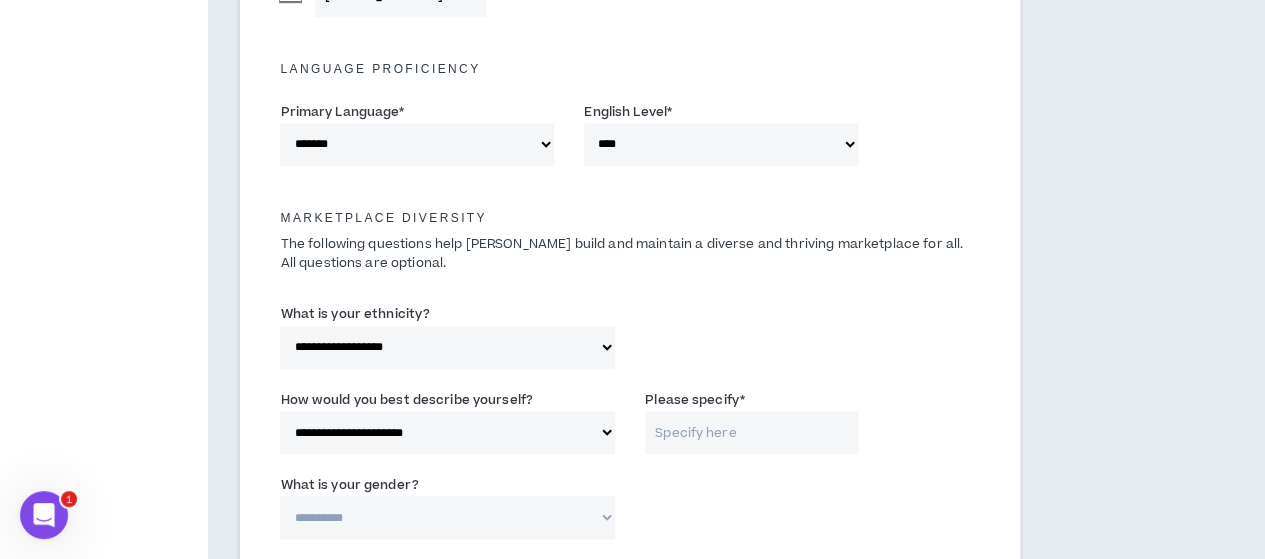 click on "Please specify  *" at bounding box center [751, 432] 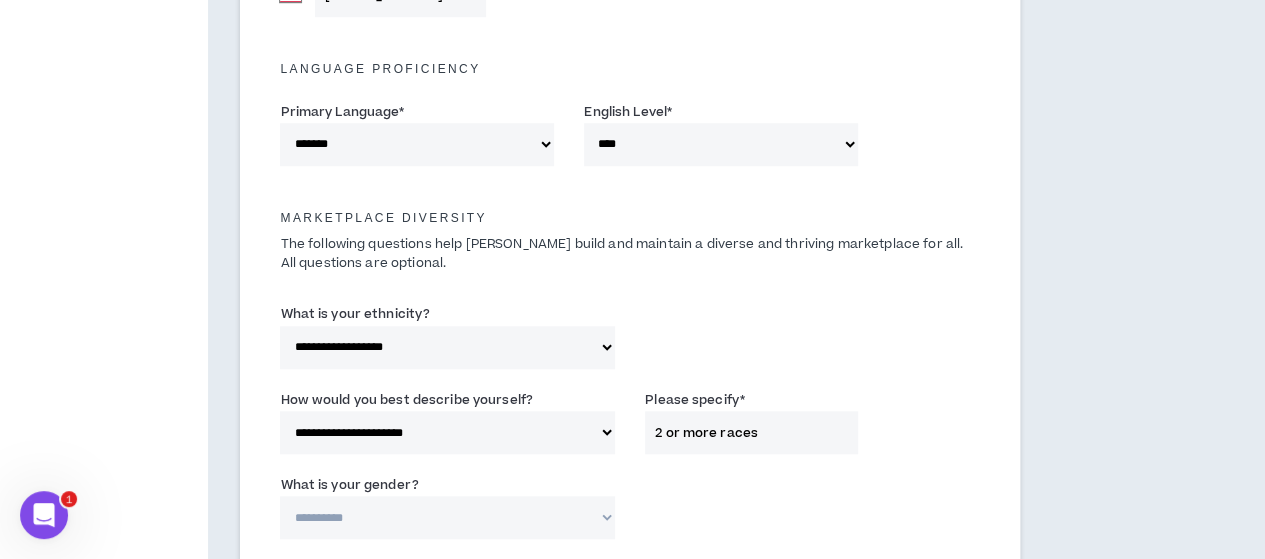 type on "2 or more races" 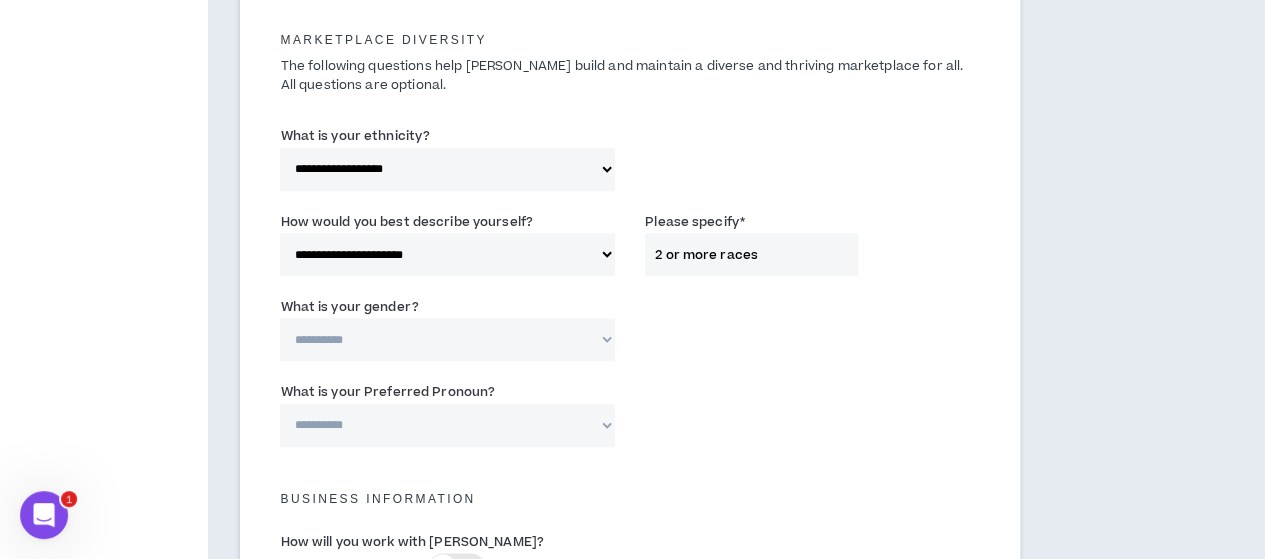 scroll, scrollTop: 984, scrollLeft: 0, axis: vertical 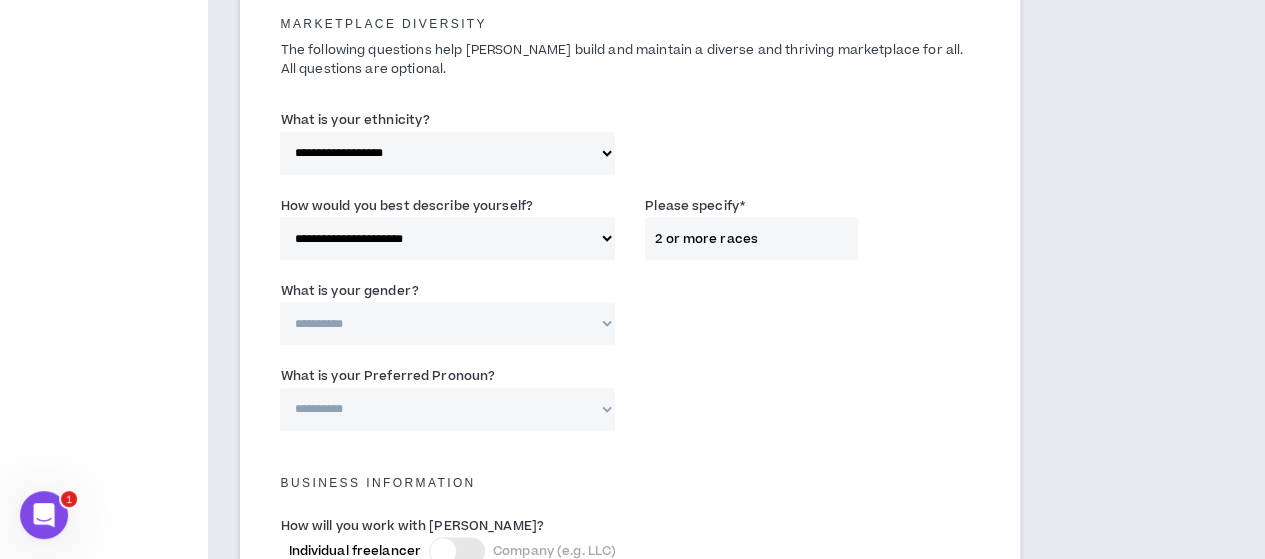 click on "**********" at bounding box center [447, 323] 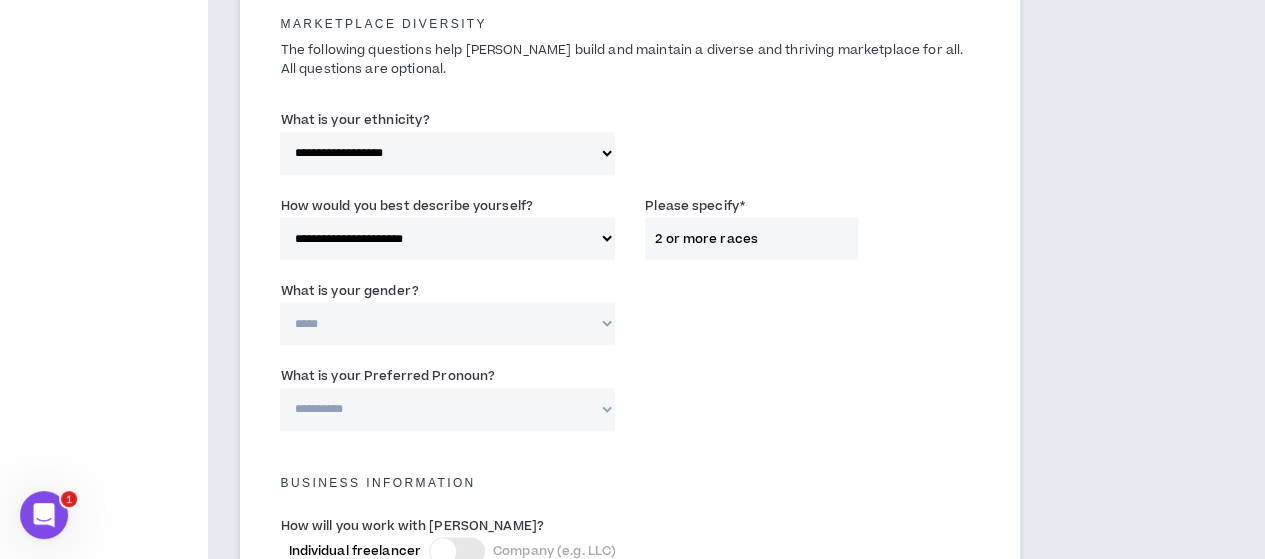 click on "**********" at bounding box center (447, 323) 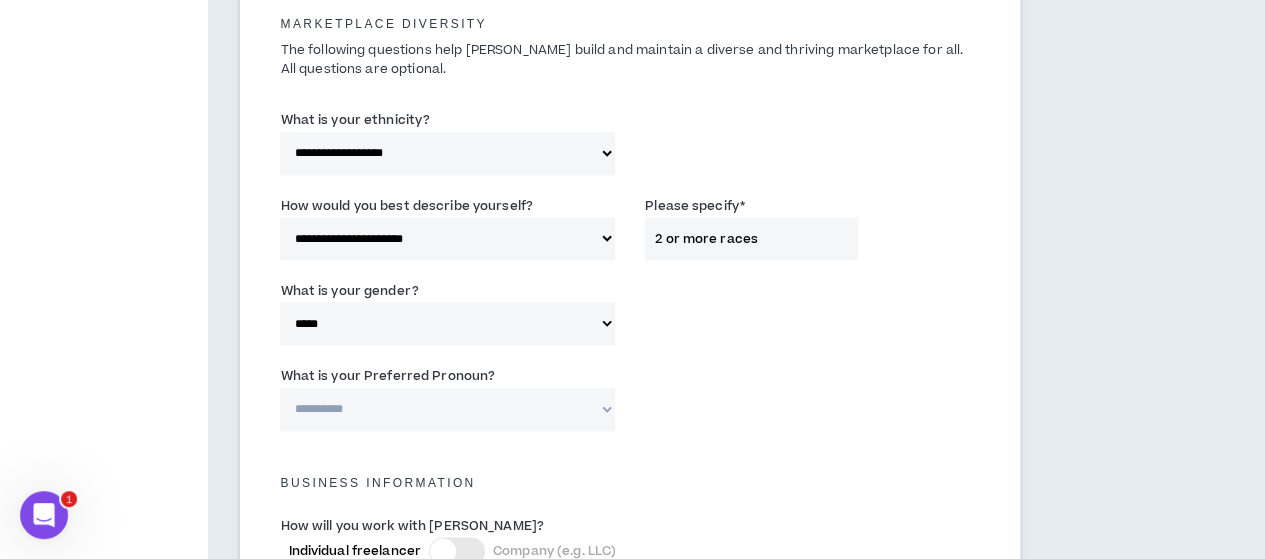 click on "**********" at bounding box center [447, 409] 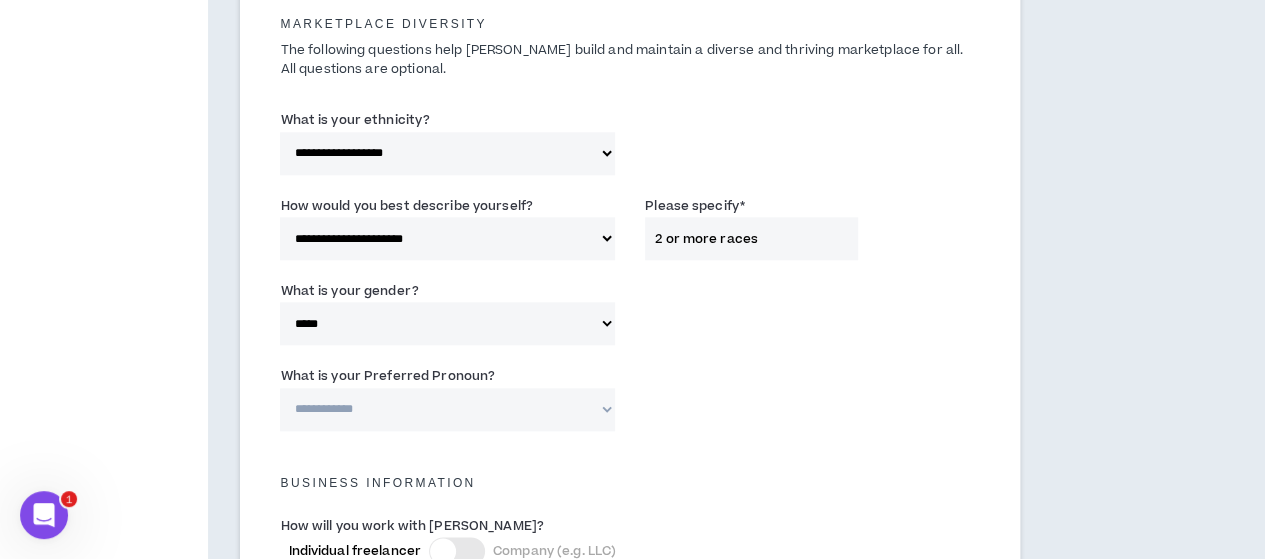 click on "**********" at bounding box center [447, 409] 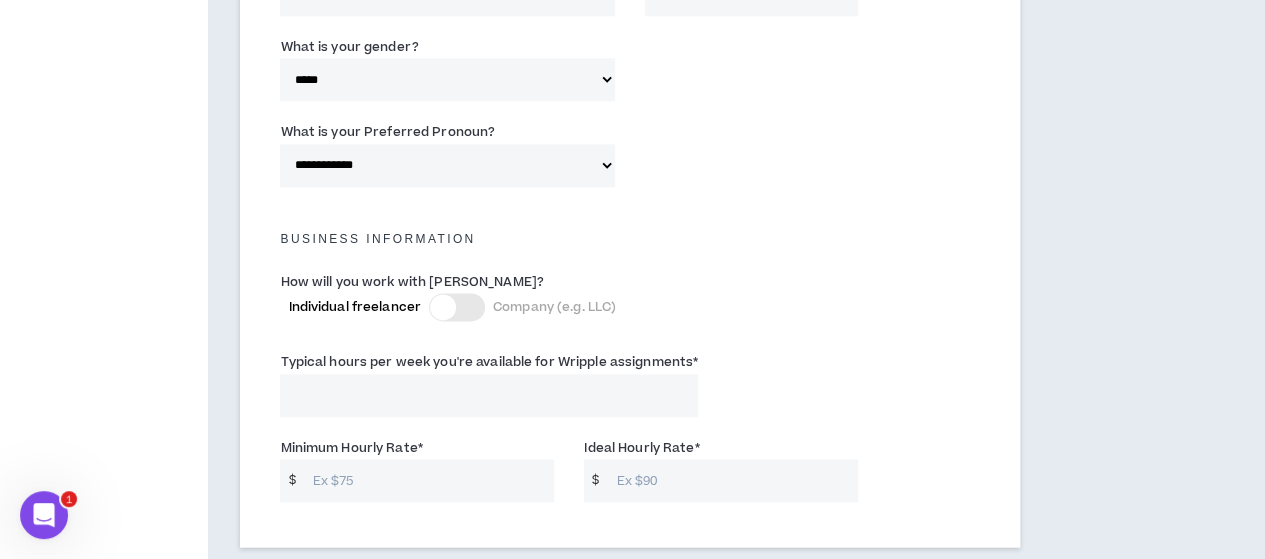 scroll, scrollTop: 1230, scrollLeft: 0, axis: vertical 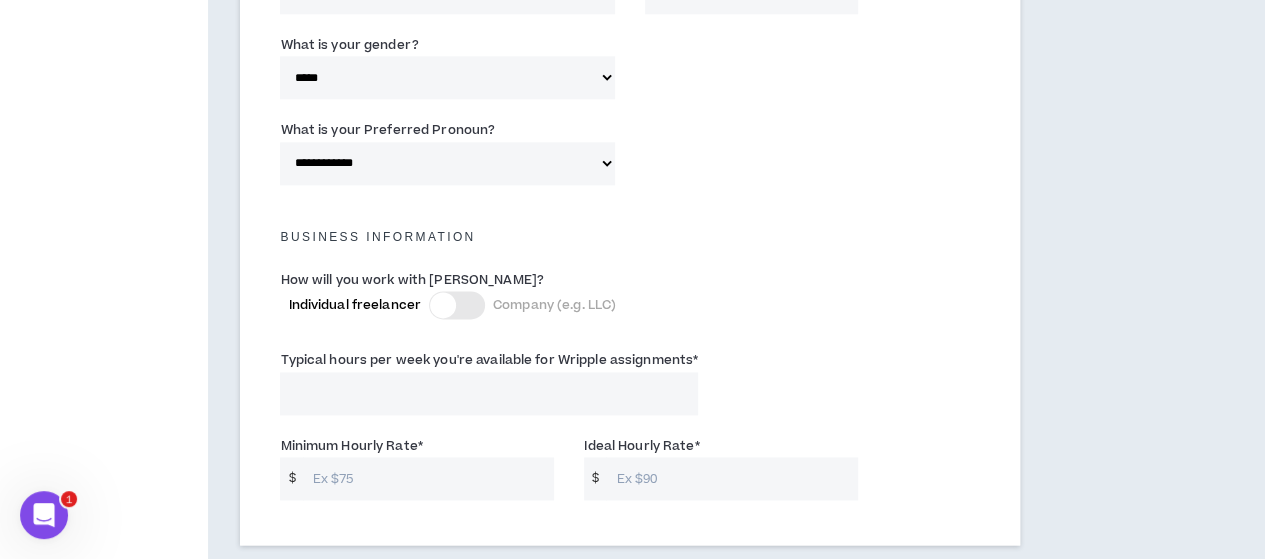 click on "Typical hours per week you're available for Wripple assignments  *" at bounding box center (489, 393) 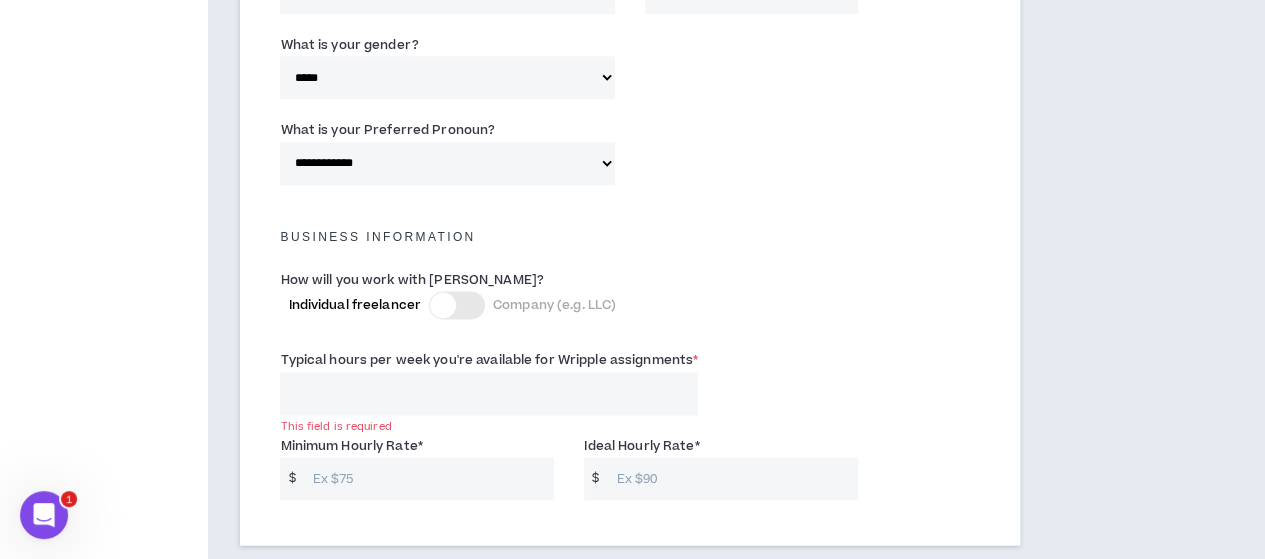 click on "Minimum Hourly Rate  *" at bounding box center (429, 478) 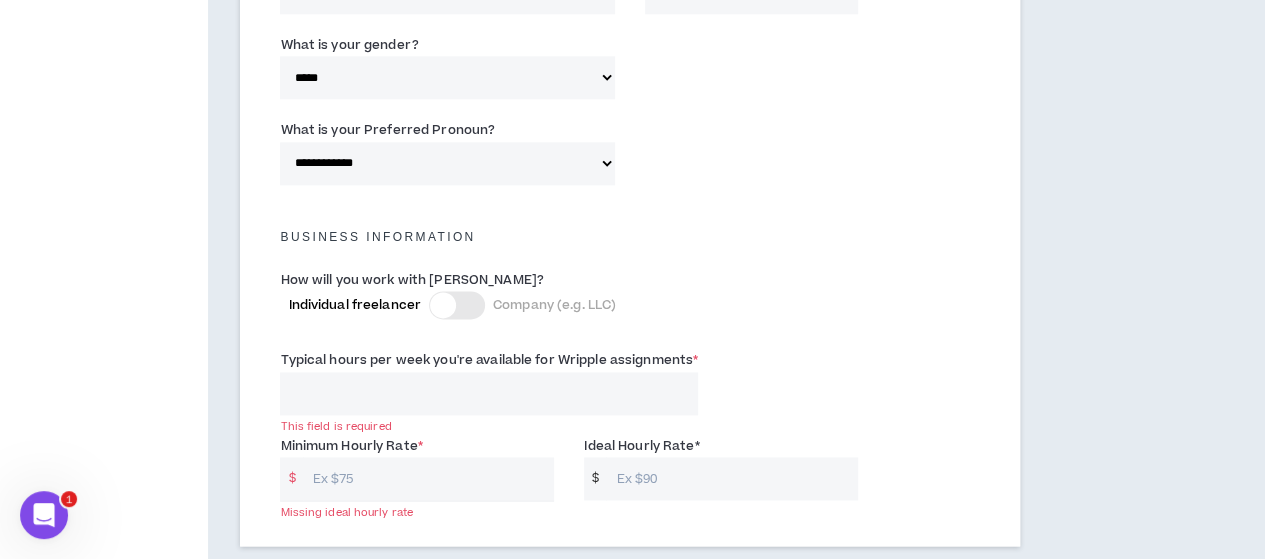 click on "Typical hours per week you're available for Wripple assignments  *" at bounding box center [489, 393] 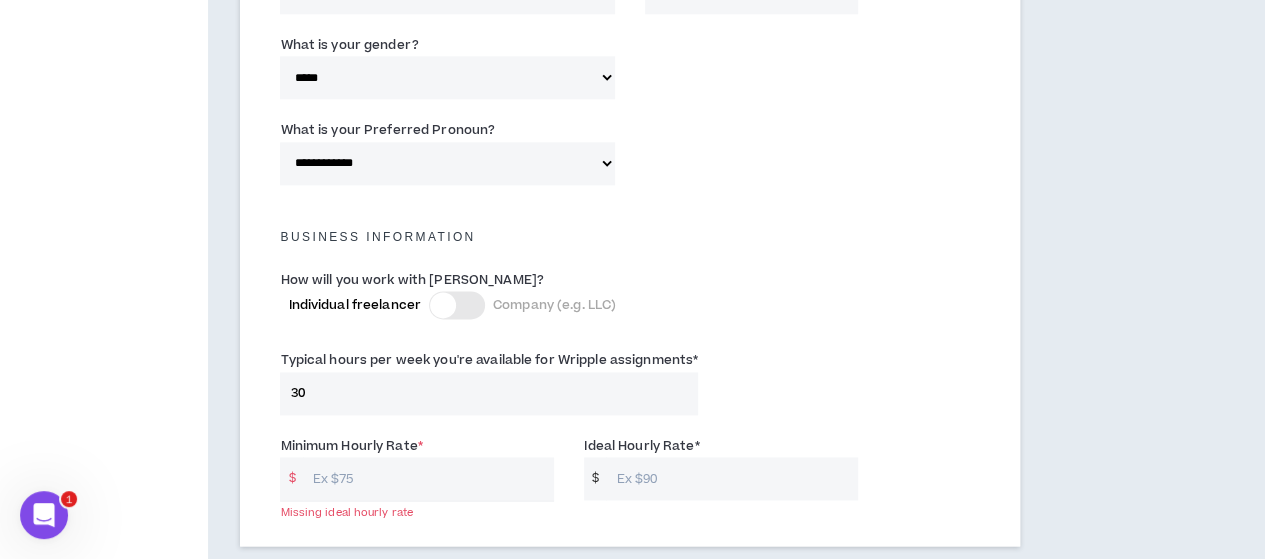 type on "30" 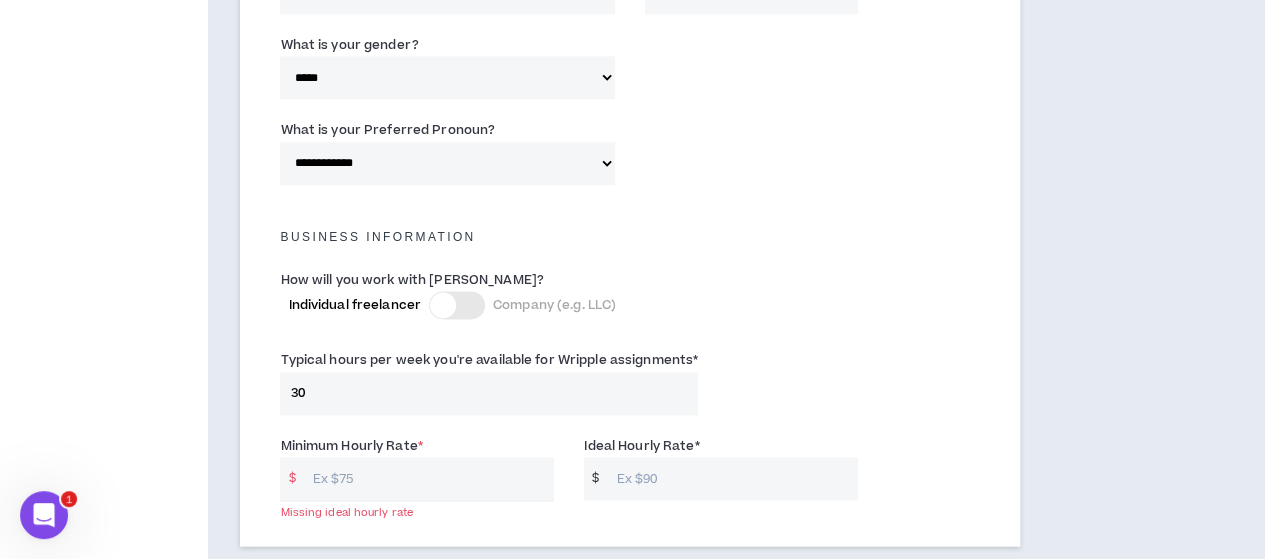 click on "Minimum Hourly Rate  *" at bounding box center [429, 478] 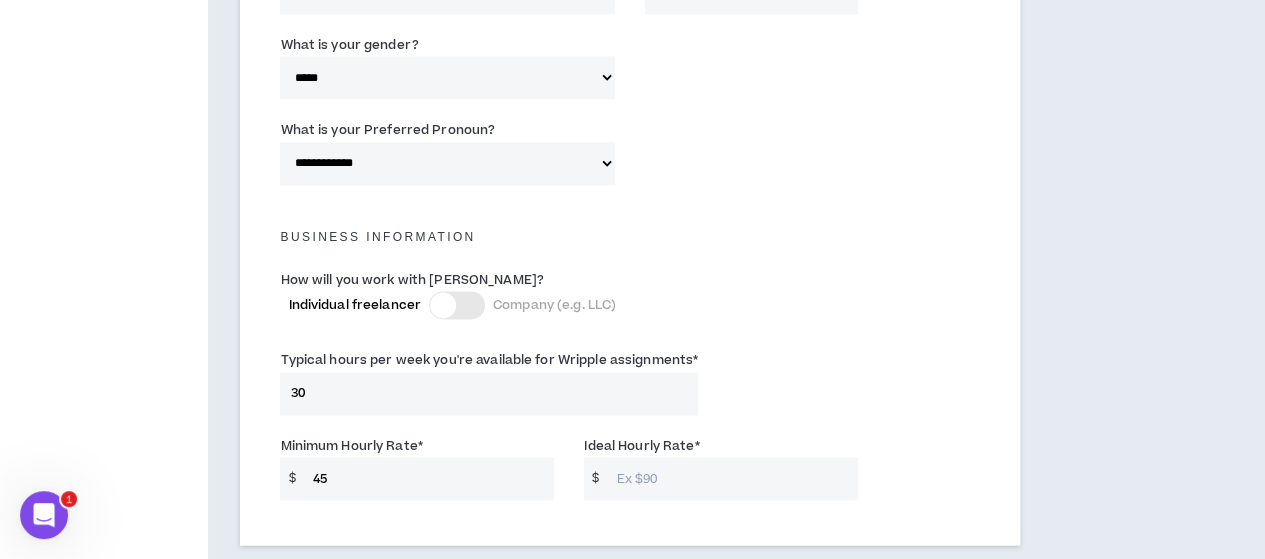 type on "45" 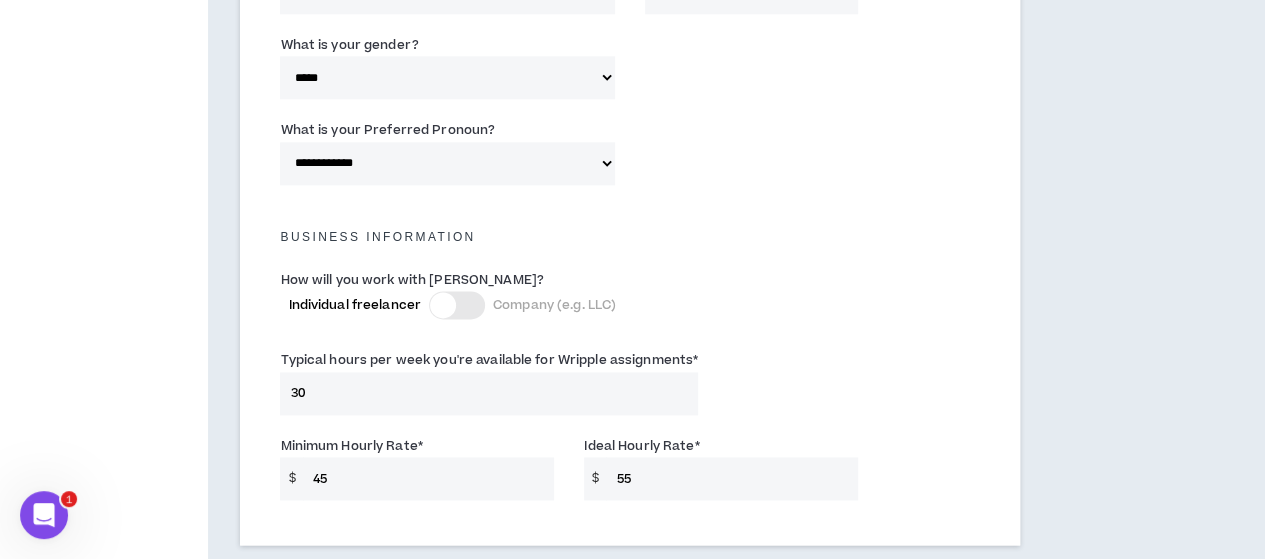 type on "55" 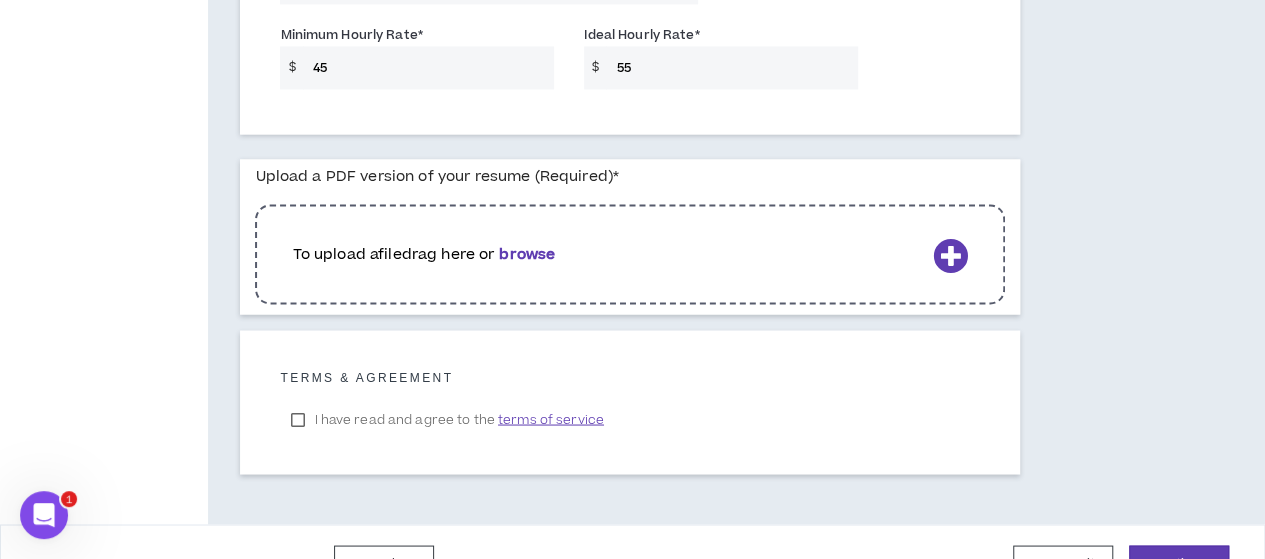 scroll, scrollTop: 1644, scrollLeft: 0, axis: vertical 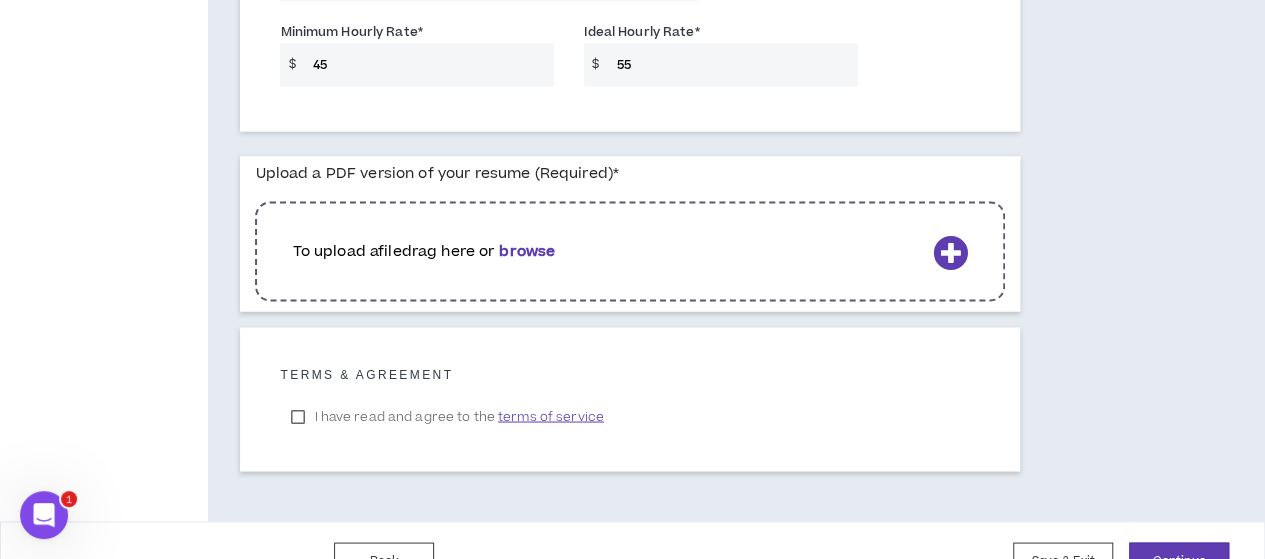 click at bounding box center [950, 251] 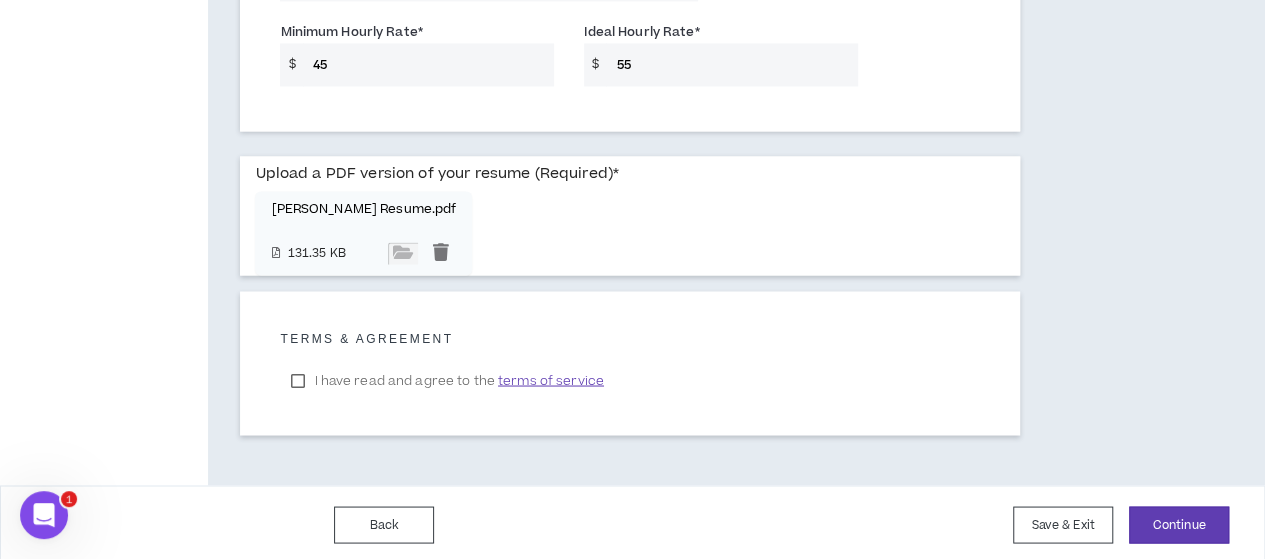 click on "I have read and agree to the    terms of service" at bounding box center (446, 380) 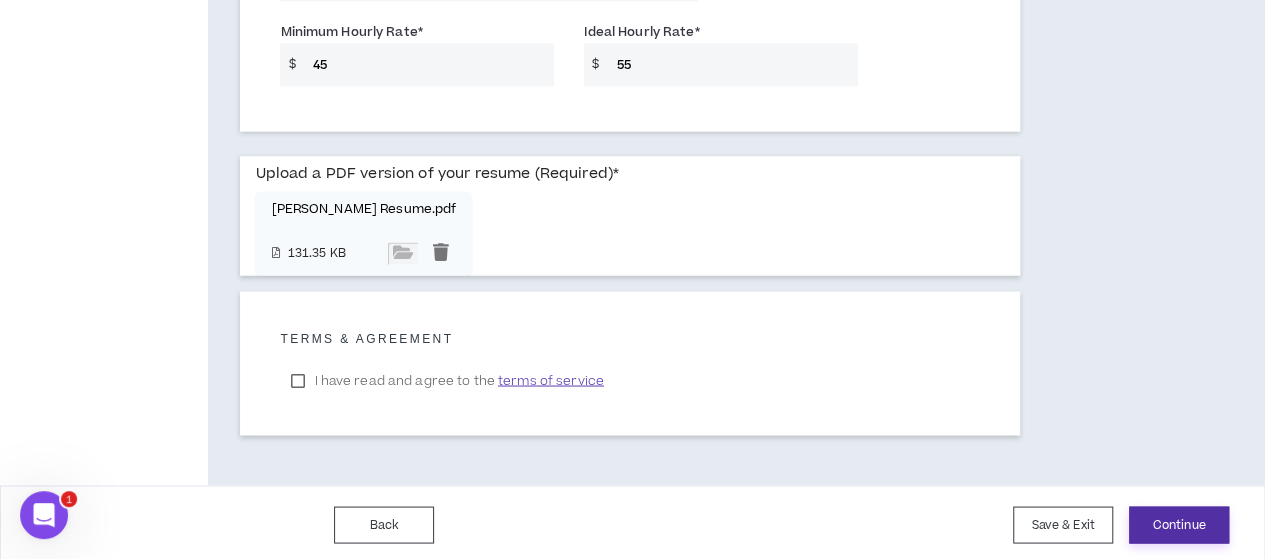 click on "Continue" at bounding box center [1179, 524] 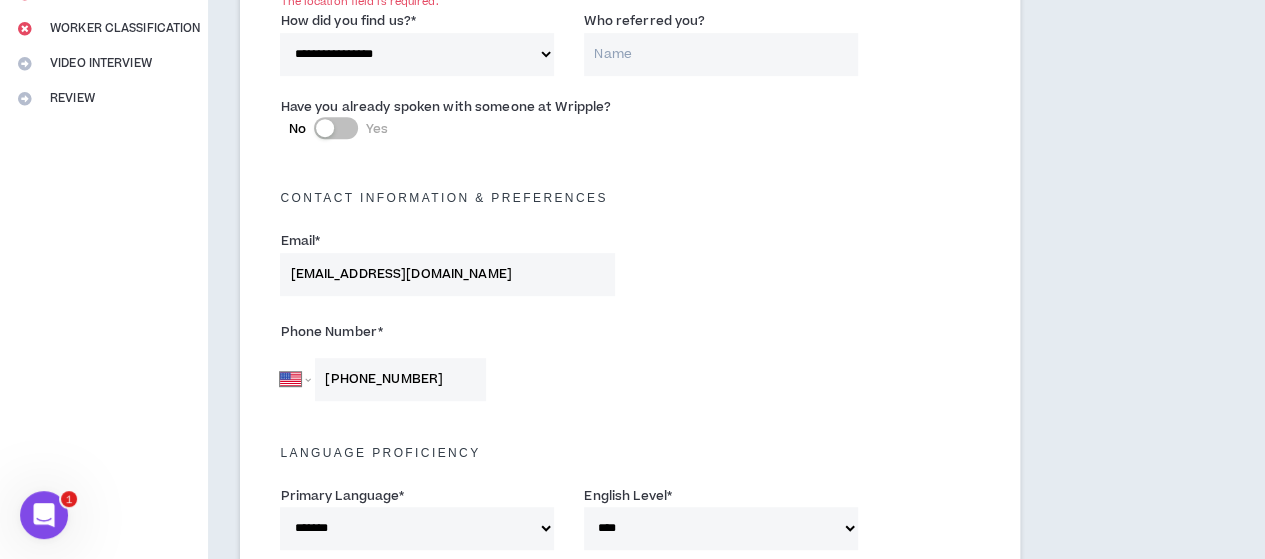 scroll, scrollTop: 332, scrollLeft: 0, axis: vertical 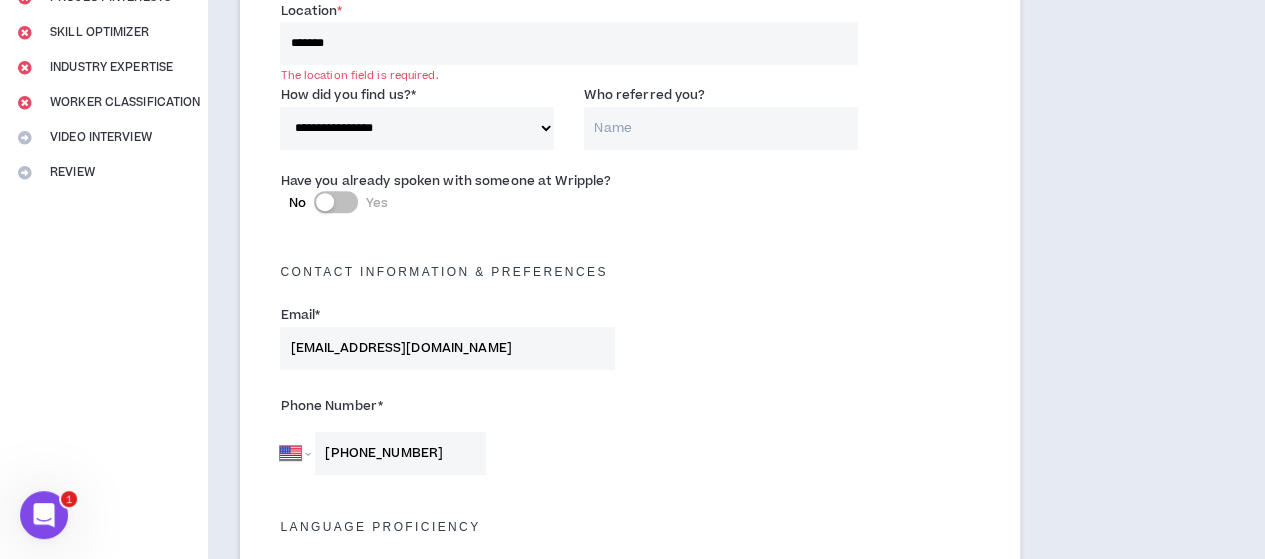 click on "*******" at bounding box center [569, 43] 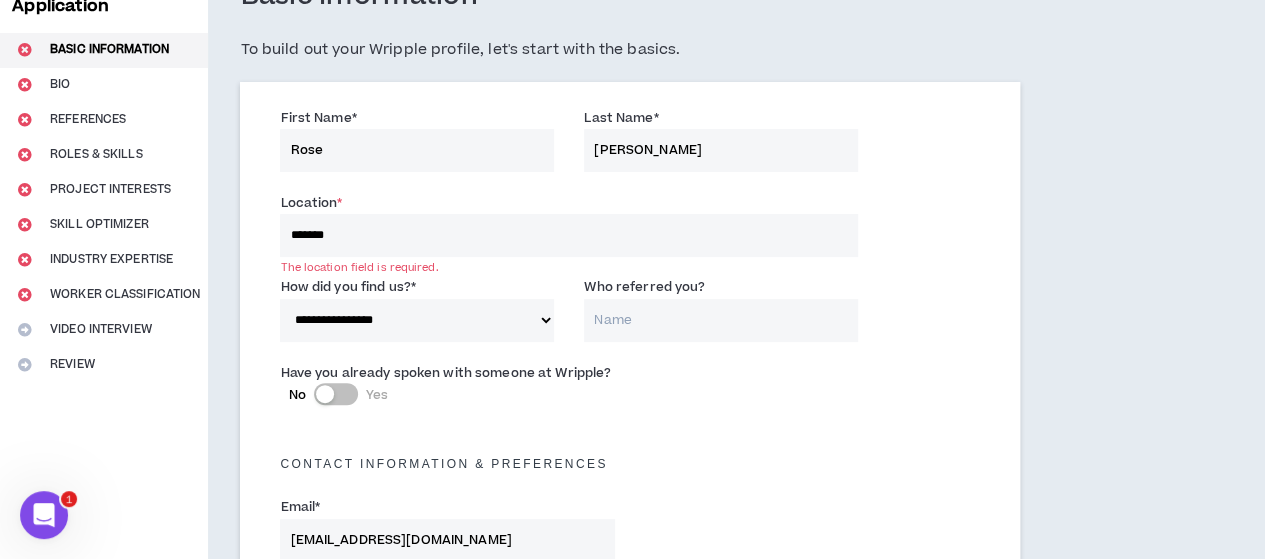 scroll, scrollTop: 139, scrollLeft: 0, axis: vertical 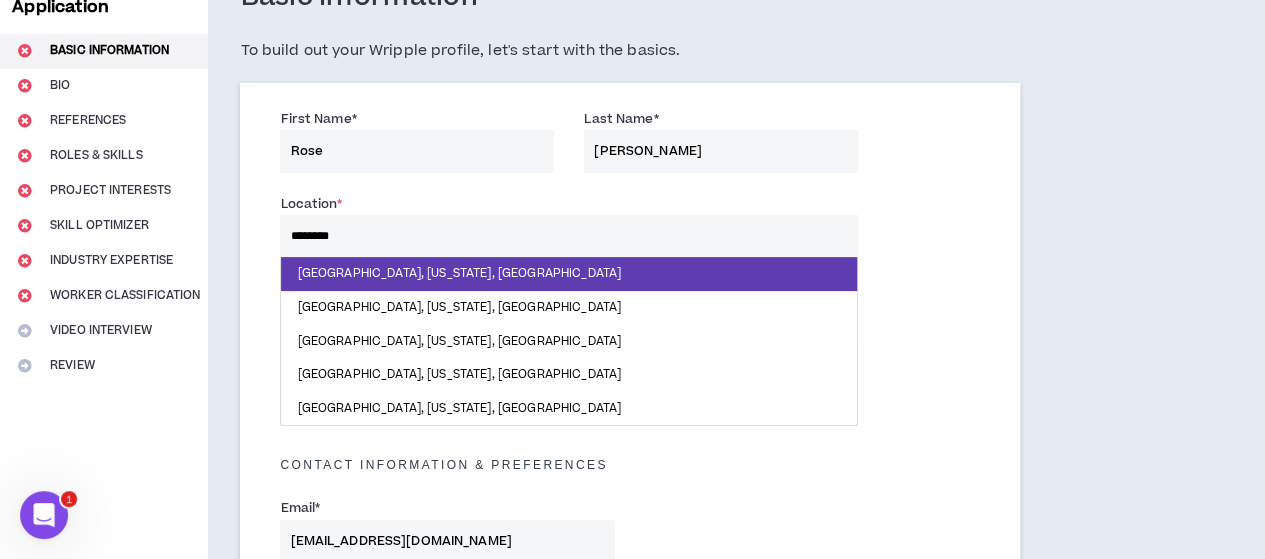 type on "********" 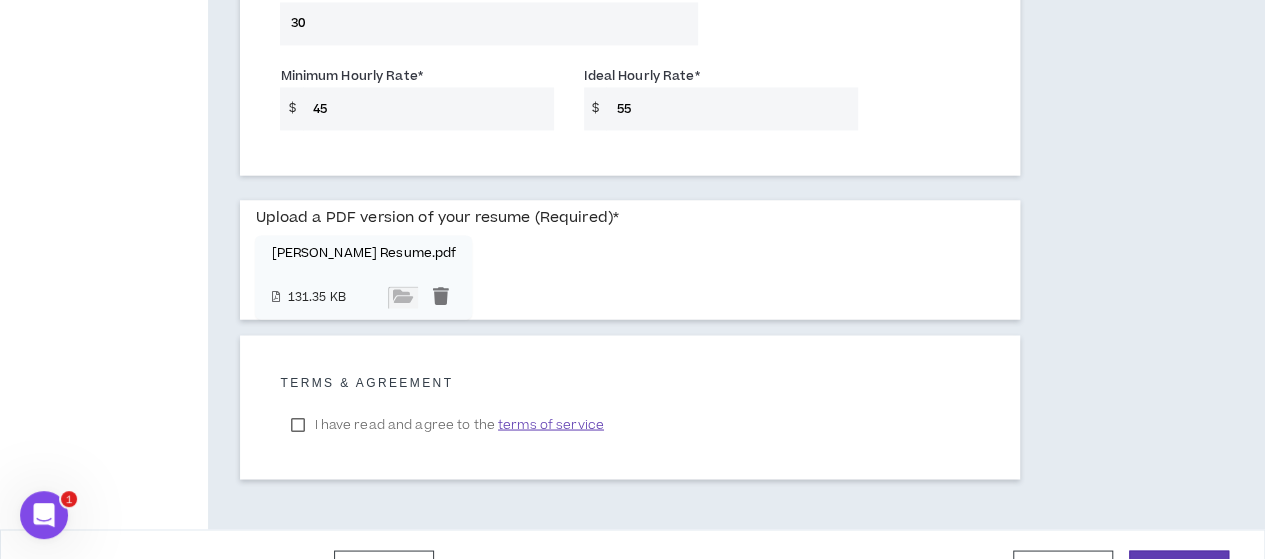 scroll, scrollTop: 1650, scrollLeft: 0, axis: vertical 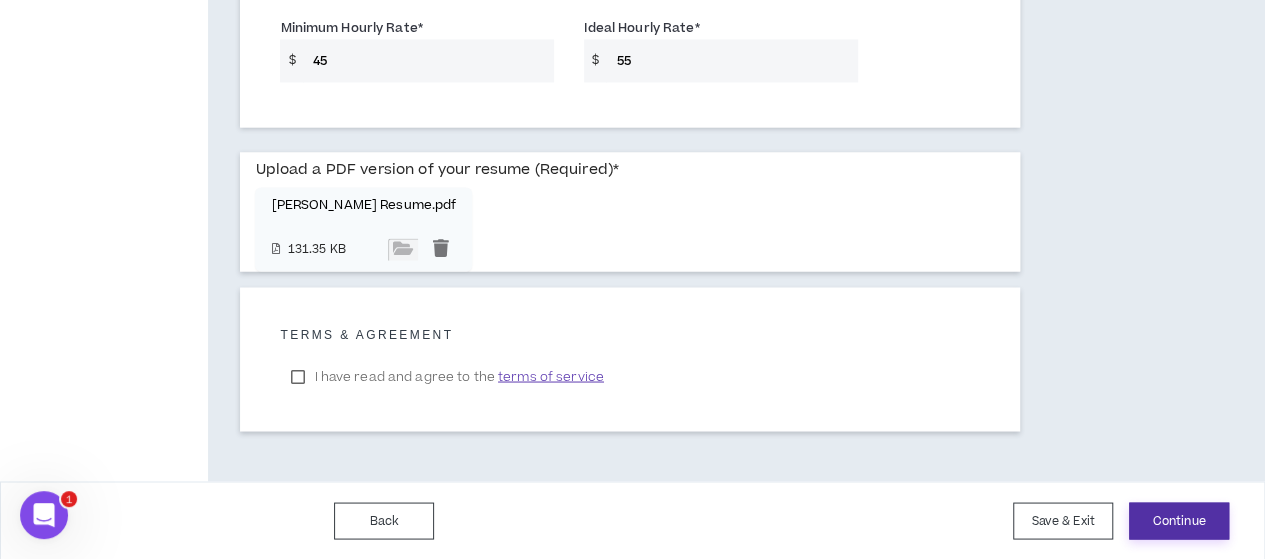 click on "Continue" at bounding box center [1179, 520] 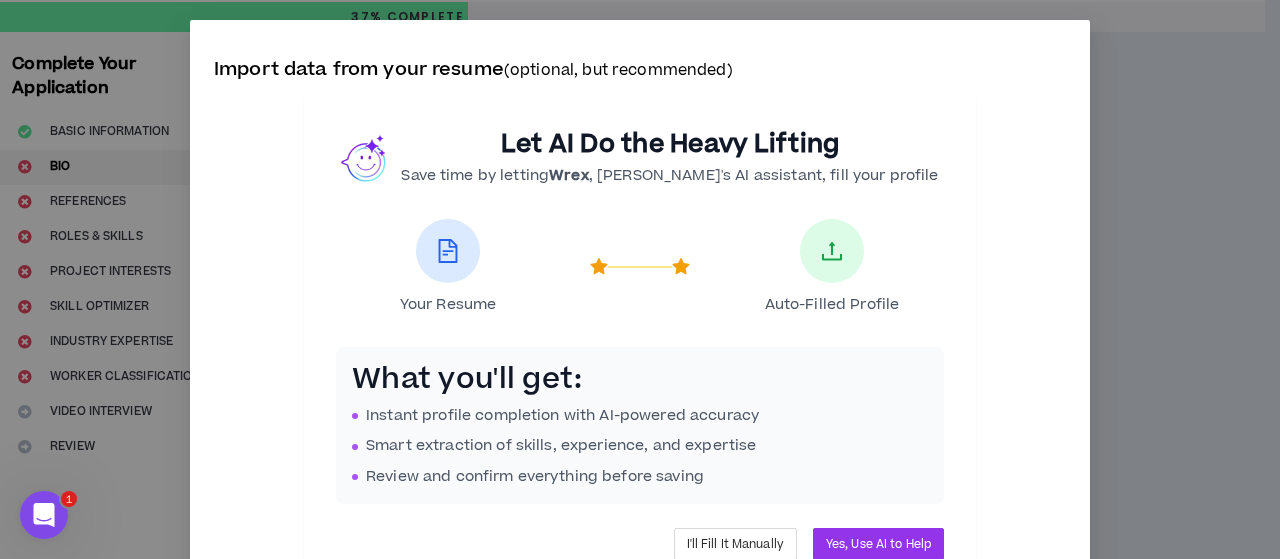 scroll, scrollTop: 0, scrollLeft: 0, axis: both 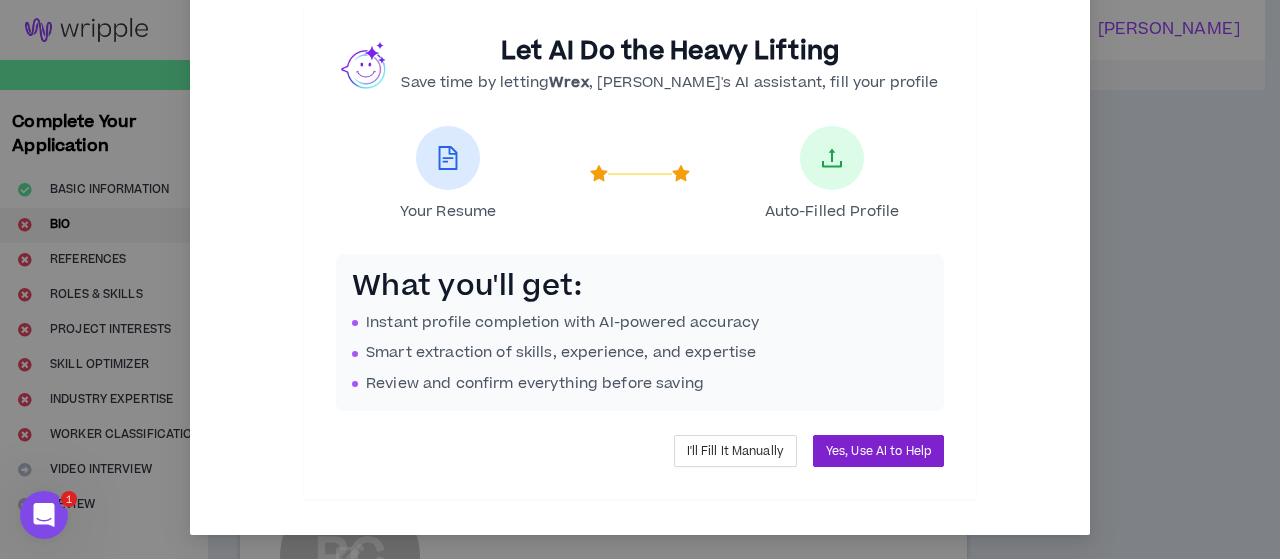 click on "Yes, Use AI to Help" at bounding box center (878, 451) 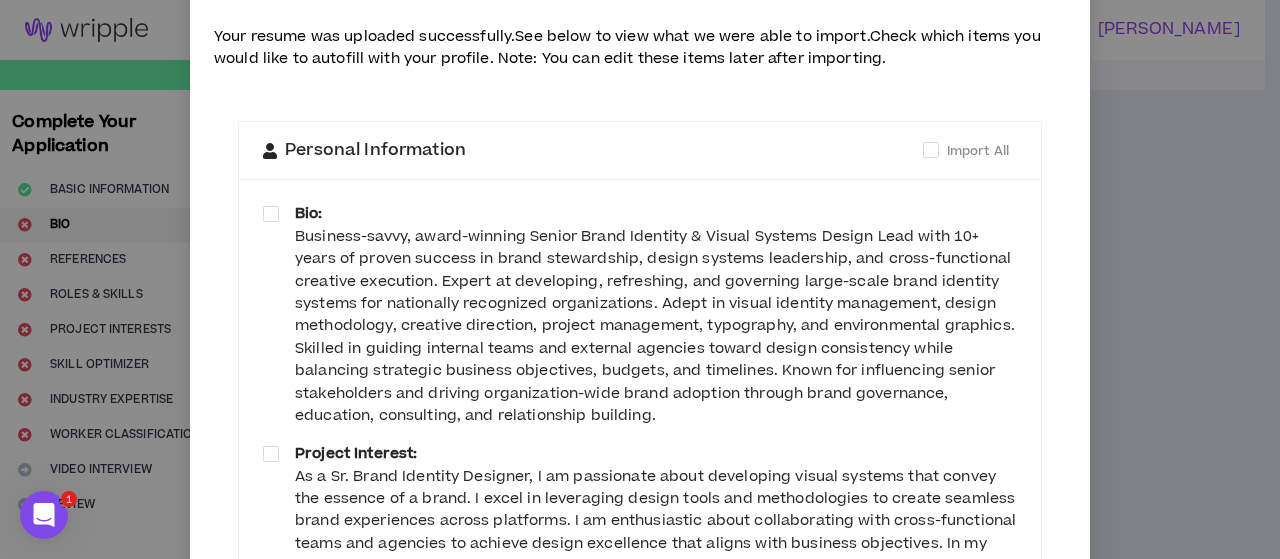 scroll, scrollTop: 93, scrollLeft: 0, axis: vertical 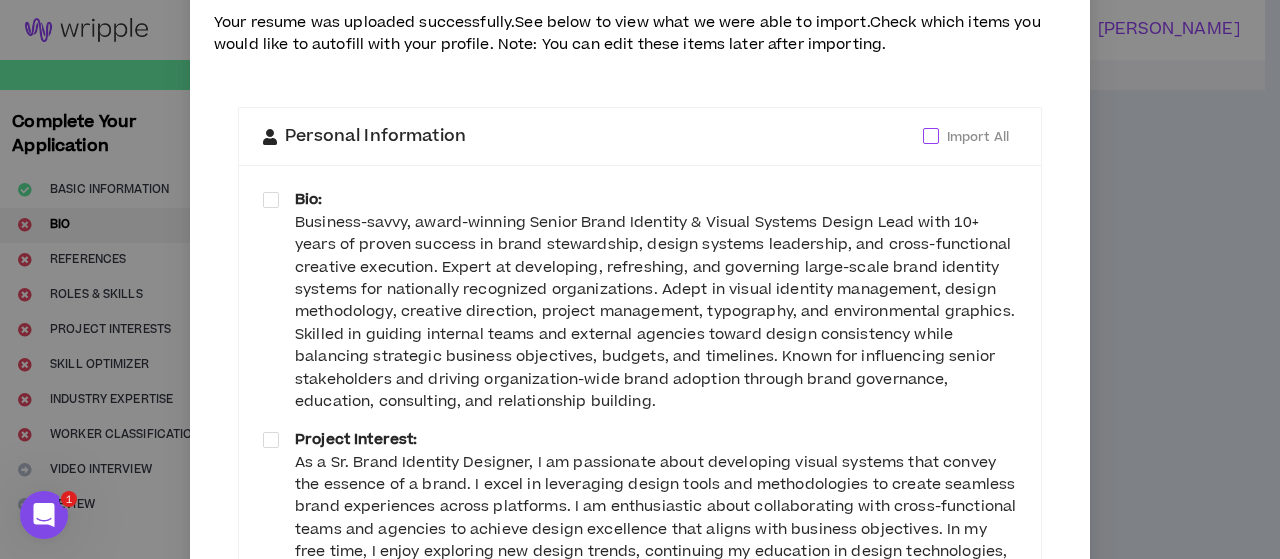 click at bounding box center [931, 136] 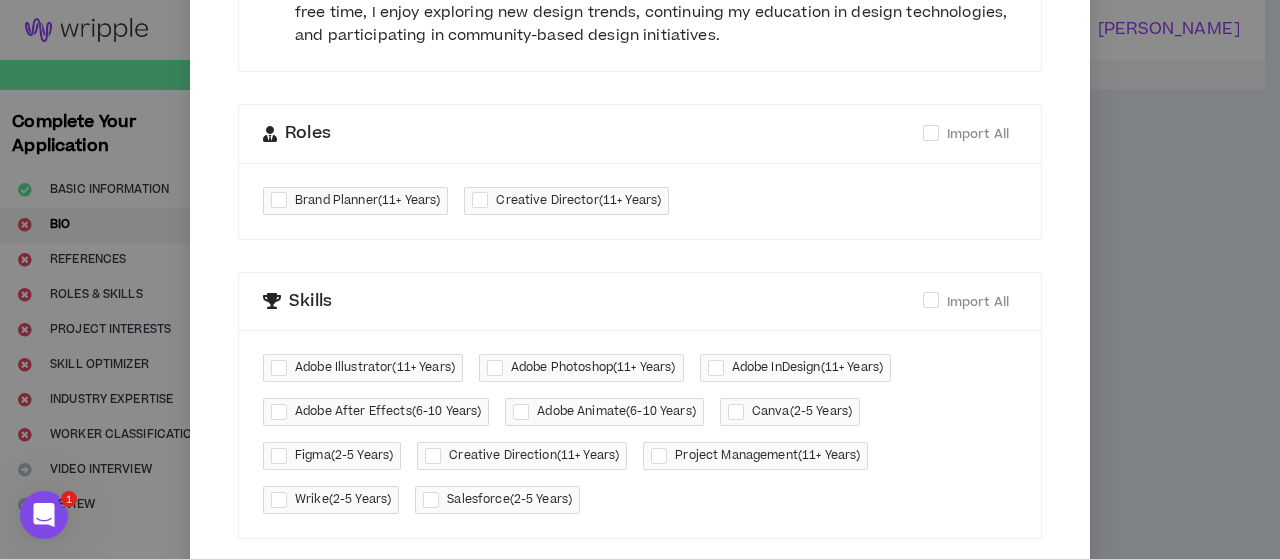 scroll, scrollTop: 635, scrollLeft: 0, axis: vertical 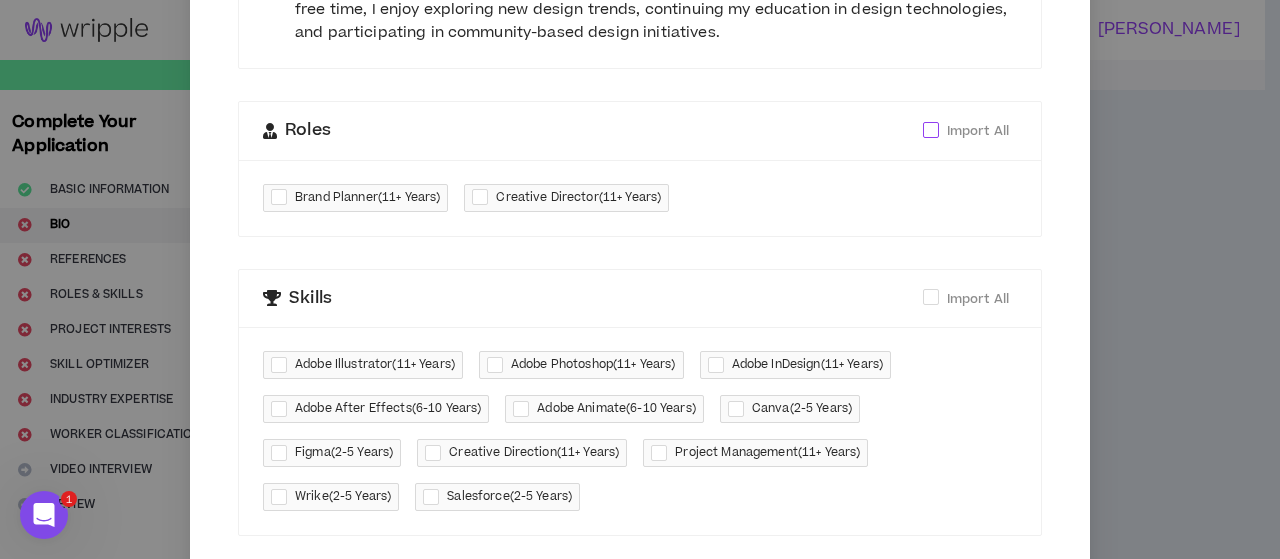 click at bounding box center [931, 130] 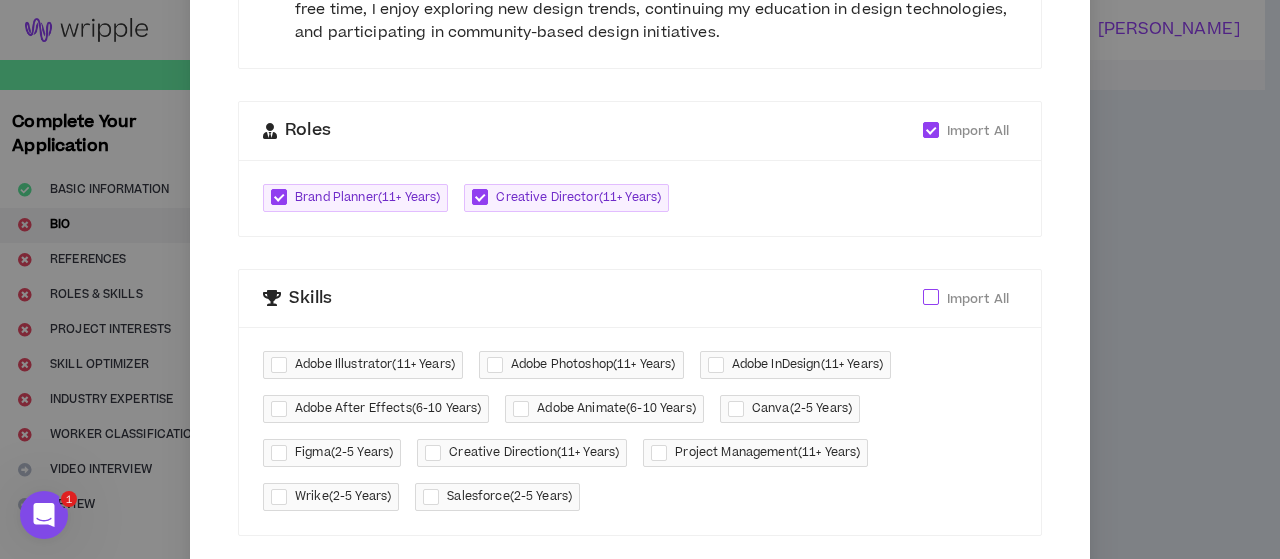 click at bounding box center [931, 297] 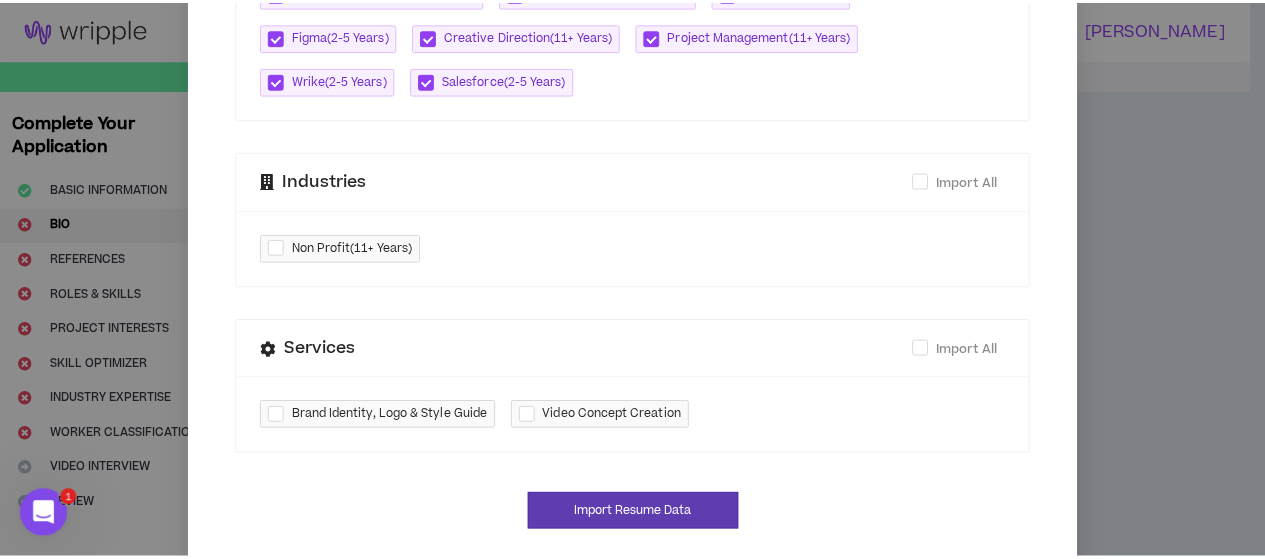 scroll, scrollTop: 1052, scrollLeft: 0, axis: vertical 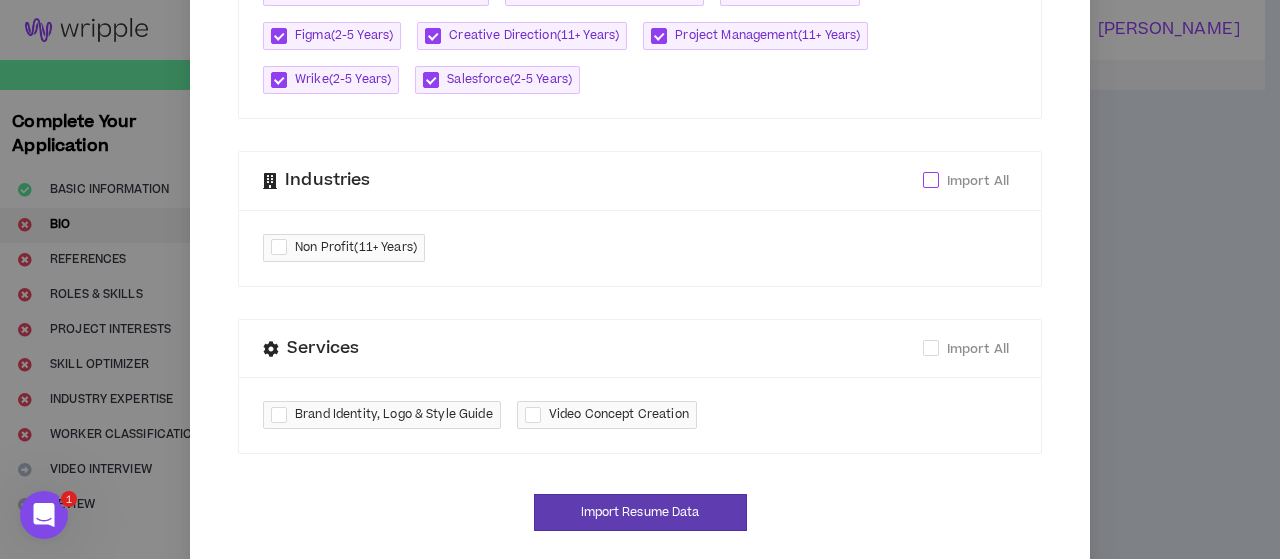 click at bounding box center (931, 180) 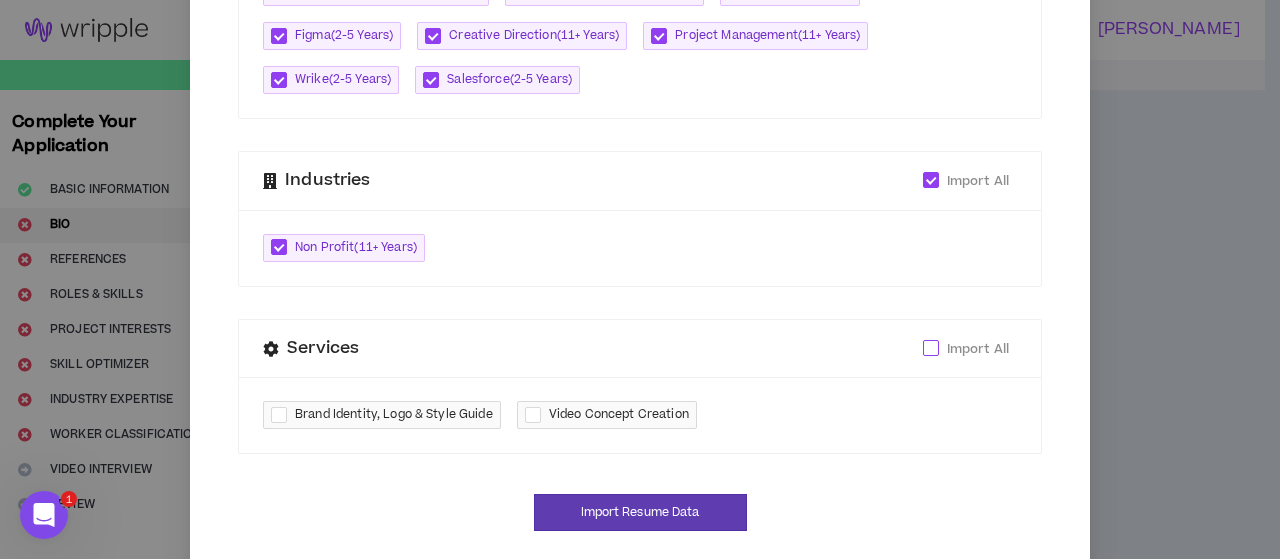 click at bounding box center (931, 348) 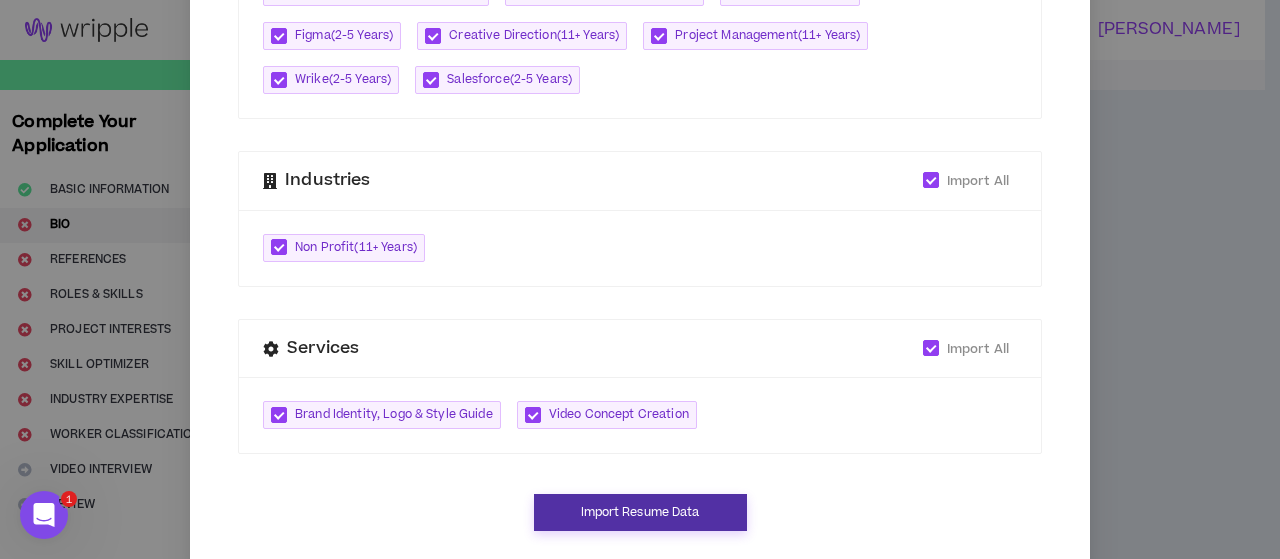 click on "Import Resume Data" at bounding box center (640, 512) 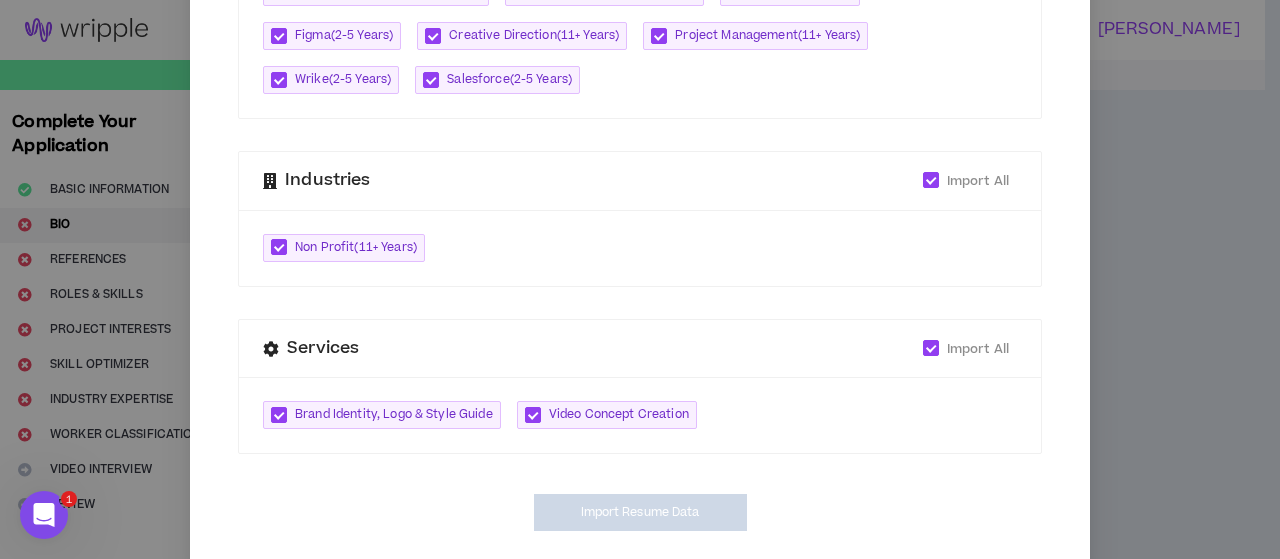 type on "**********" 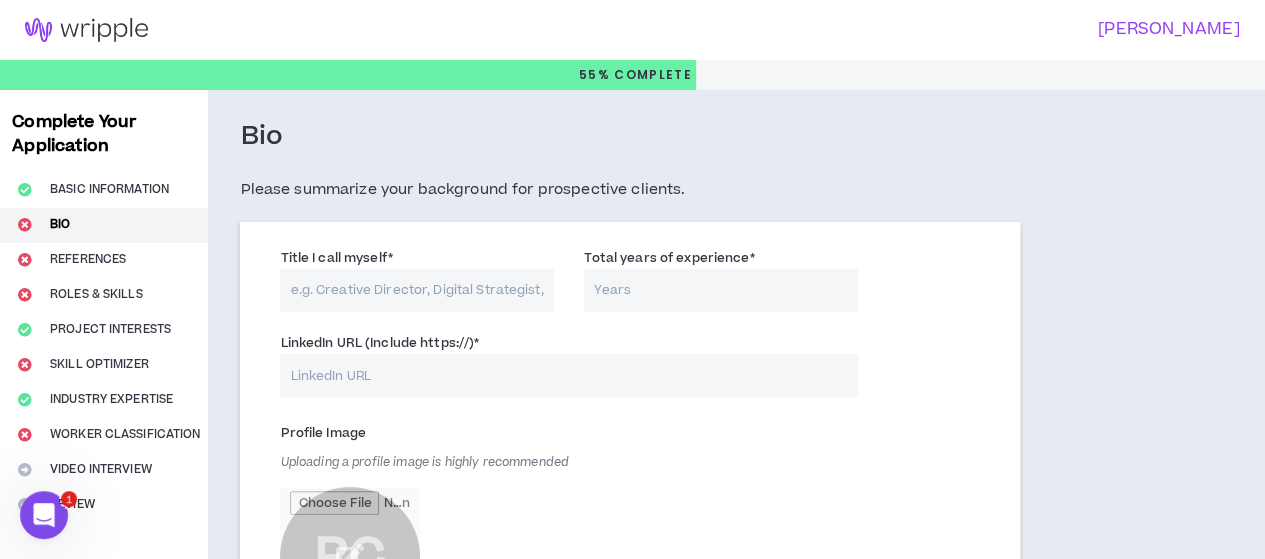 click on "Title I call myself  *" at bounding box center (417, 290) 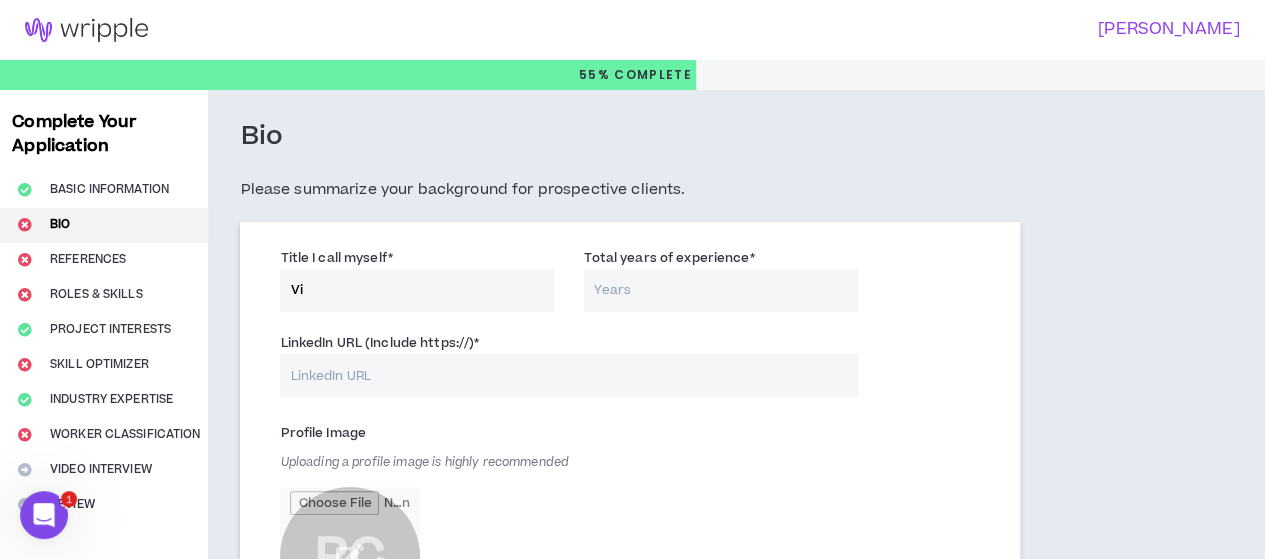 type on "V" 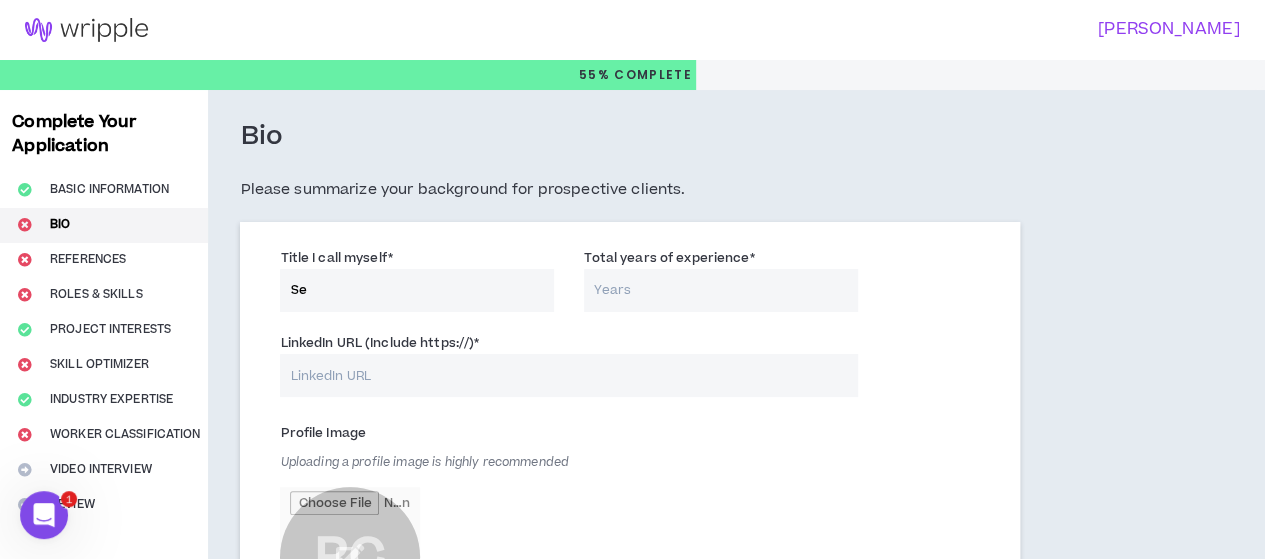 type on "S" 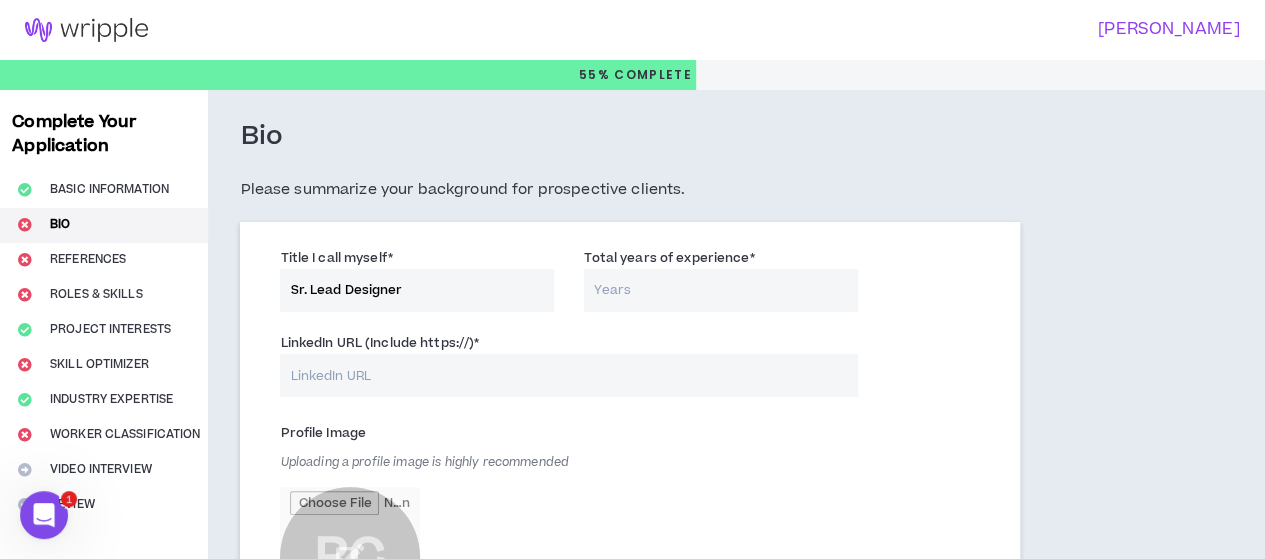 type on "Sr. Lead Designer" 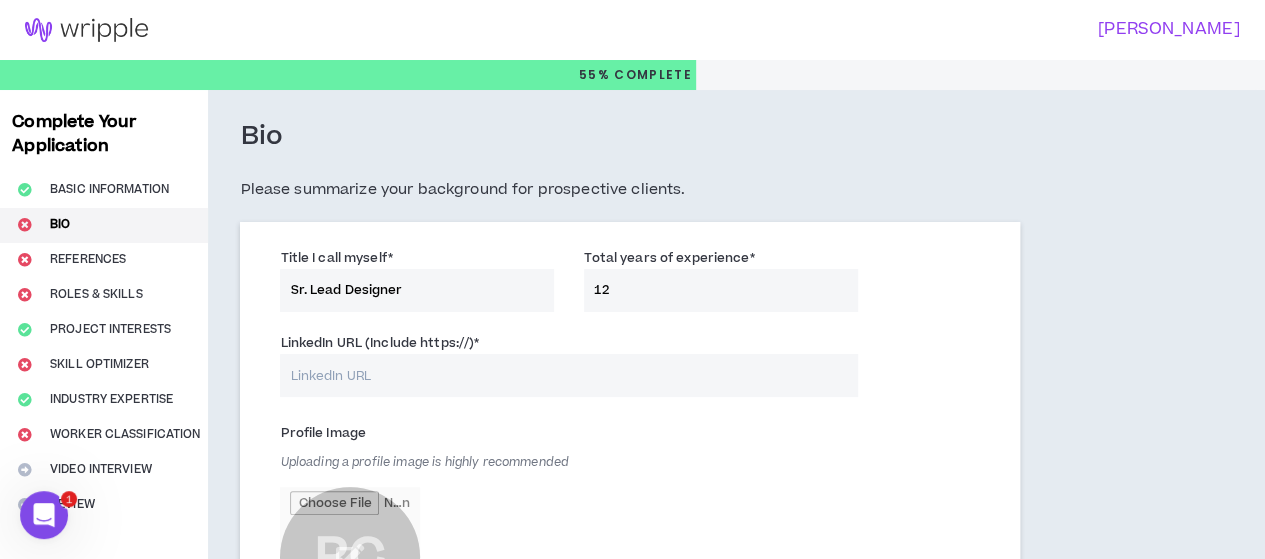 type on "12" 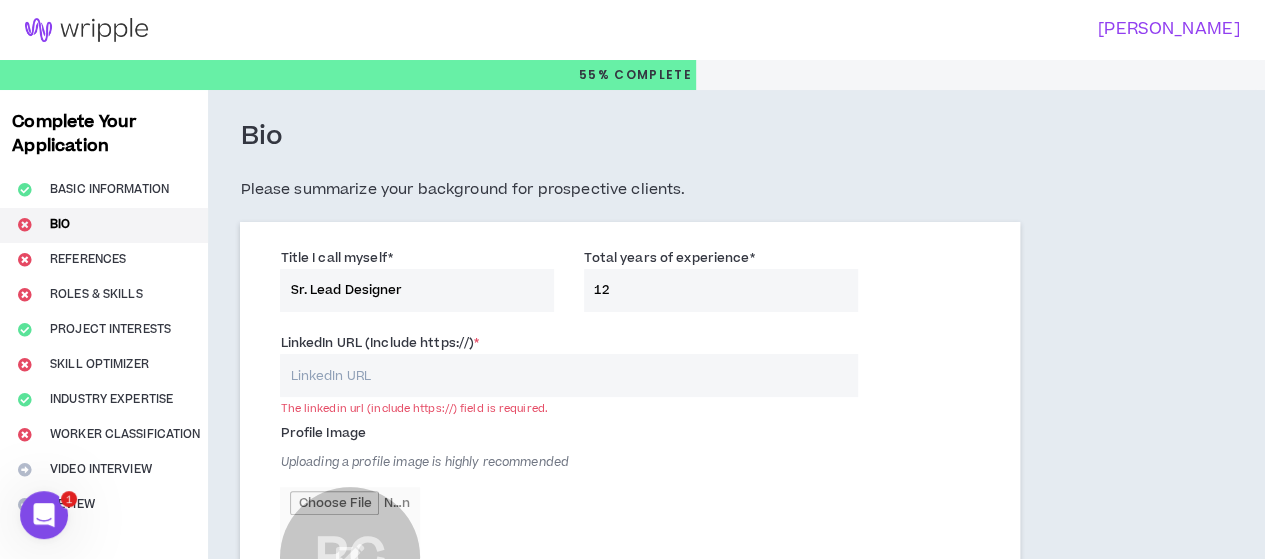 paste on "[DOMAIN_NAME][URL][PERSON_NAME]" 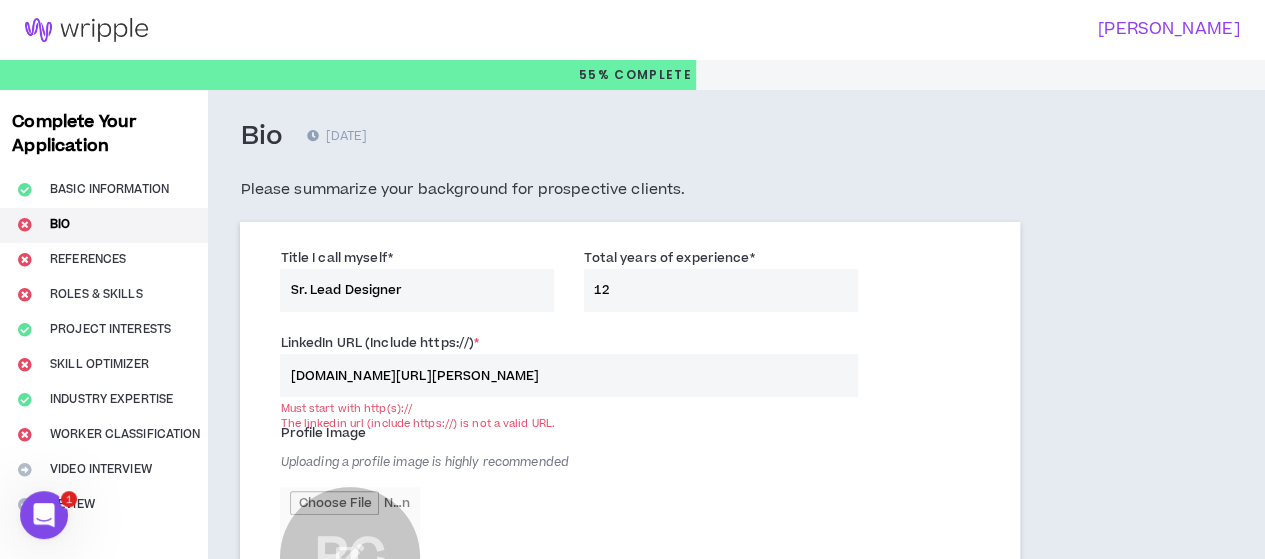 click on "Profile Image Uploading a profile image is highly recommended RC" at bounding box center (629, 532) 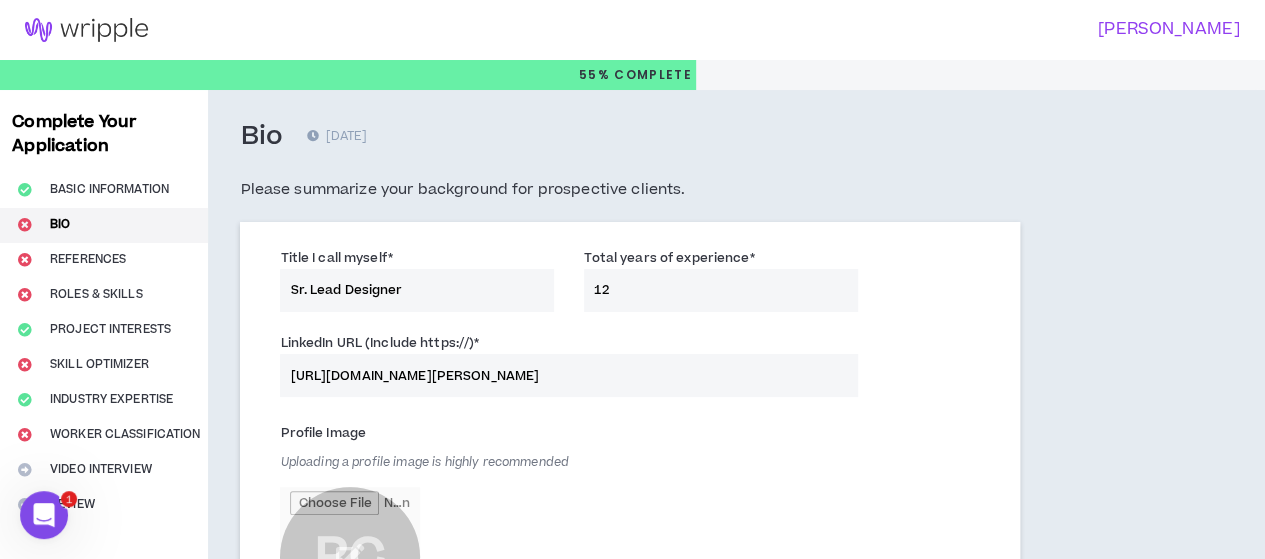 drag, startPoint x: 634, startPoint y: 371, endPoint x: 213, endPoint y: 360, distance: 421.14368 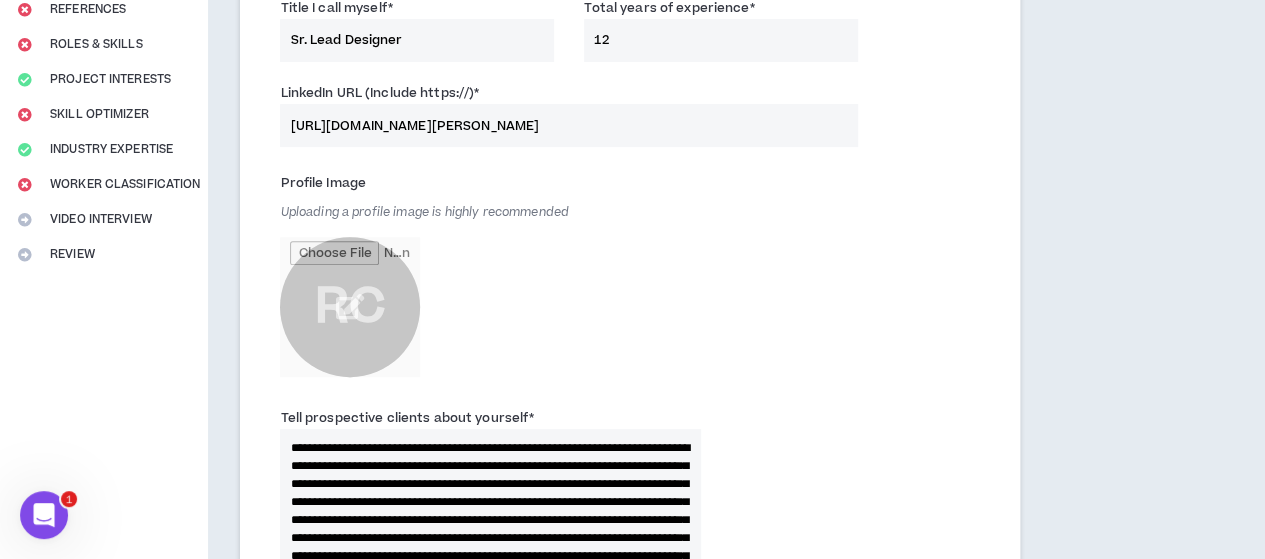 scroll, scrollTop: 259, scrollLeft: 0, axis: vertical 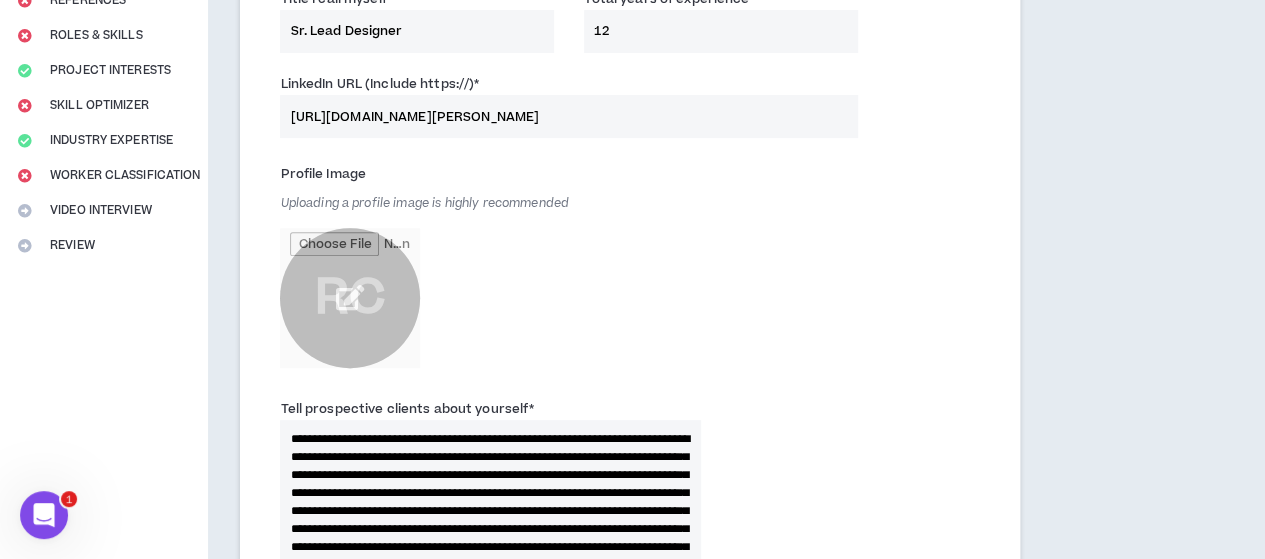 click at bounding box center [350, 298] 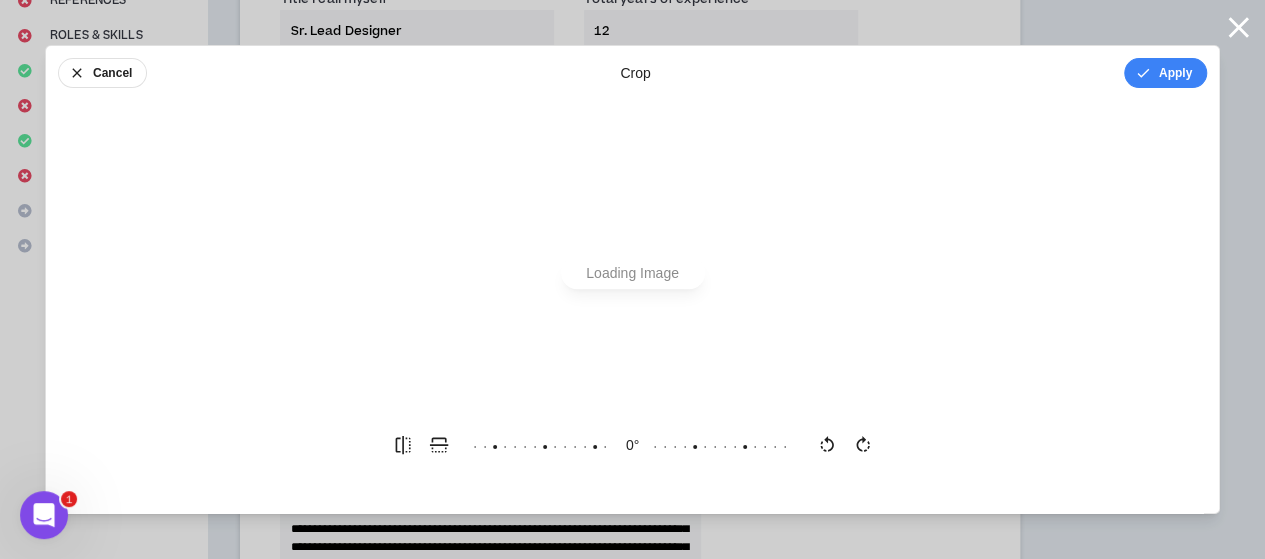 scroll, scrollTop: 0, scrollLeft: 0, axis: both 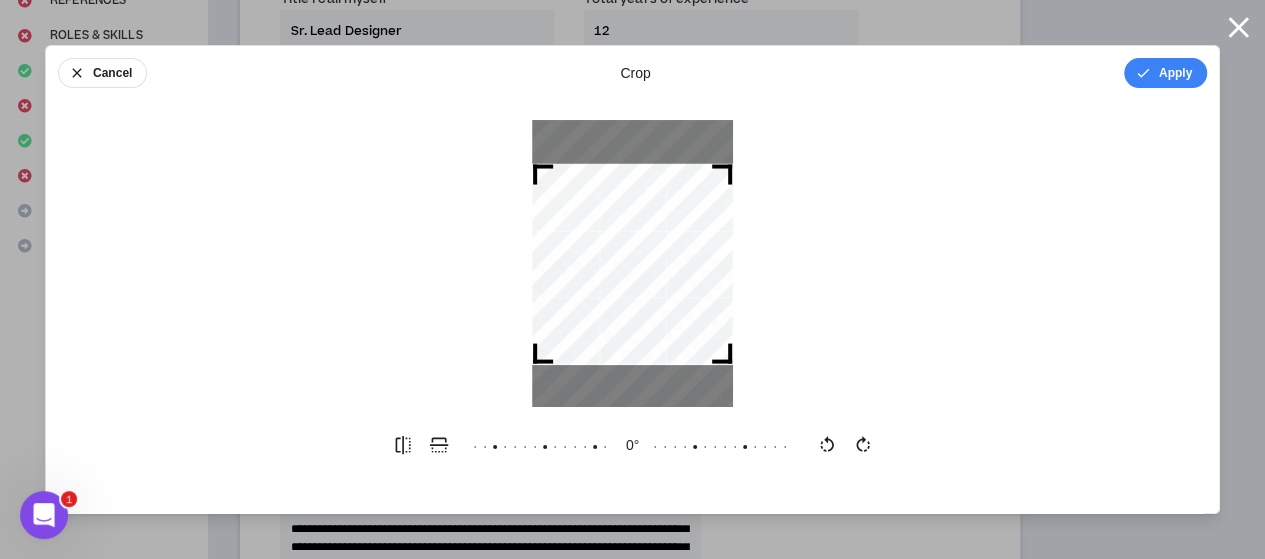 click at bounding box center [632, 387] 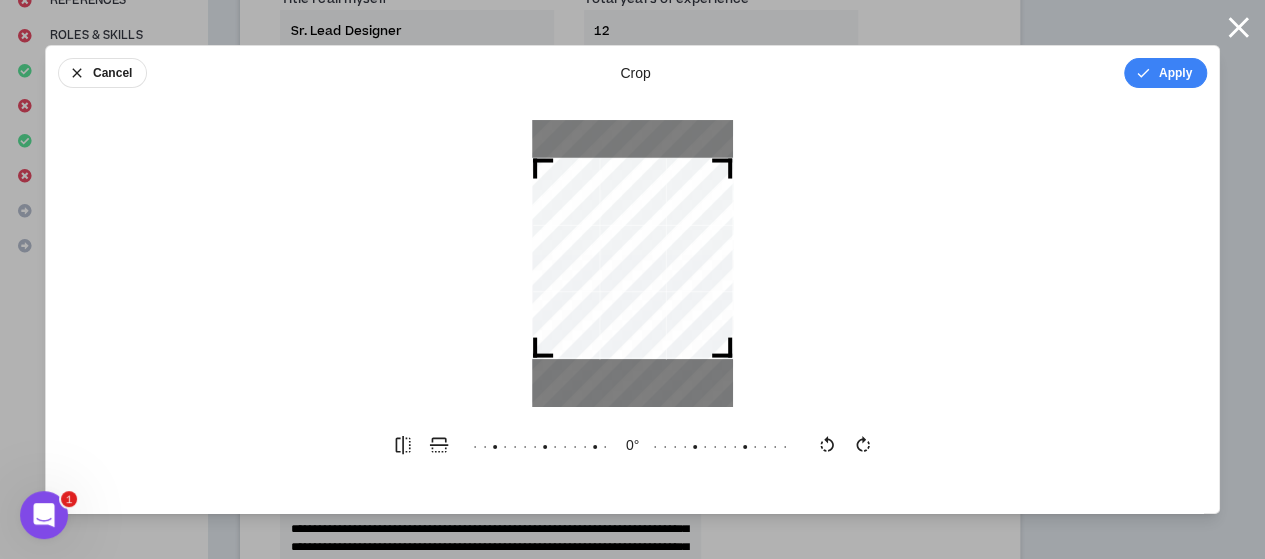 click at bounding box center [632, 258] 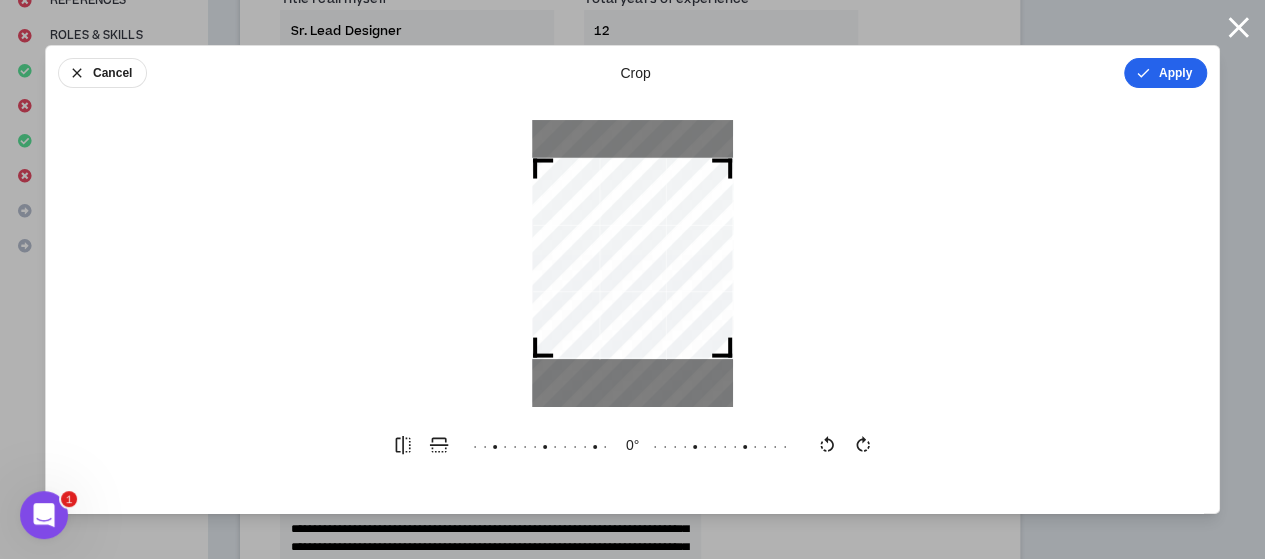click on "Apply" at bounding box center (1165, 73) 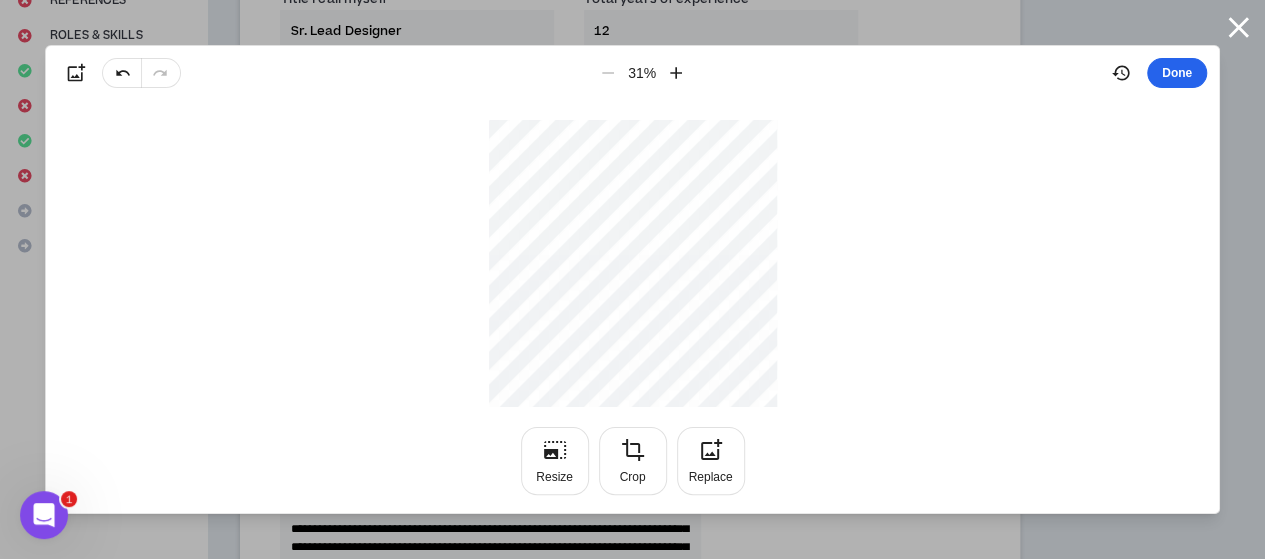 click on "Done" at bounding box center (1177, 73) 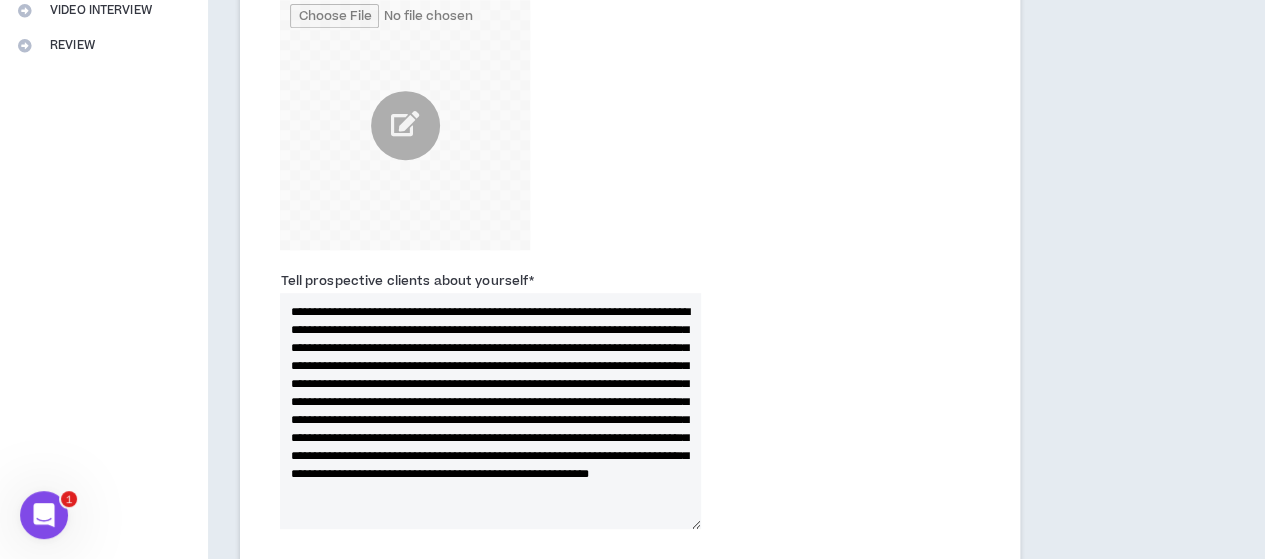 scroll, scrollTop: 579, scrollLeft: 0, axis: vertical 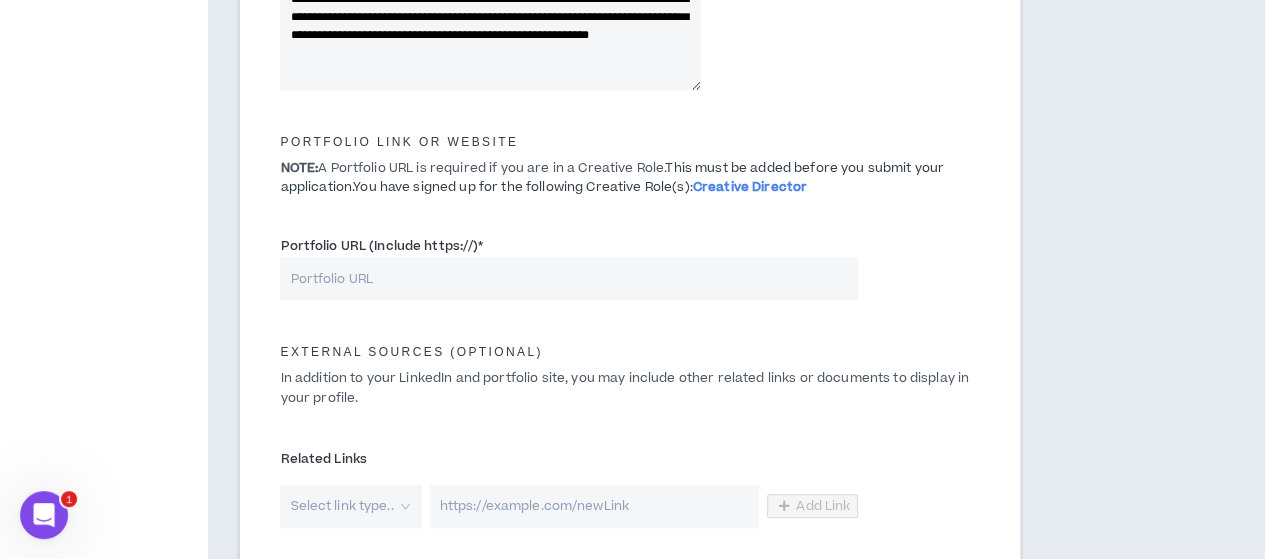 click on "Portfolio URL (Include https://)  *" at bounding box center [569, 278] 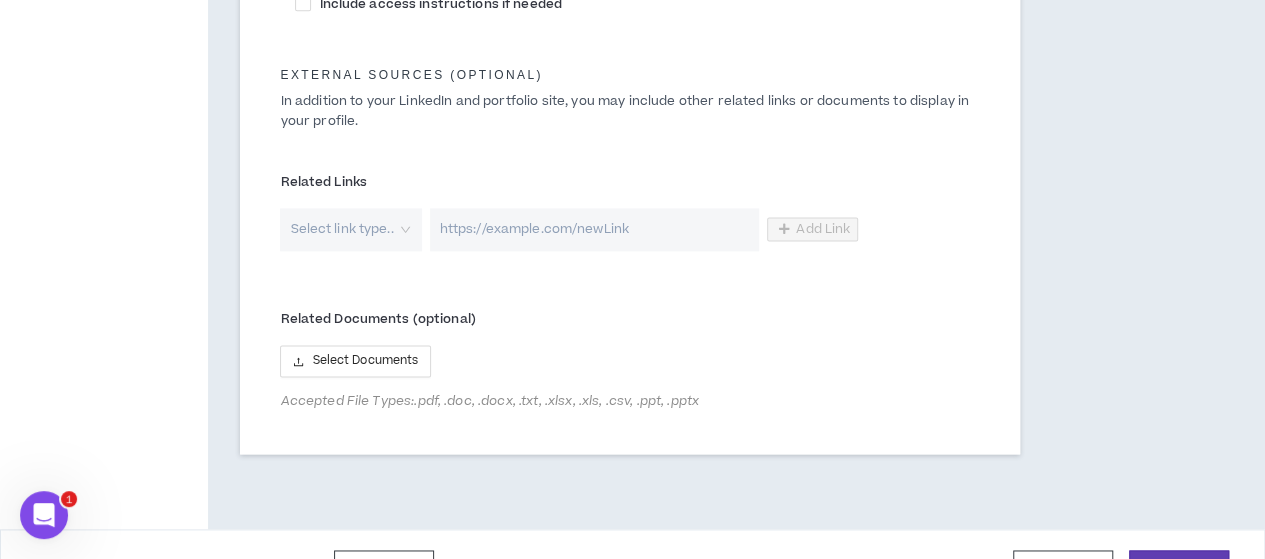 scroll, scrollTop: 1278, scrollLeft: 0, axis: vertical 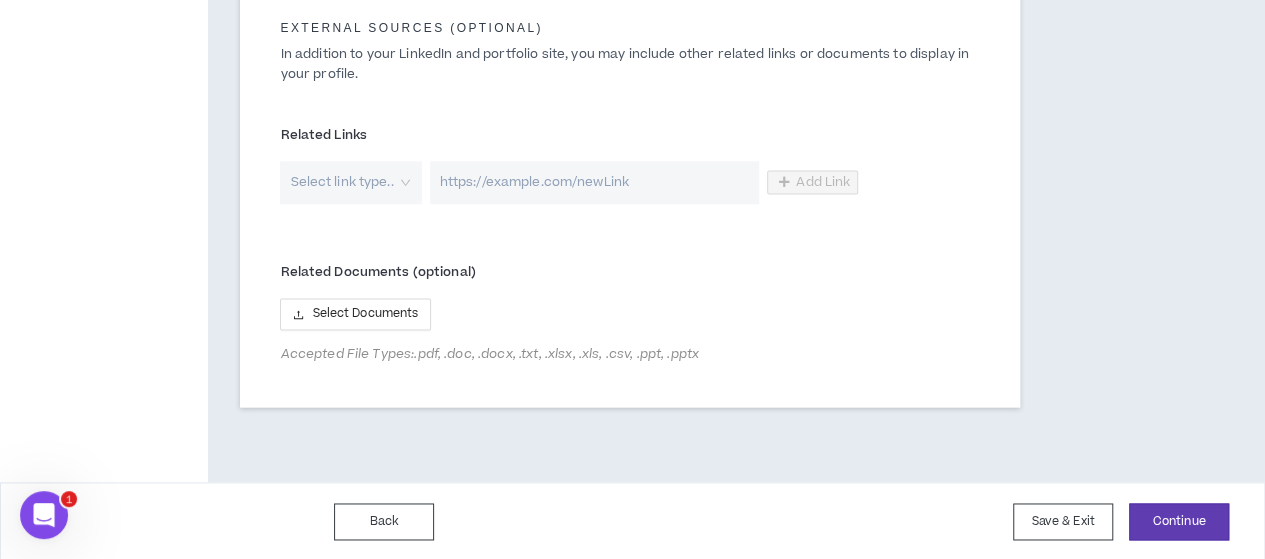 type on "[URL][DOMAIN_NAME]" 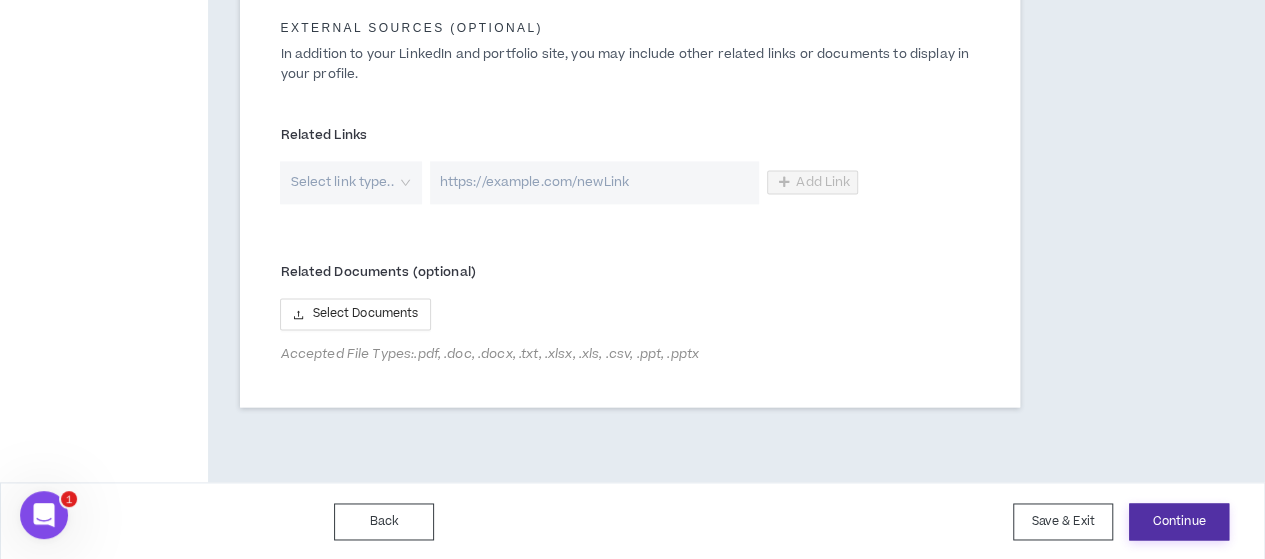 click on "Continue" at bounding box center [1179, 521] 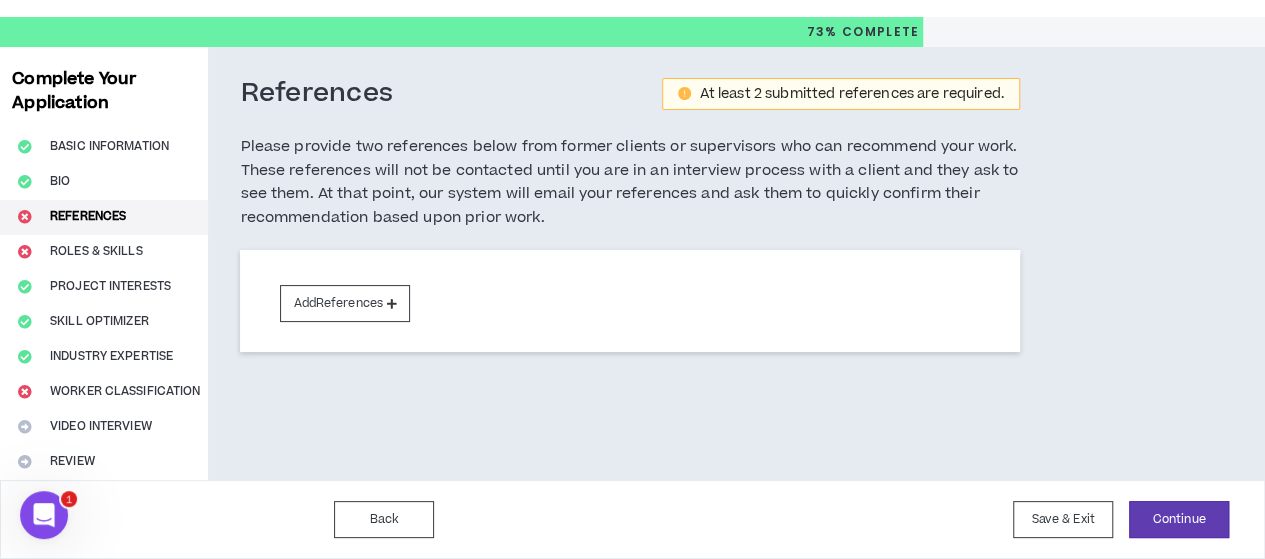 scroll, scrollTop: 0, scrollLeft: 0, axis: both 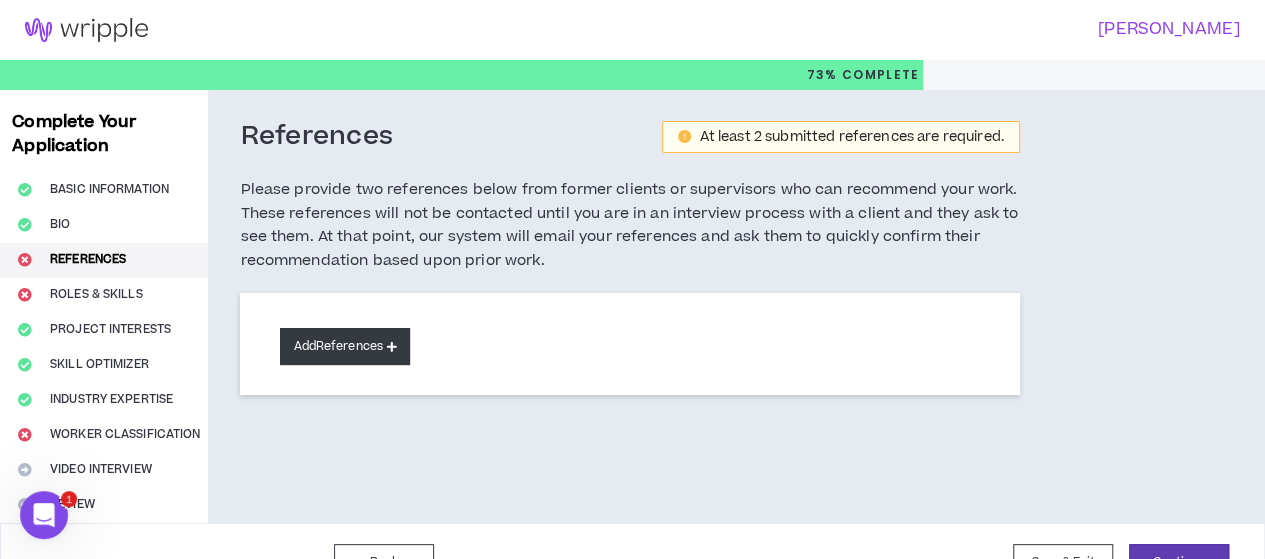 click at bounding box center (392, 346) 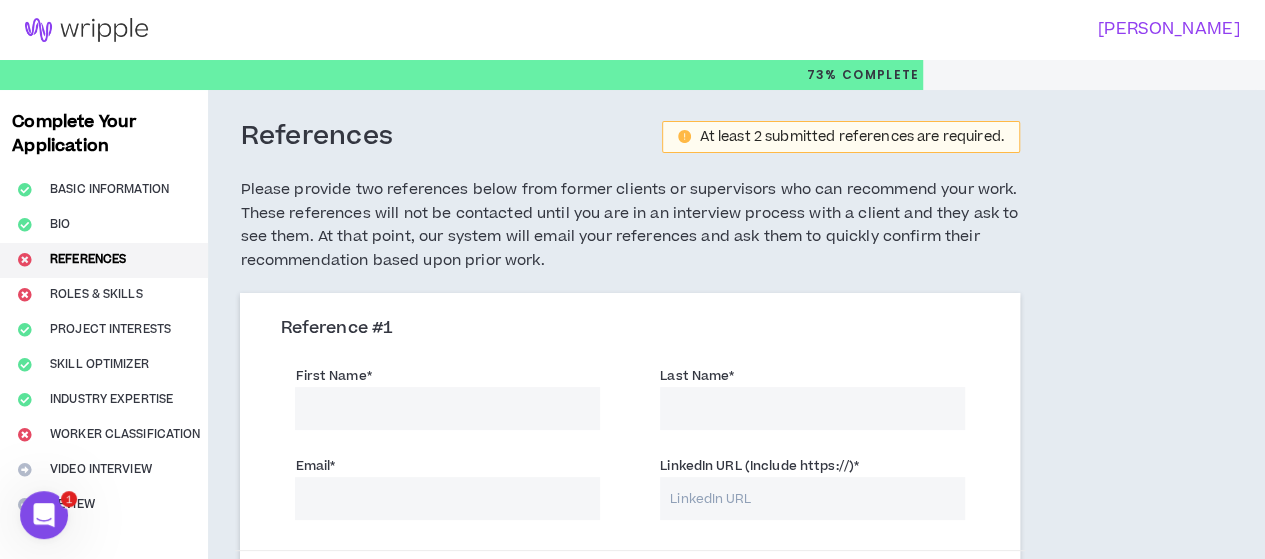 click on "First Name  *" at bounding box center (447, 408) 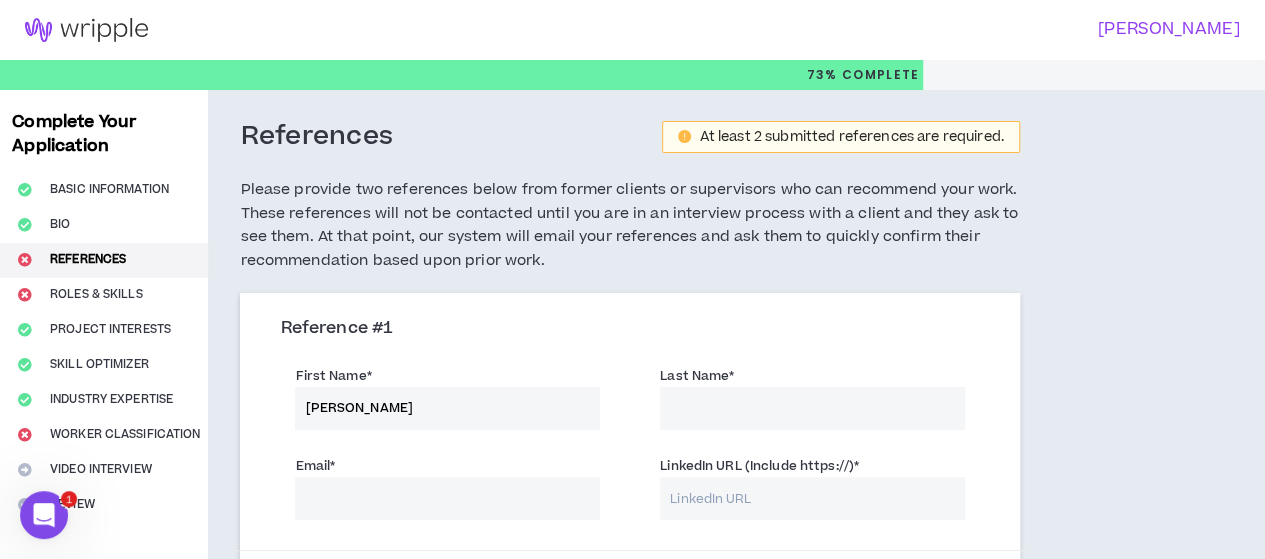 type on "[PERSON_NAME]" 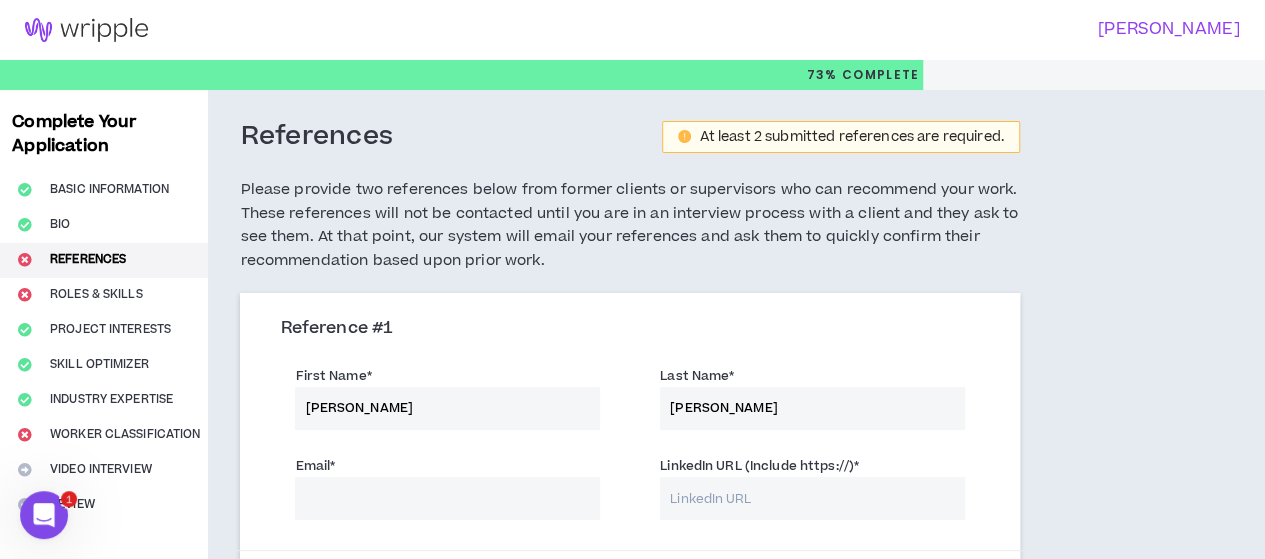 type on "[PERSON_NAME]" 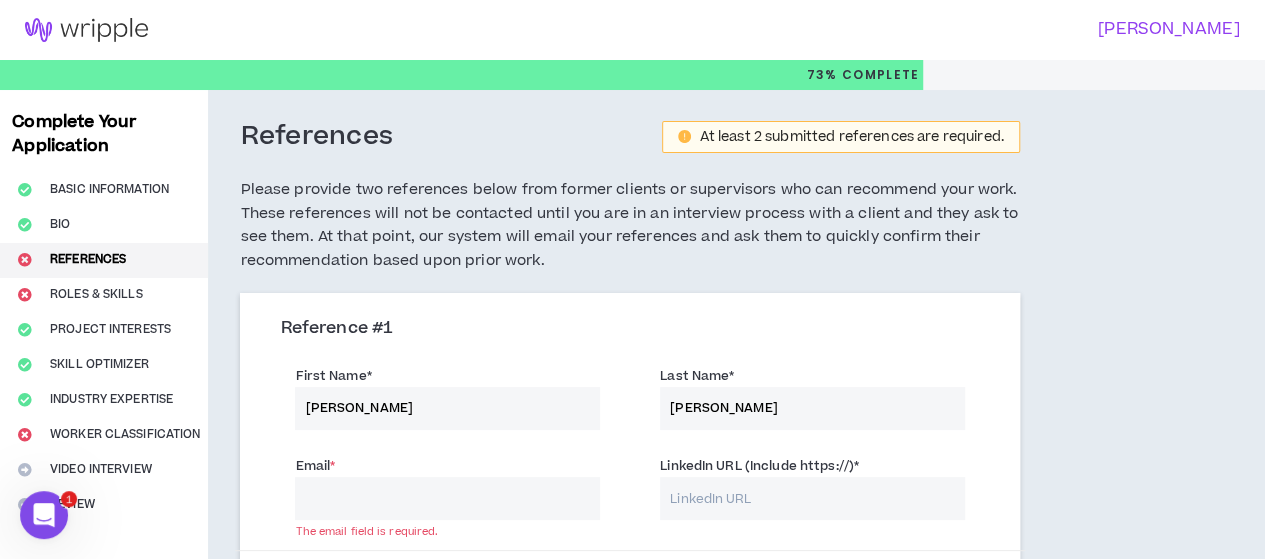 paste on "[EMAIL_ADDRESS][DOMAIN_NAME]" 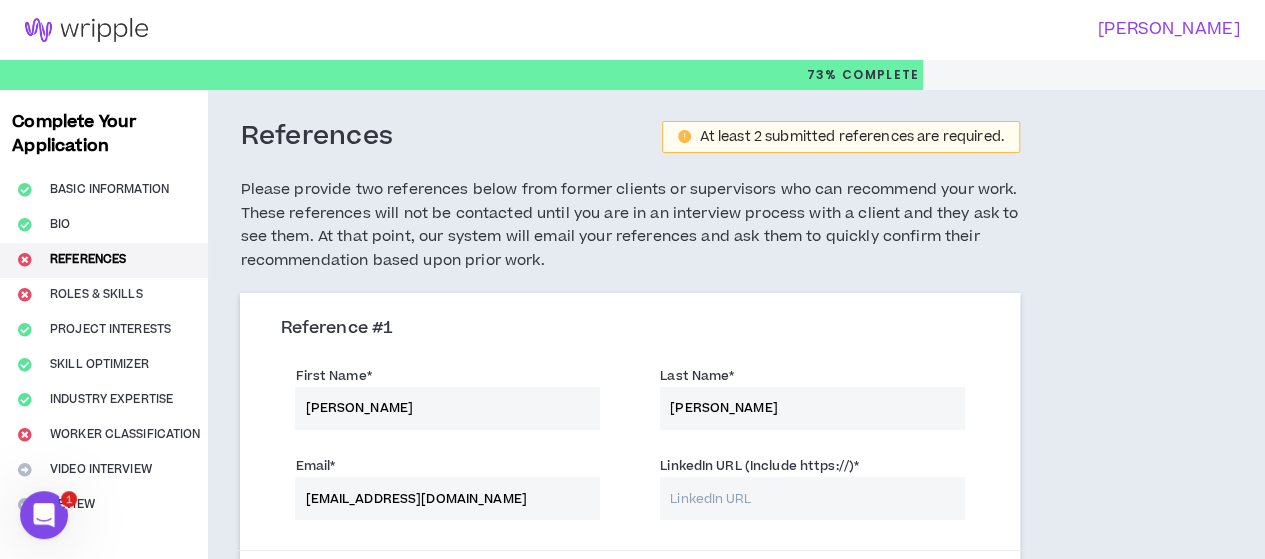 type on "[EMAIL_ADDRESS][DOMAIN_NAME]" 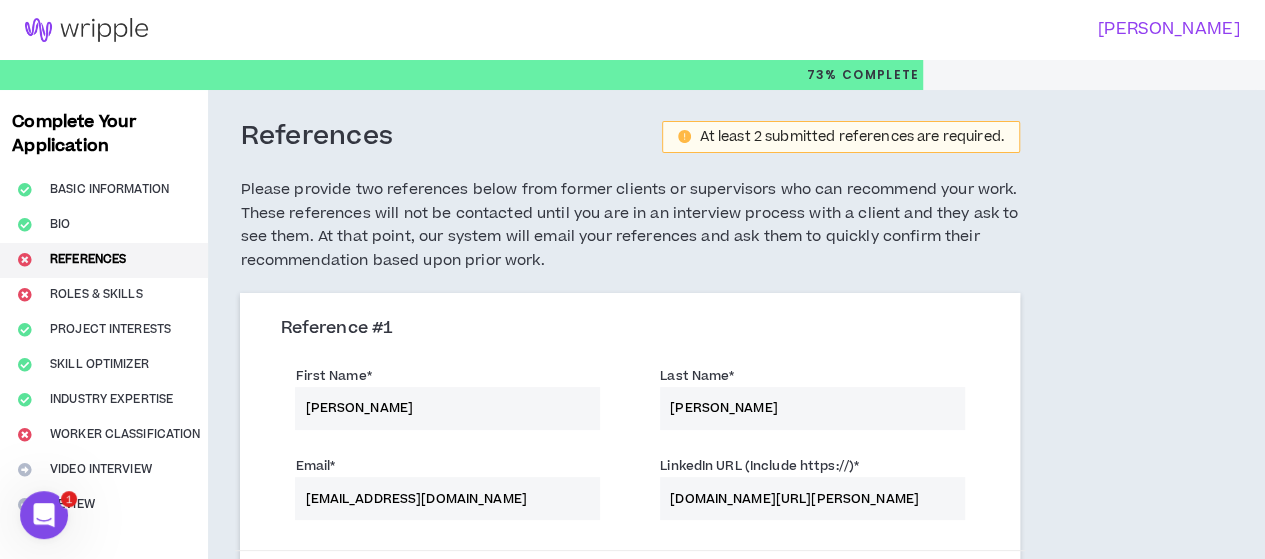 scroll, scrollTop: 0, scrollLeft: 27, axis: horizontal 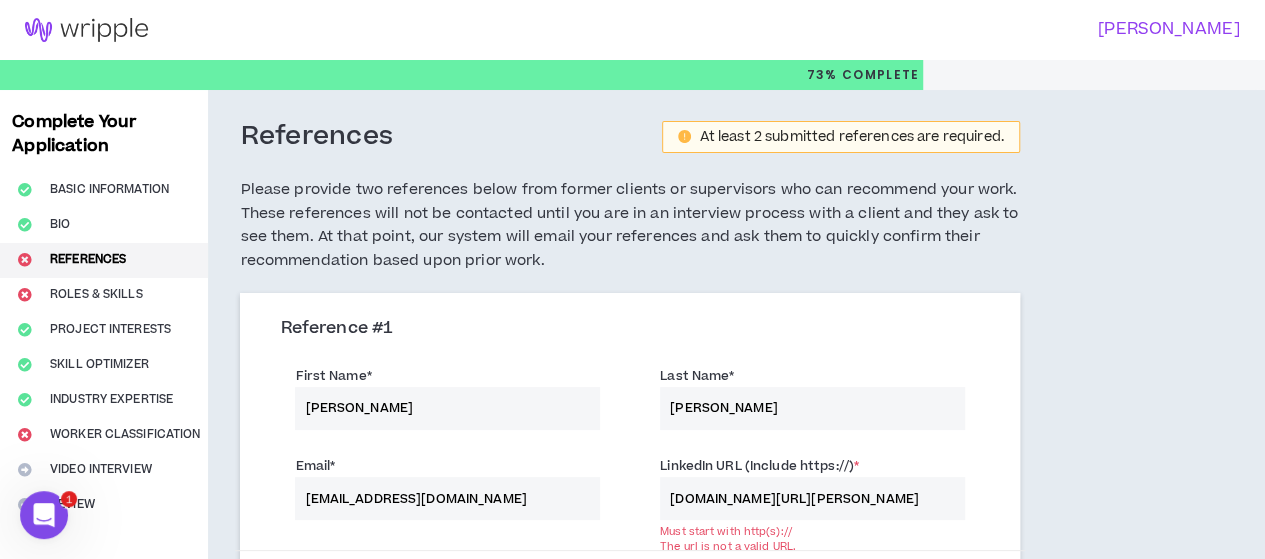 click on "References At least 2 submitted references are required. Please provide two references below from former clients or supervisors who can recommend your work. These references will not be contacted until you are in an interview process with a client and they ask to see them. At that point, our system will email your references and ask them to quickly confirm their recommendation based upon prior work. Reference # 1 First Name  * [PERSON_NAME] Last Name  * [PERSON_NAME] Email  * [EMAIL_ADDRESS][DOMAIN_NAME] LinkedIn URL (Include https://)  * [DOMAIN_NAME][URL][PERSON_NAME] Must start with http(s):// The url is not a valid URL. Save Cancel Add  References  #2" at bounding box center [629, 462] 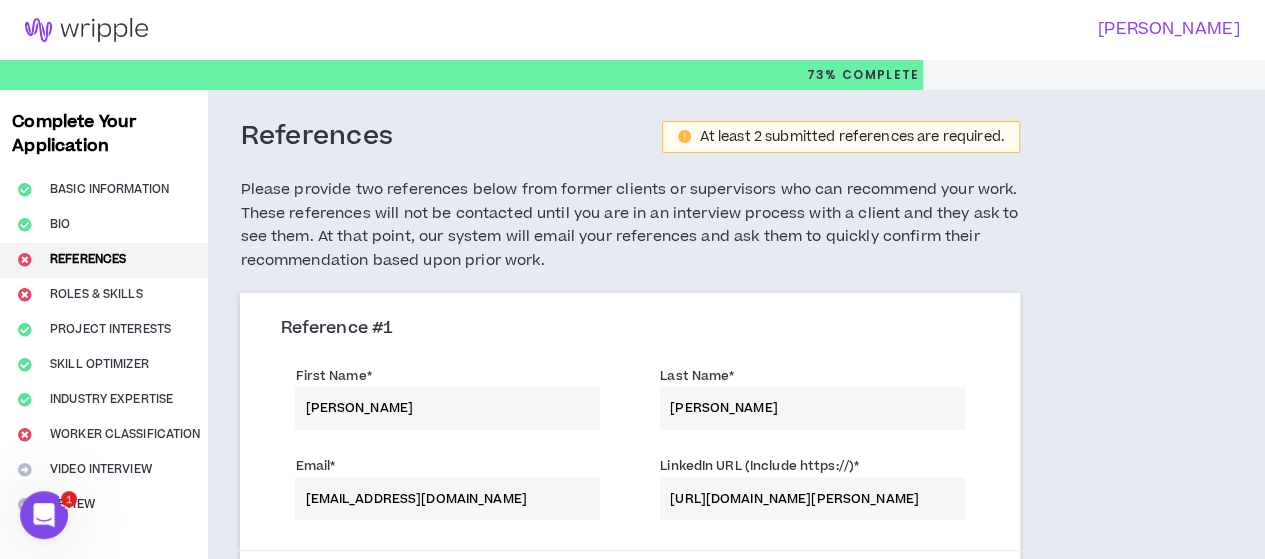 click on "[URL][DOMAIN_NAME][PERSON_NAME]" at bounding box center (812, 498) 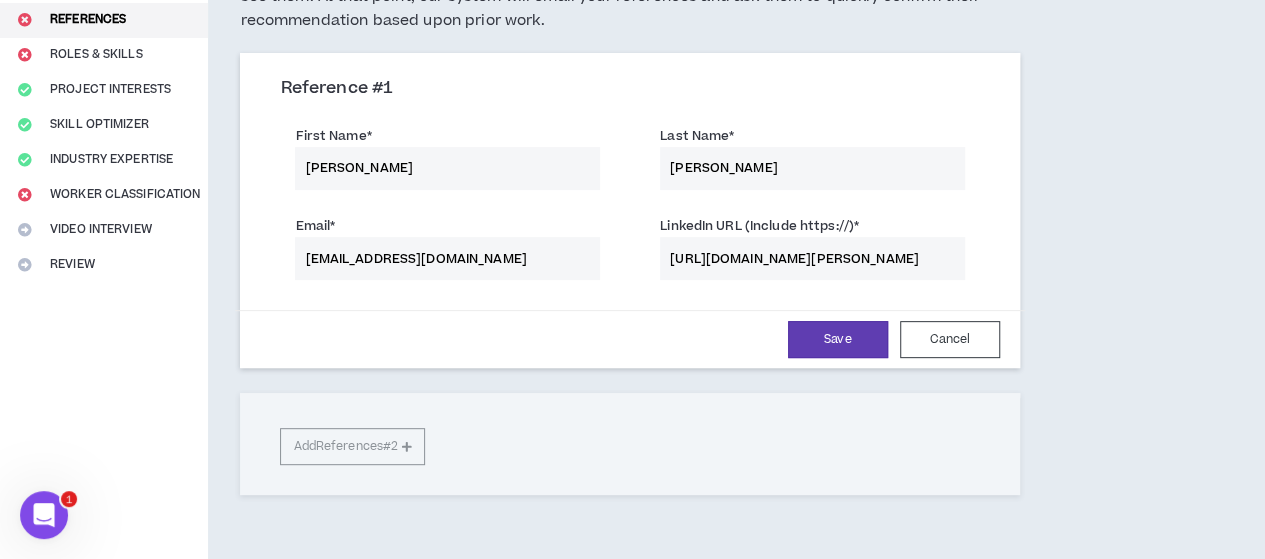 scroll, scrollTop: 240, scrollLeft: 0, axis: vertical 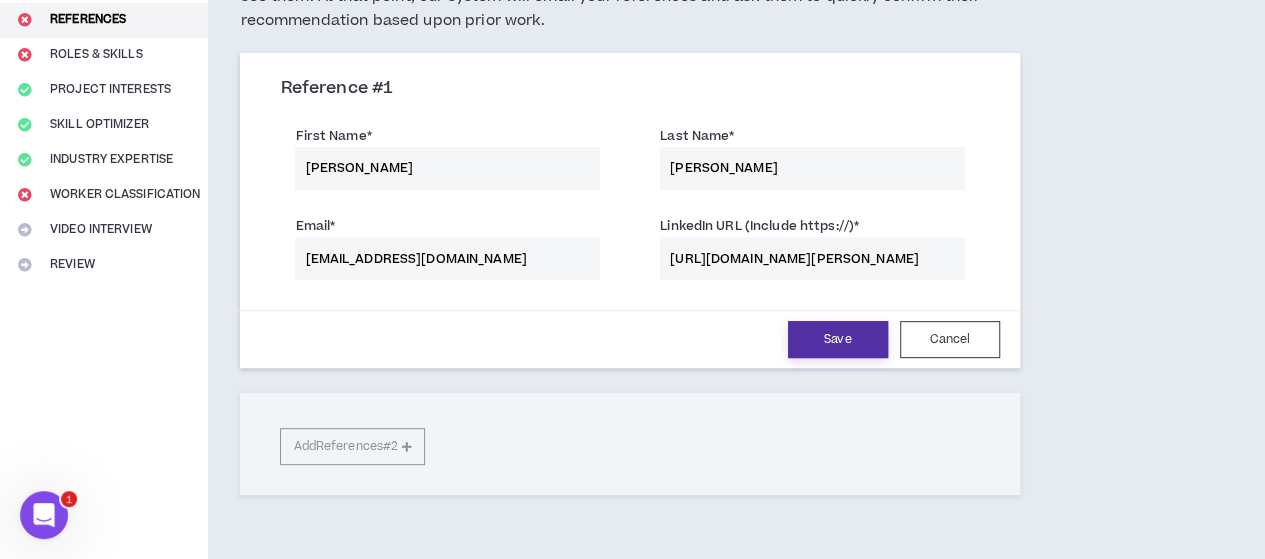 click on "Save" at bounding box center (838, 339) 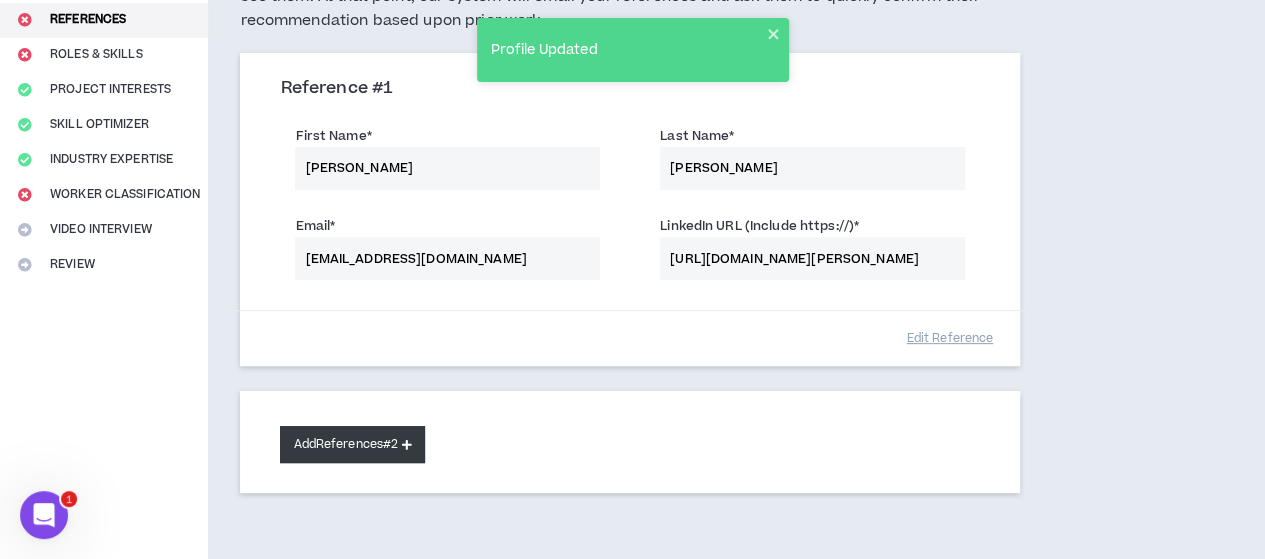 click on "Add  References  #2" at bounding box center (352, 444) 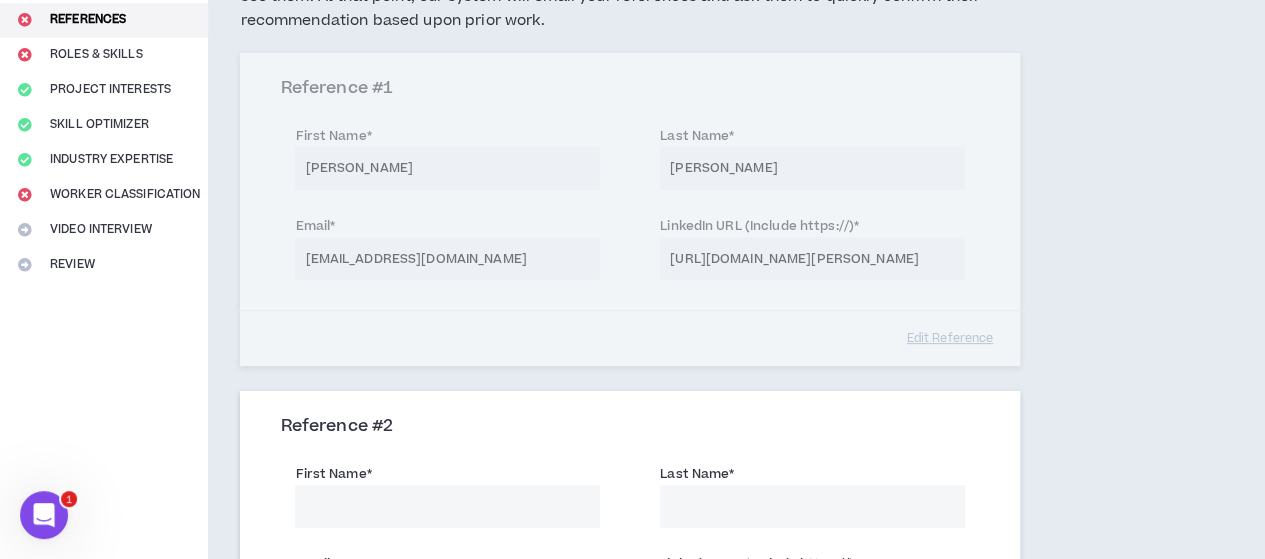 click on "First Name  *" at bounding box center [447, 506] 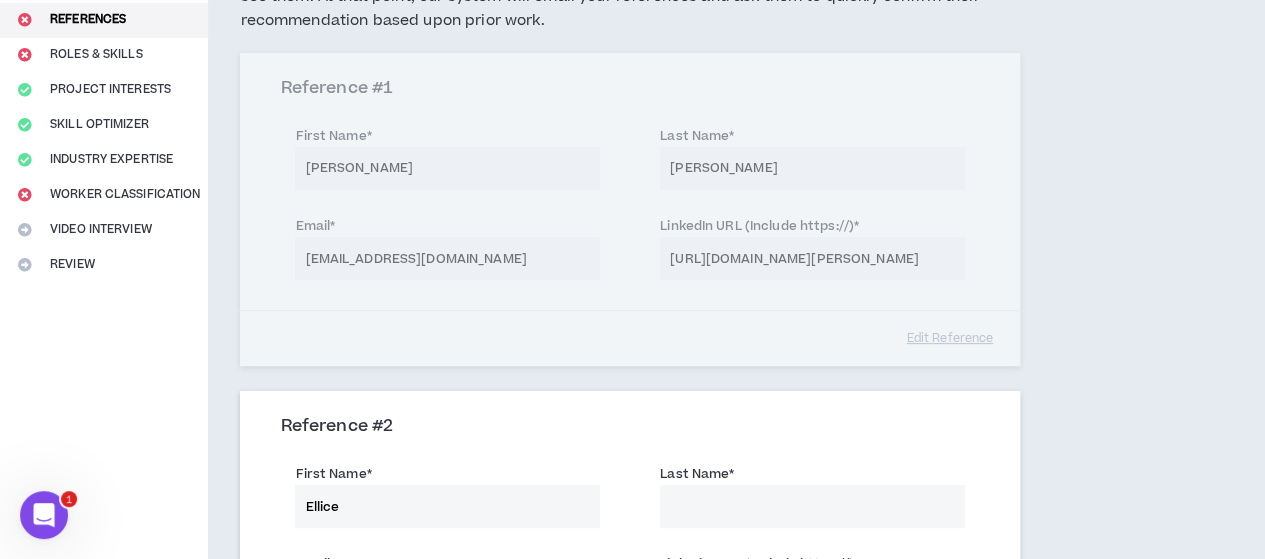 type on "Ellice" 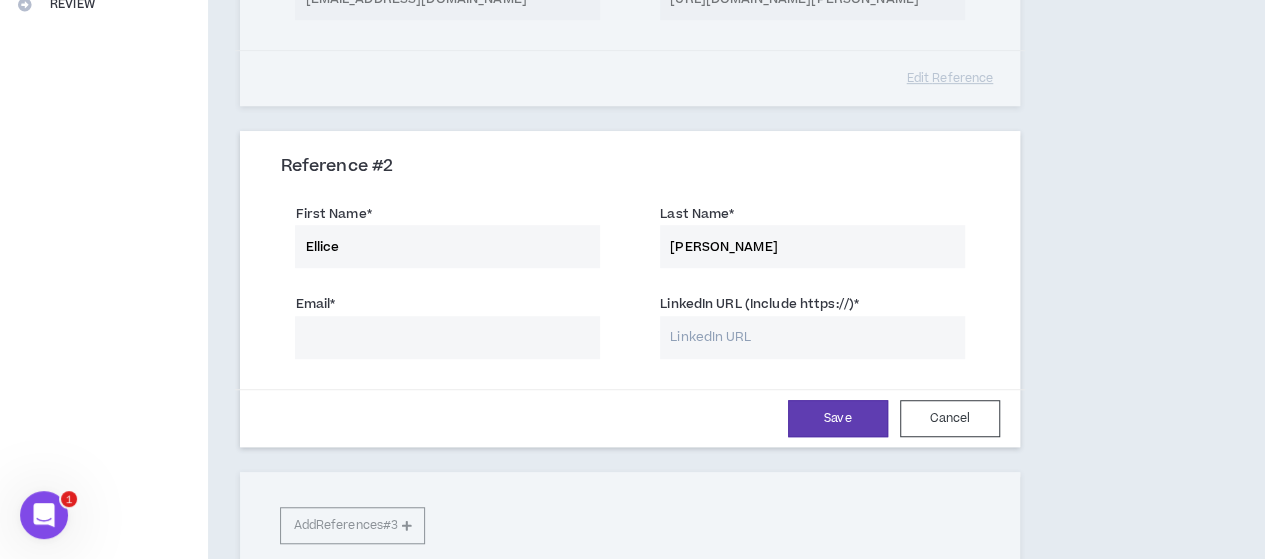 scroll, scrollTop: 507, scrollLeft: 0, axis: vertical 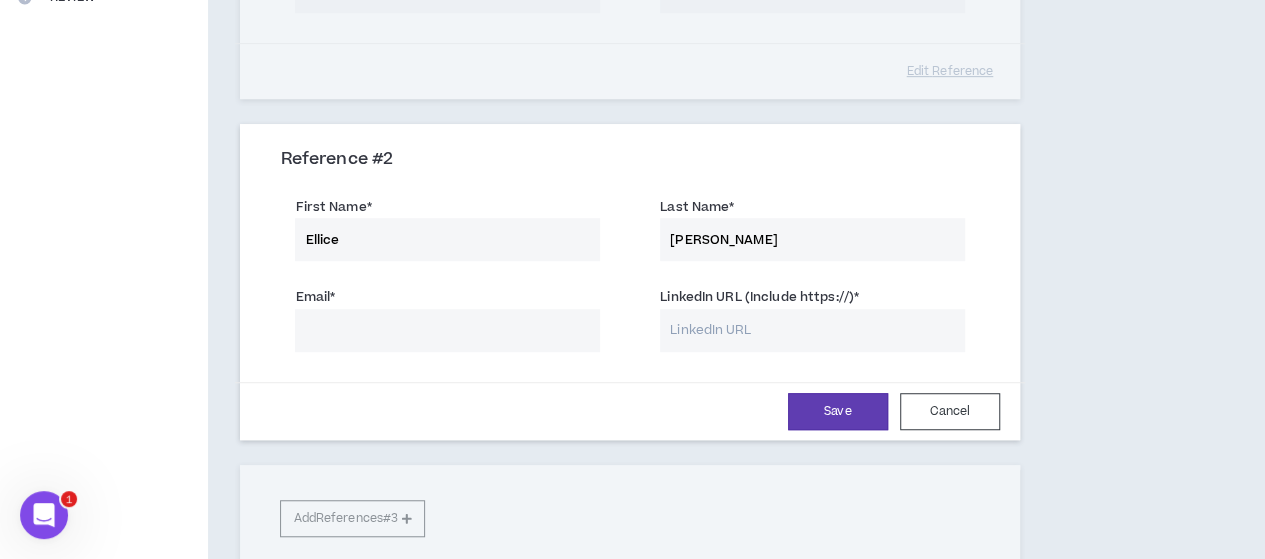 type on "[PERSON_NAME]" 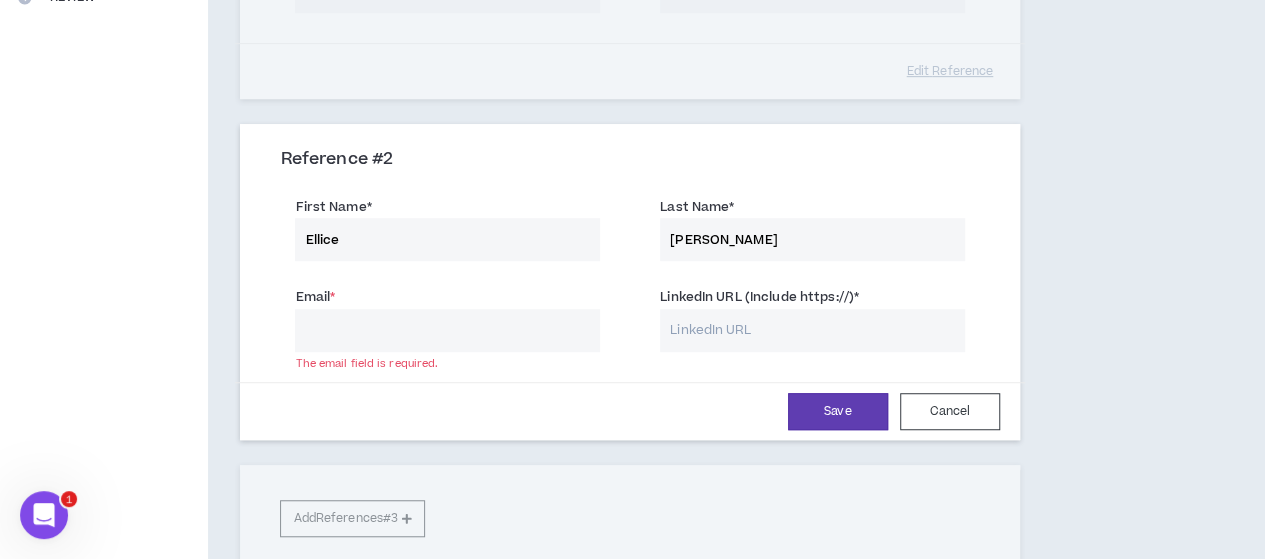 click on "LinkedIn URL (Include https://)  *" at bounding box center [812, 330] 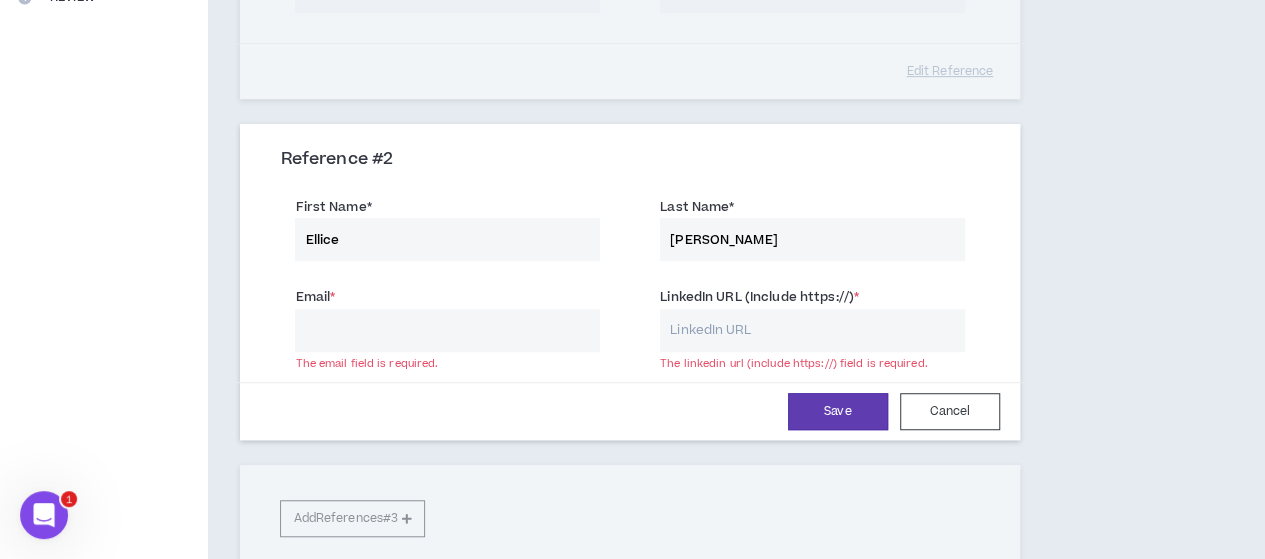 click on "Email  *" at bounding box center (447, 330) 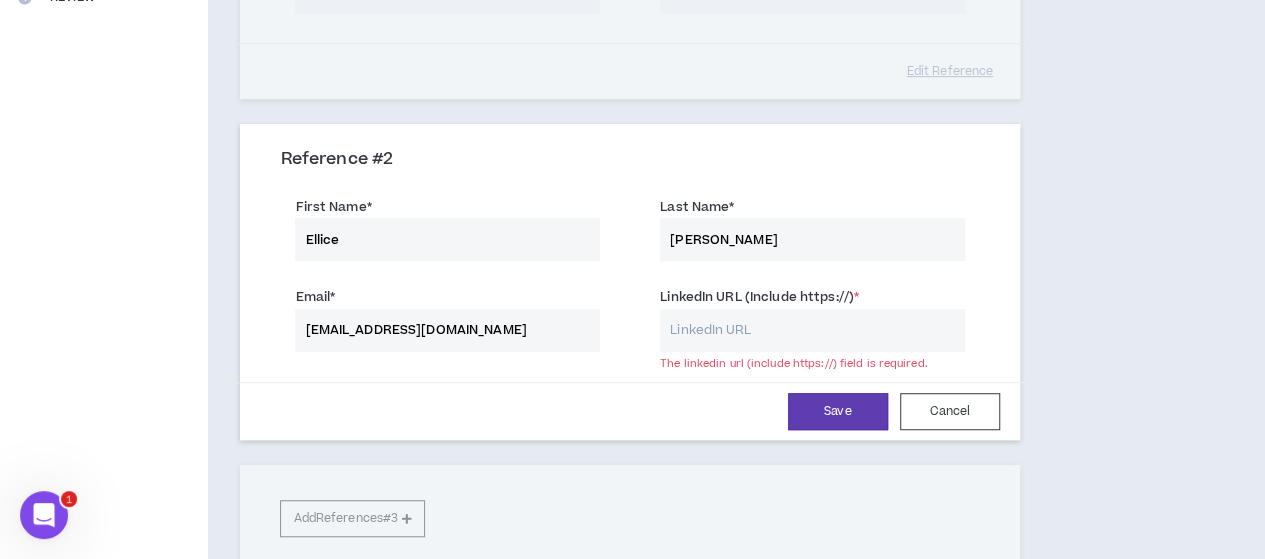 type on "[EMAIL_ADDRESS][DOMAIN_NAME]" 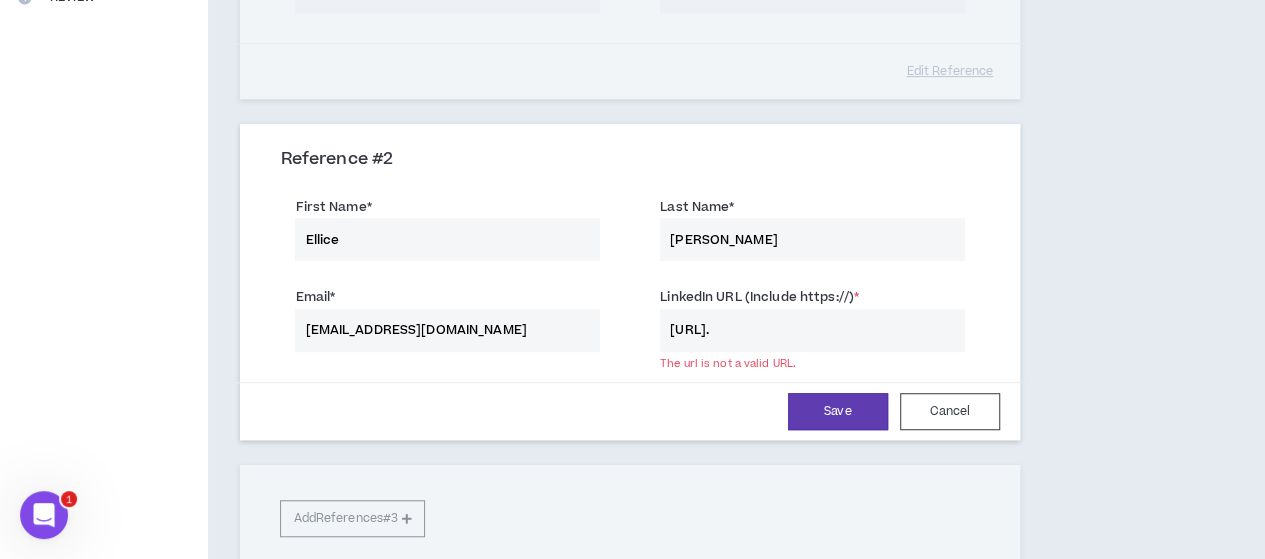 paste on "[DOMAIN_NAME][URL][PERSON_NAME]" 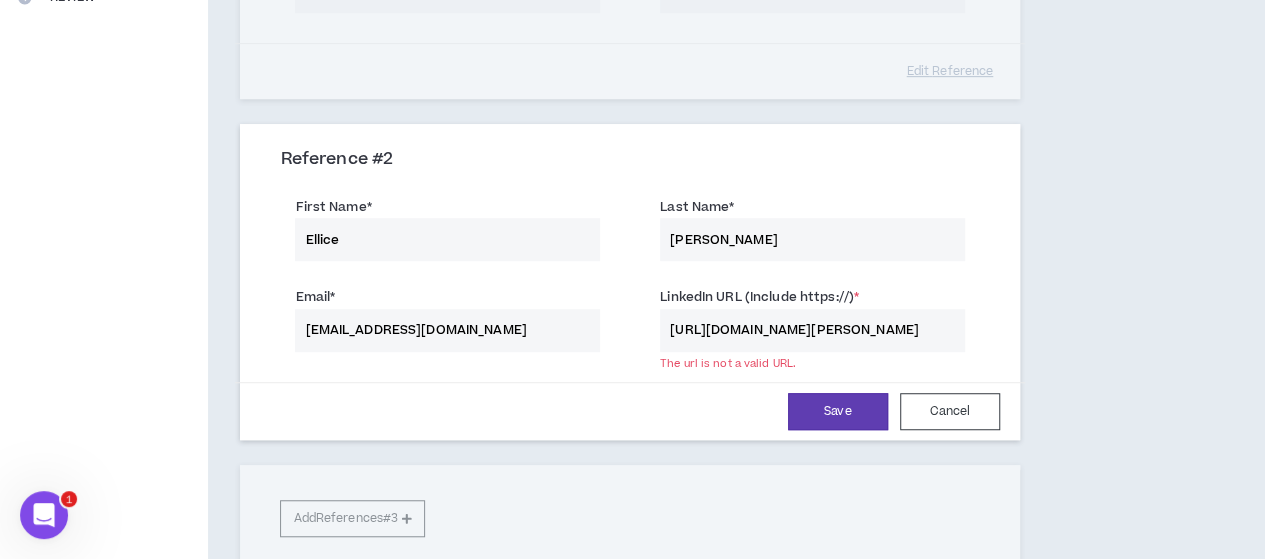 scroll, scrollTop: 0, scrollLeft: 79, axis: horizontal 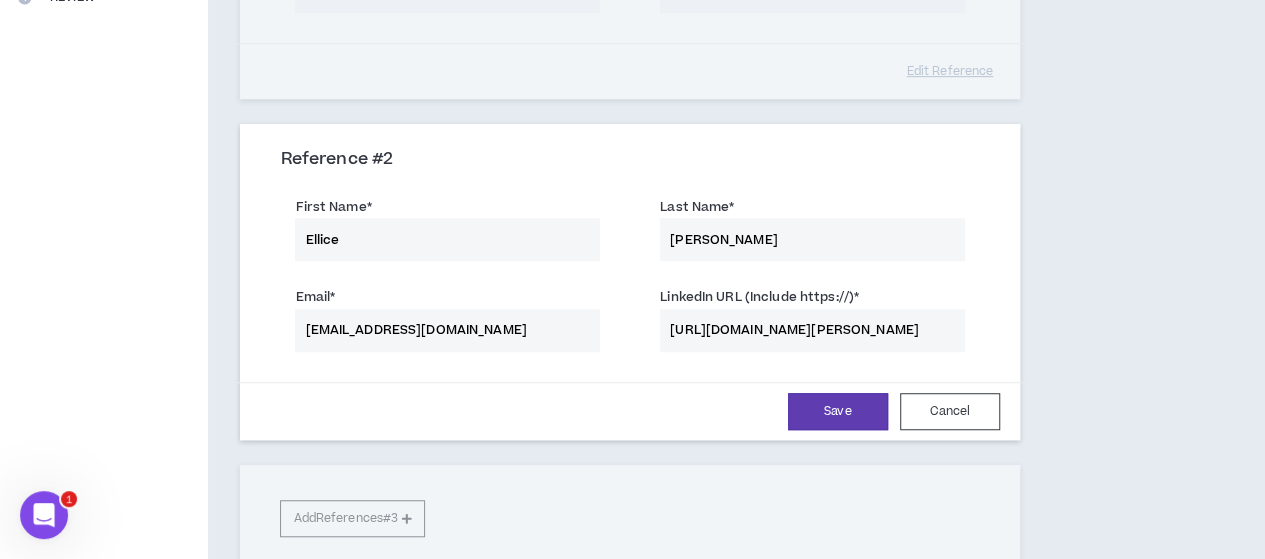 click on "[URL][DOMAIN_NAME][PERSON_NAME]" at bounding box center [812, 330] 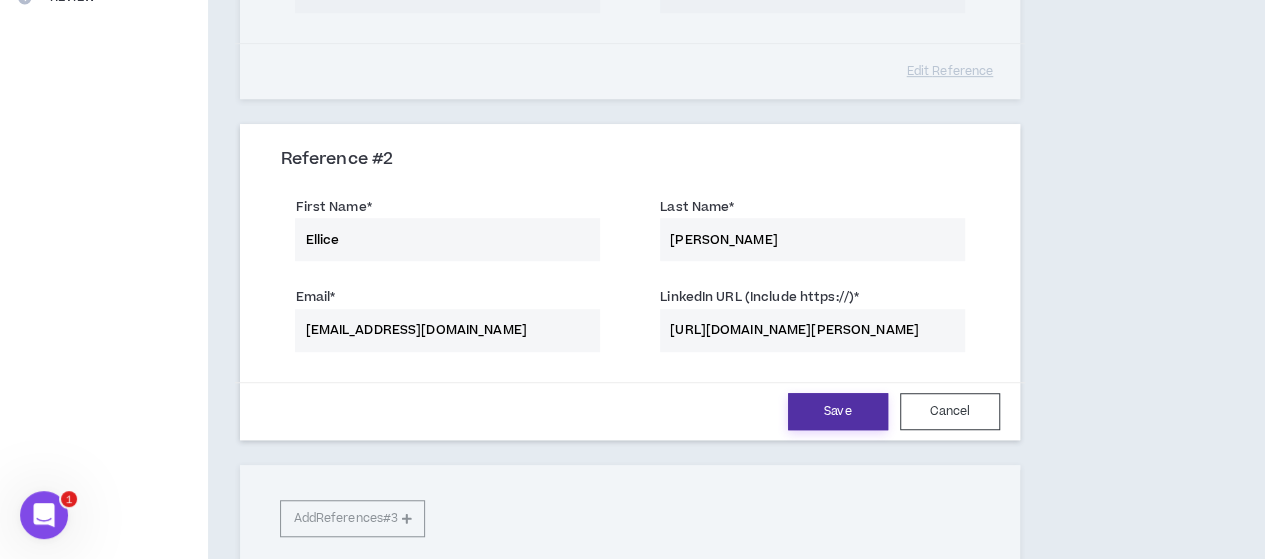 click on "Save" at bounding box center [838, 411] 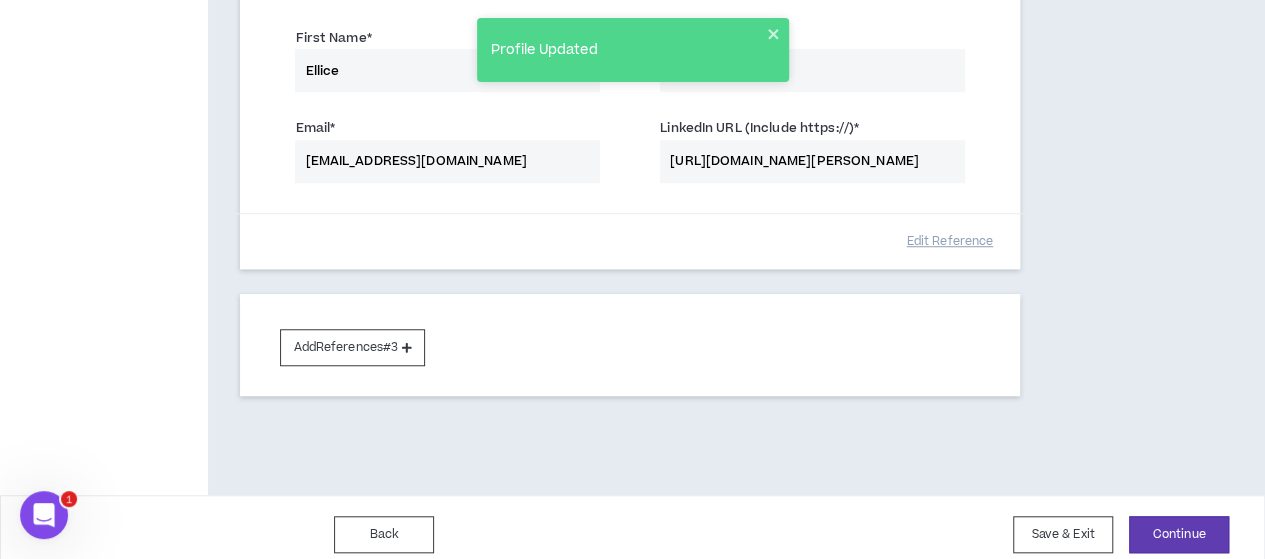 scroll, scrollTop: 679, scrollLeft: 0, axis: vertical 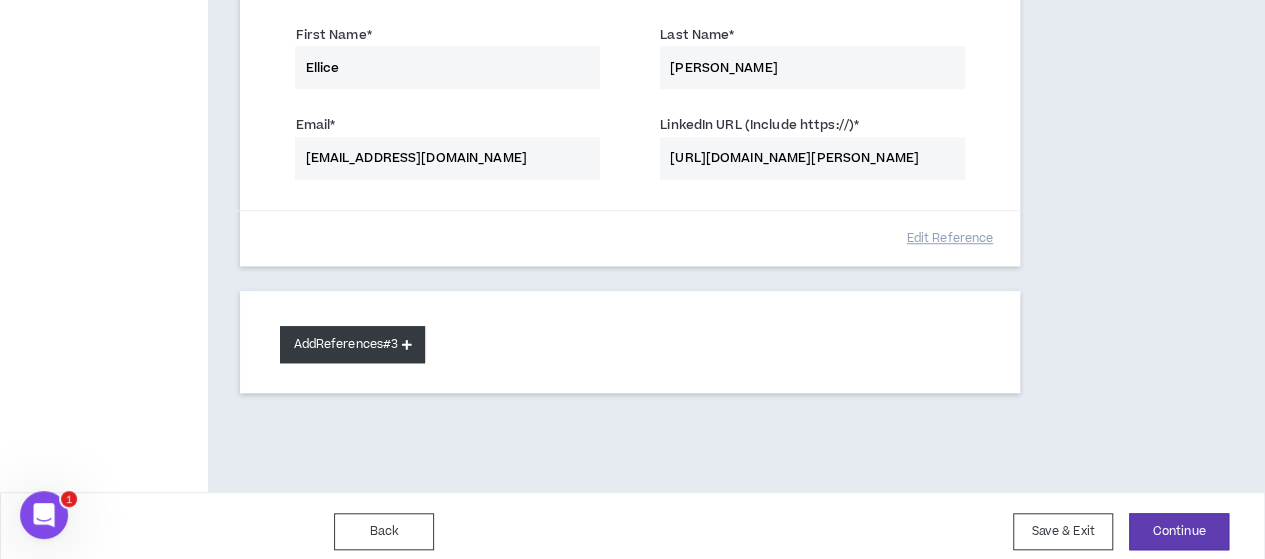 click on "Add  References  #3" at bounding box center [352, 344] 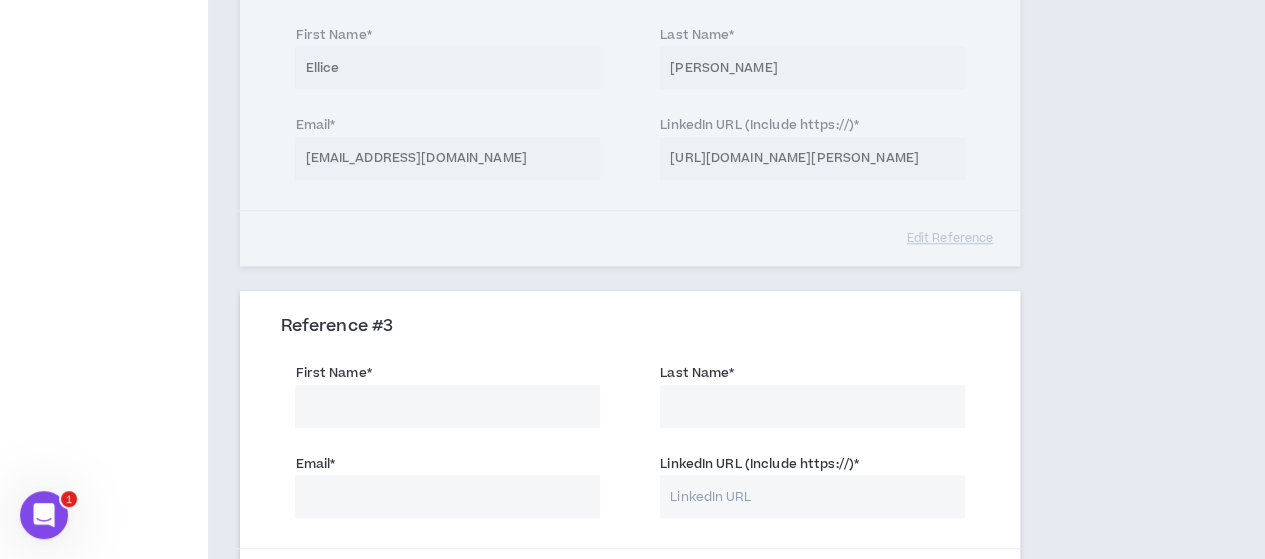 click on "First Name  *" at bounding box center (447, 406) 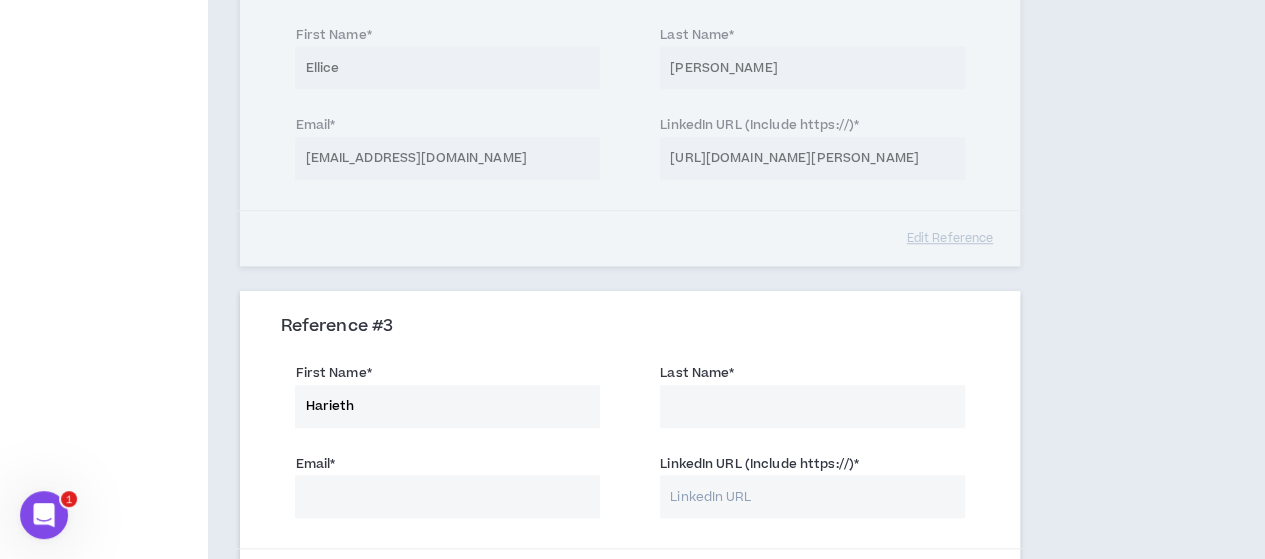 type on "Harieth" 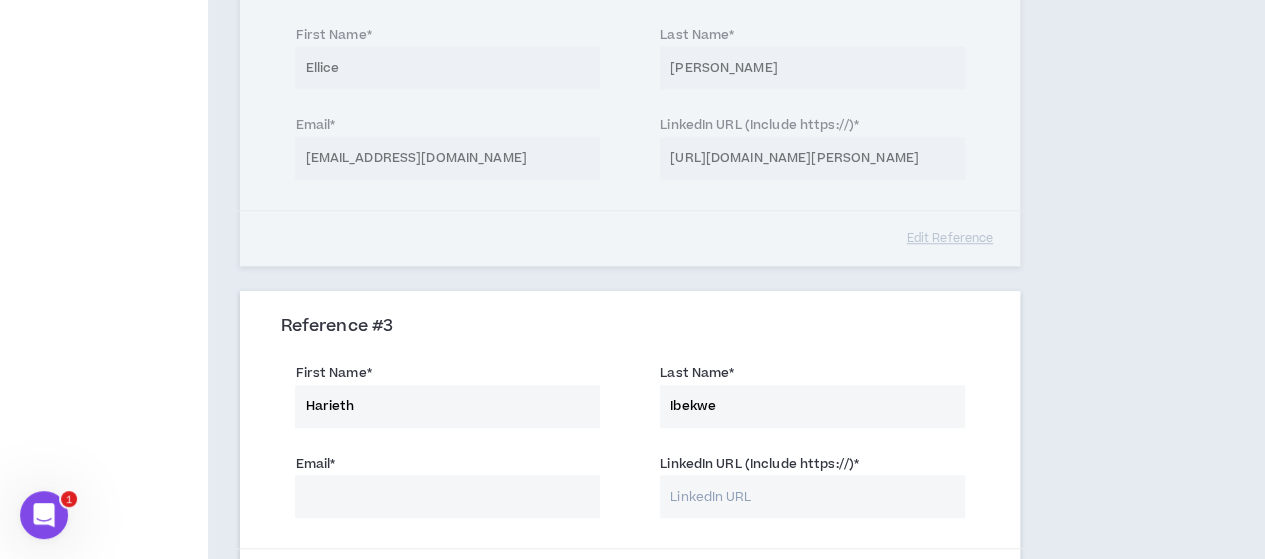 type on "Ibekwe" 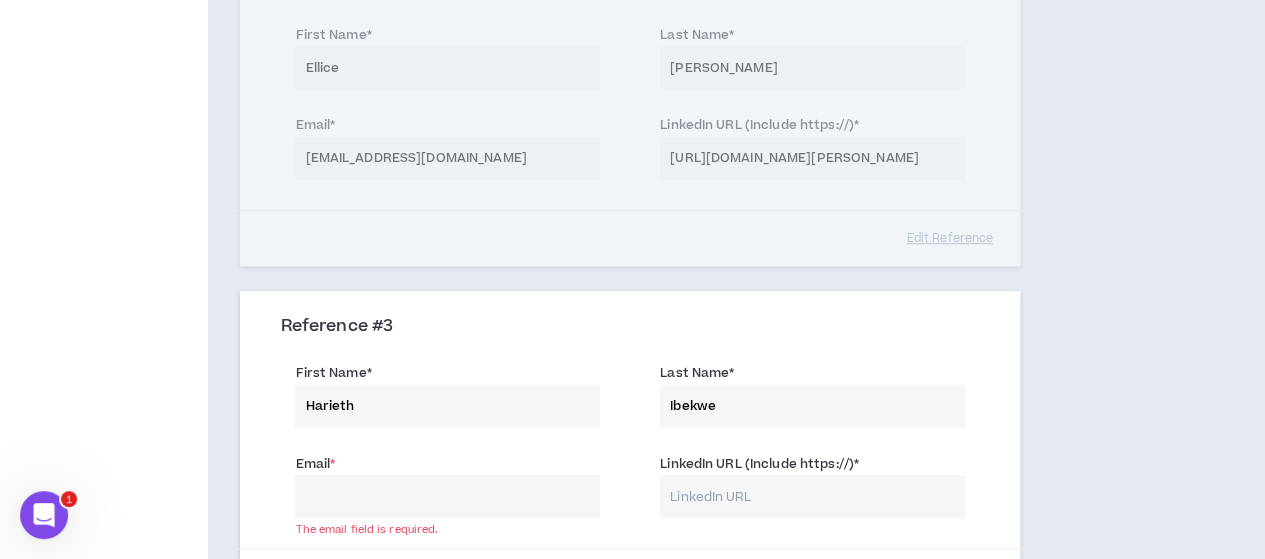 click on "LinkedIn URL (Include https://)  *" at bounding box center (812, 496) 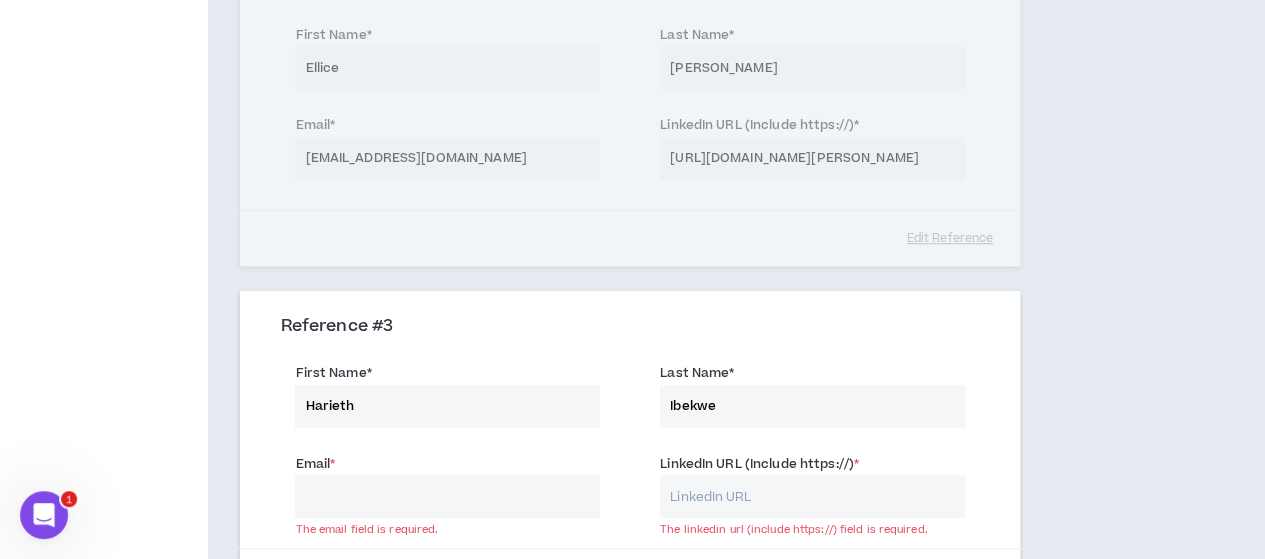 click on "Email  *" at bounding box center [447, 496] 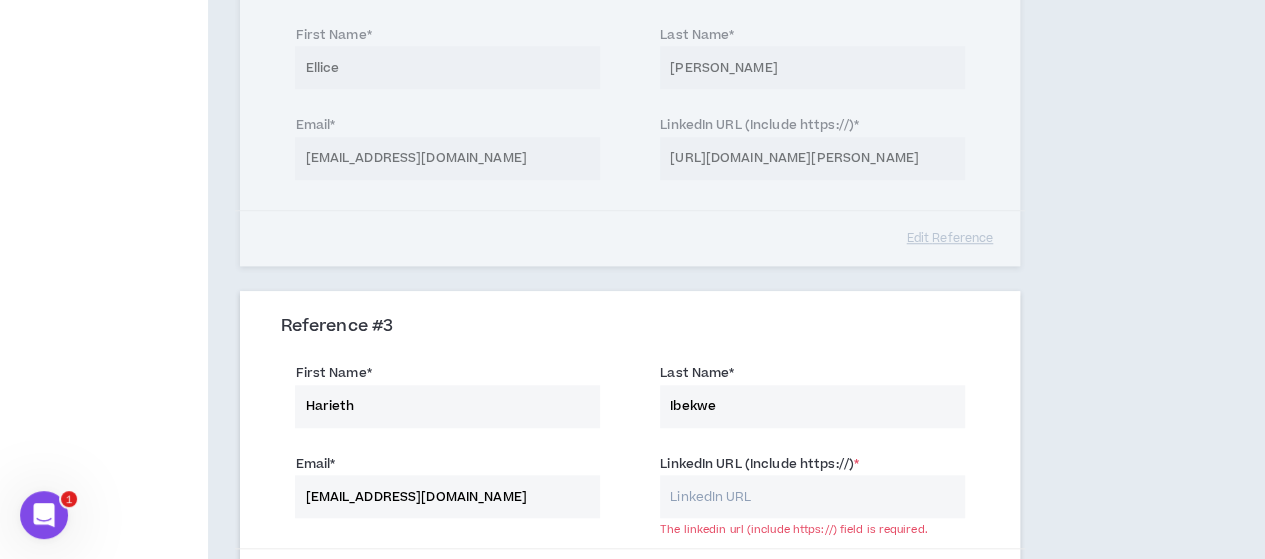type on "[EMAIL_ADDRESS][DOMAIN_NAME]" 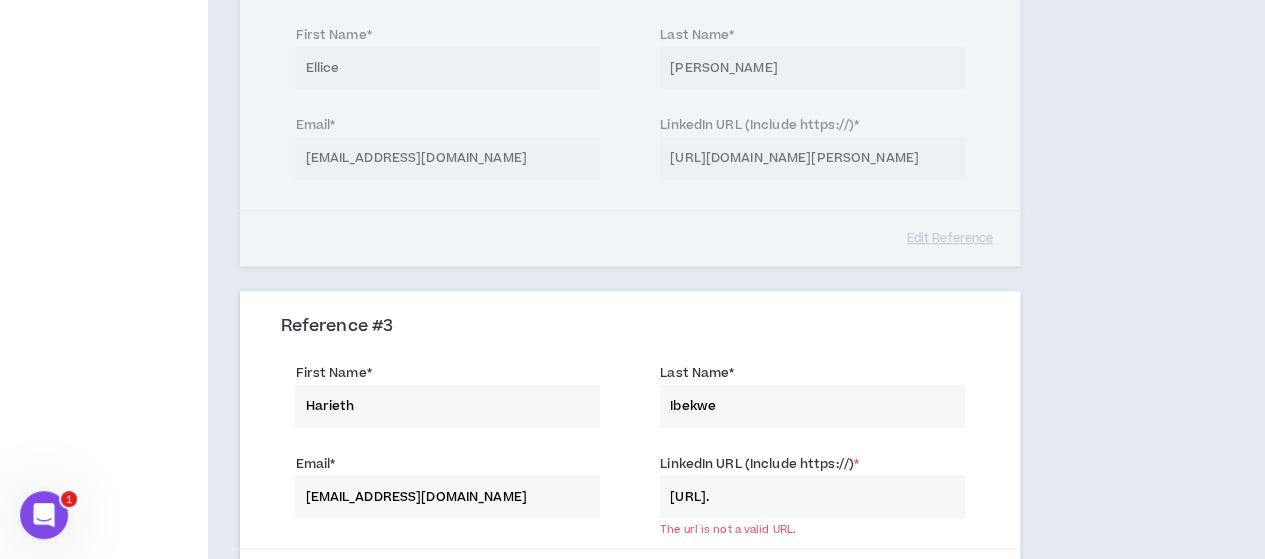 paste on "[DOMAIN_NAME][URL]" 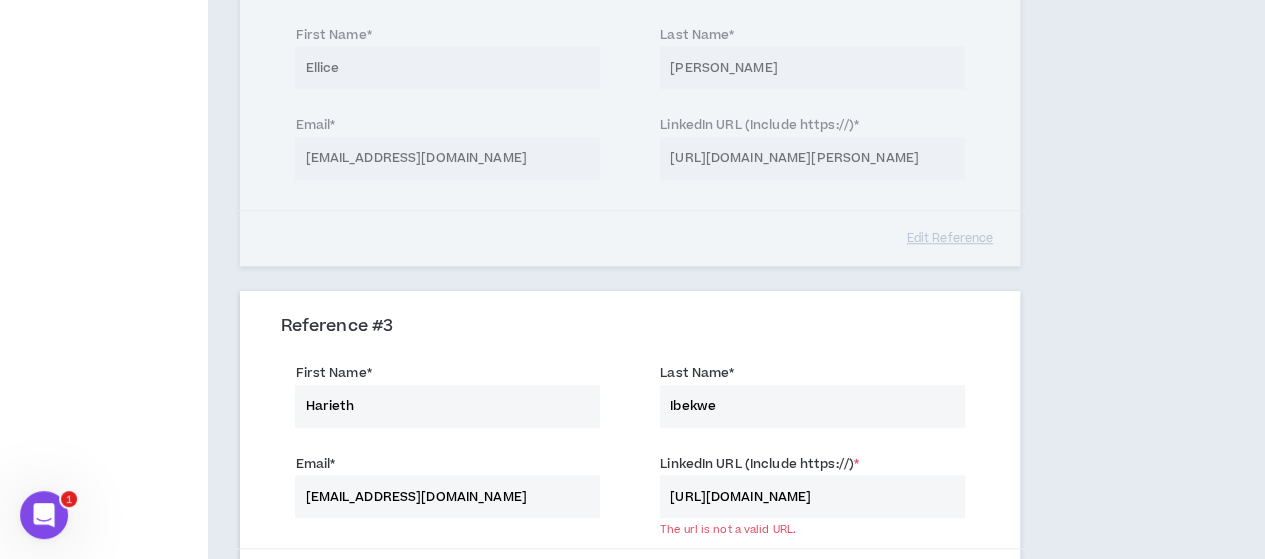 scroll, scrollTop: 0, scrollLeft: 20, axis: horizontal 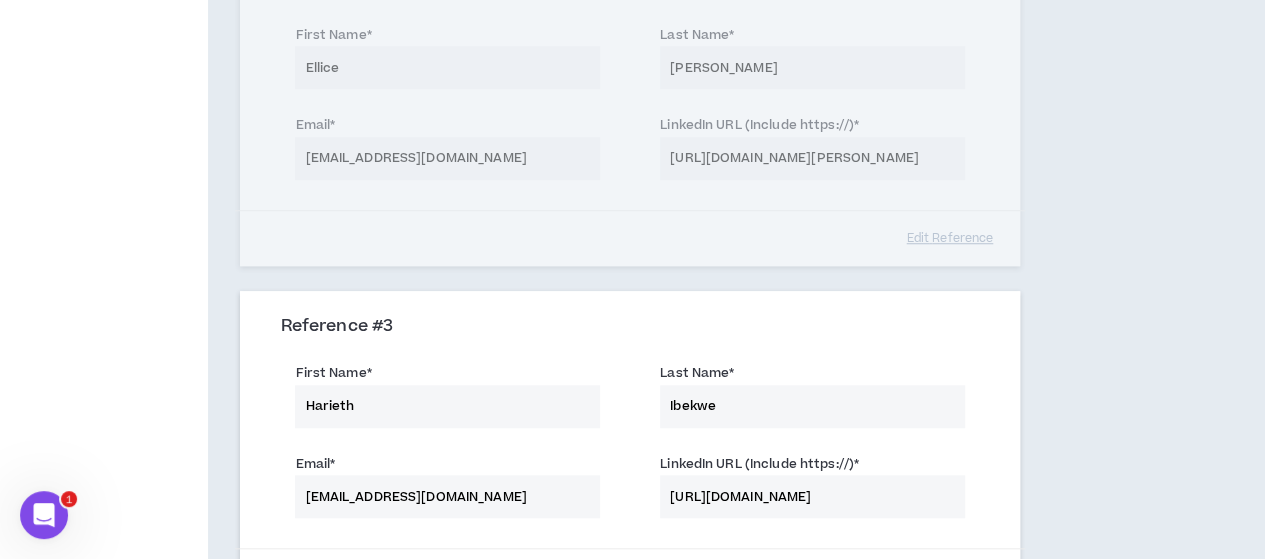type on "[URL][DOMAIN_NAME]" 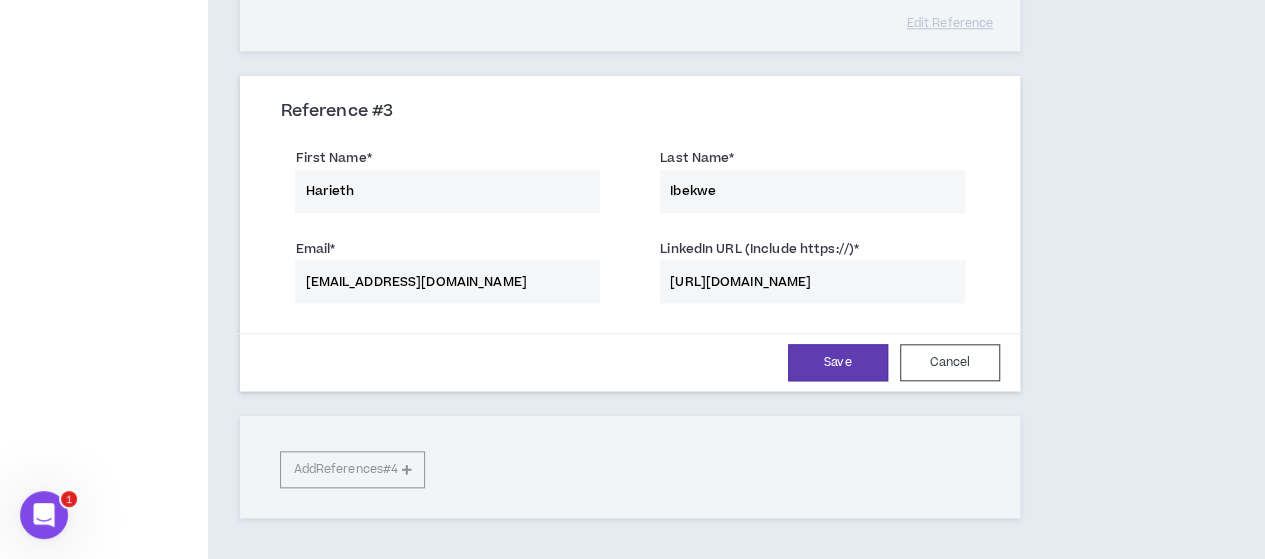 scroll, scrollTop: 896, scrollLeft: 0, axis: vertical 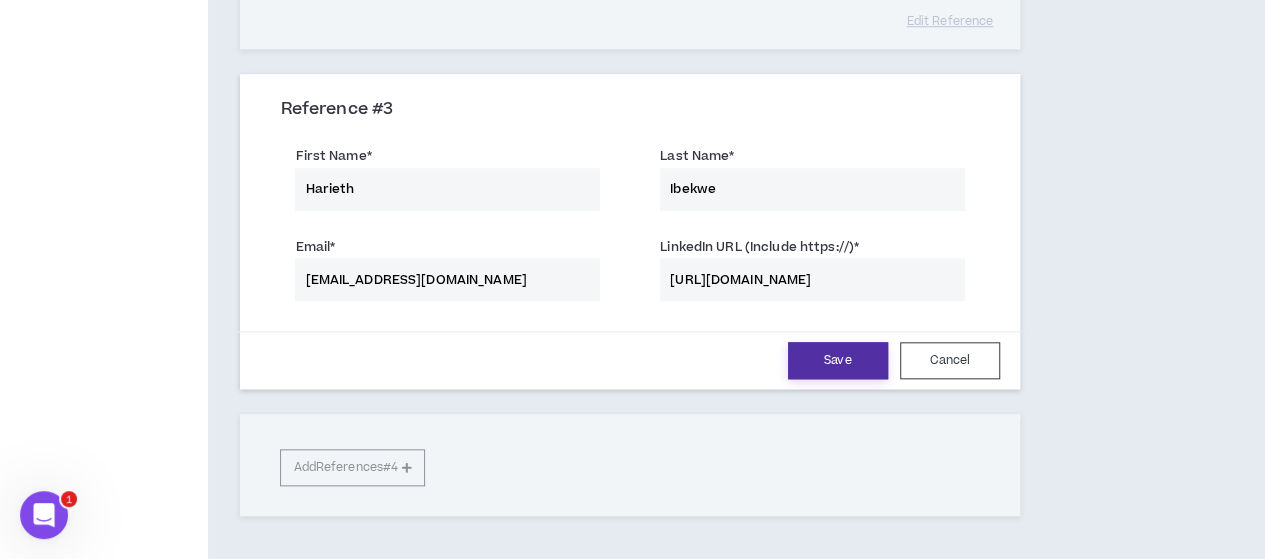 click on "Save" at bounding box center (838, 360) 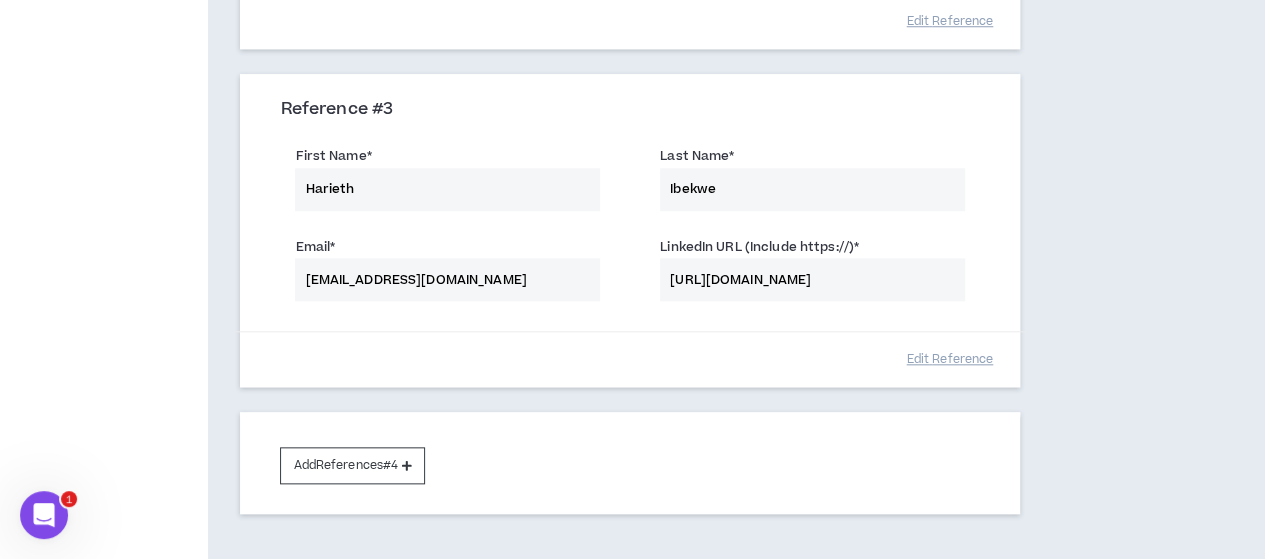 click on "References    [DATE] At least 2 submitted references are required. Please provide two references below from former clients or supervisors who can recommend your work. These references will not be contacted until you are in an interview process with a client and they ask to see them. At that point, our system will email your references and ask them to quickly confirm their recommendation based upon prior work. Reference # 1 First Name  * [PERSON_NAME] Last Name  * [PERSON_NAME] Email  * [EMAIL_ADDRESS][DOMAIN_NAME] LinkedIn URL (Include https://)  * [URL][DOMAIN_NAME][PERSON_NAME] Edit   Reference Reference # 2 First Name  * [PERSON_NAME] Last Name  * [PERSON_NAME] Email  * [EMAIL_ADDRESS][DOMAIN_NAME] LinkedIn URL (Include https://)  * [URL][DOMAIN_NAME][PERSON_NAME] Edit   Reference Reference # 3 First Name  * [PERSON_NAME] Last Name  * [PERSON_NAME] Email  * [EMAIL_ADDRESS][DOMAIN_NAME] LinkedIn URL (Include https://)  * [URL][DOMAIN_NAME] Edit   Reference Add  References  #4" at bounding box center [629, -97] 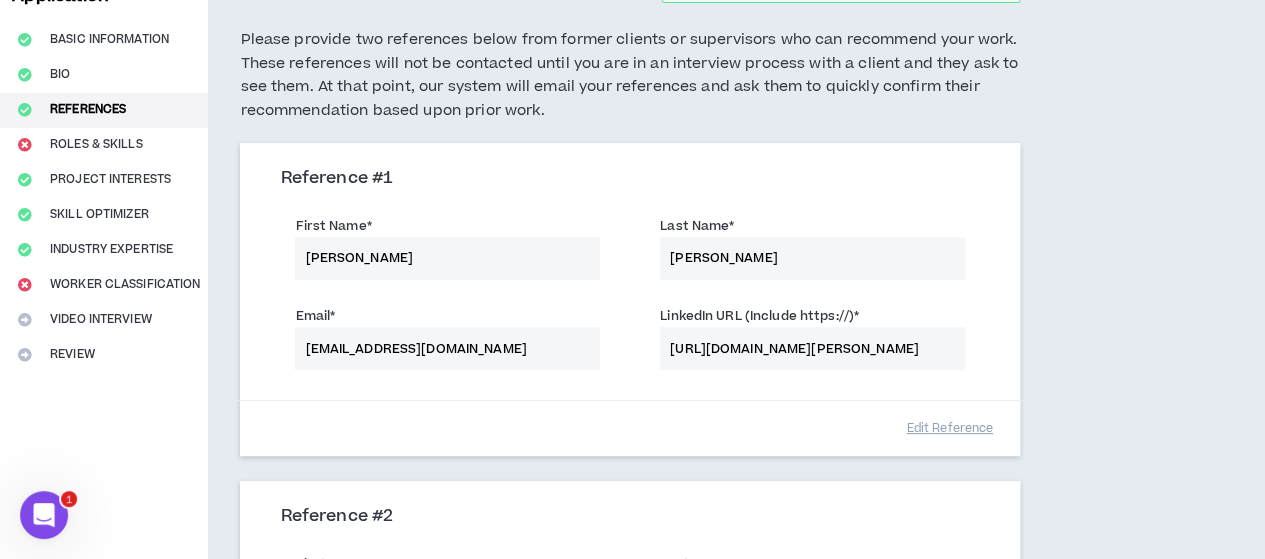scroll, scrollTop: 30, scrollLeft: 0, axis: vertical 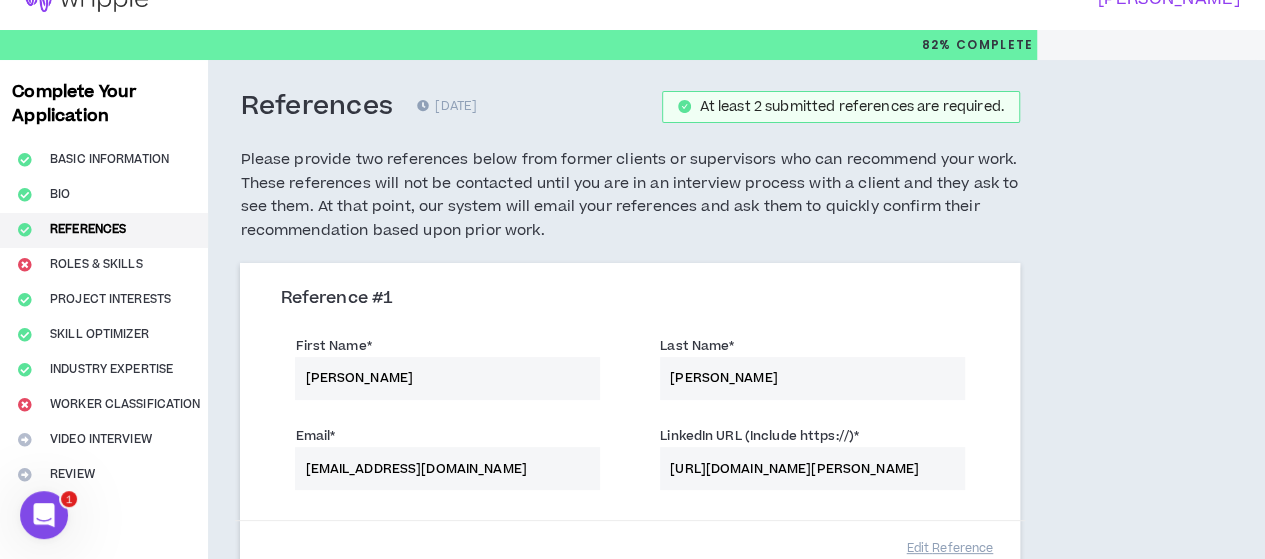 click on "Complete Your Application Basic Information Bio References Roles & Skills Project Interests Skill Optimizer Industry Expertise Worker Classification Video Interview Review" at bounding box center [104, 769] 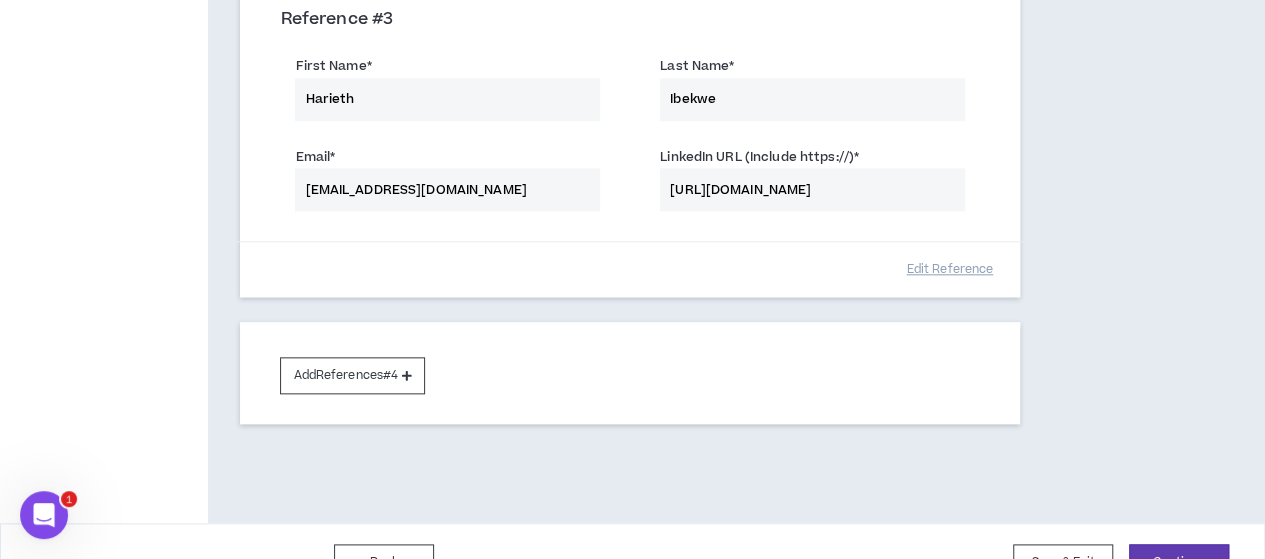 scroll, scrollTop: 1024, scrollLeft: 0, axis: vertical 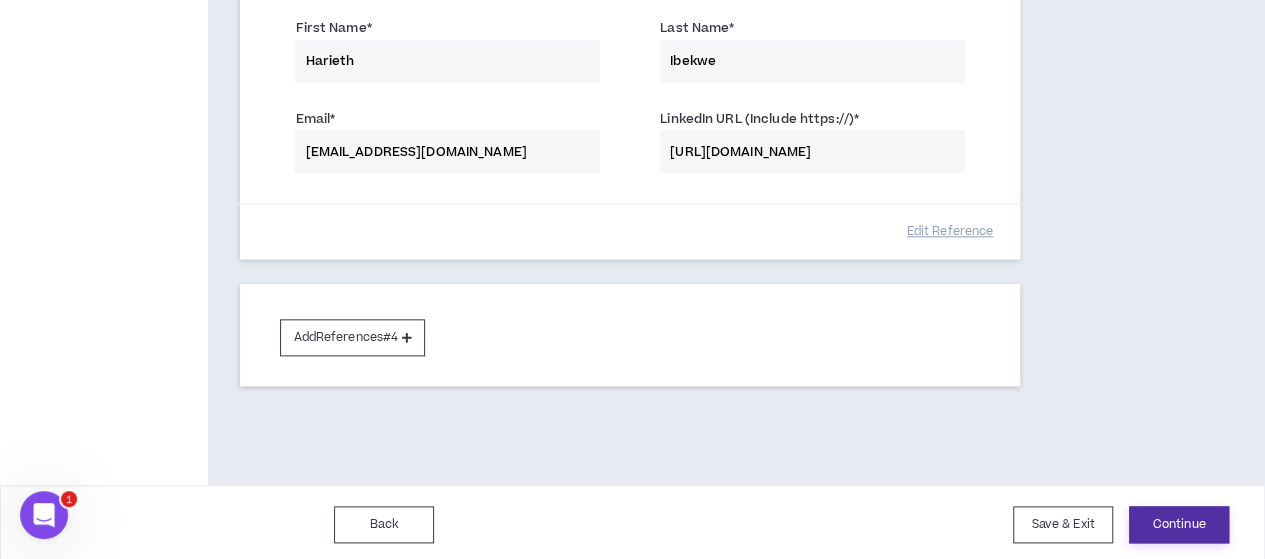 click on "Continue" at bounding box center (1179, 524) 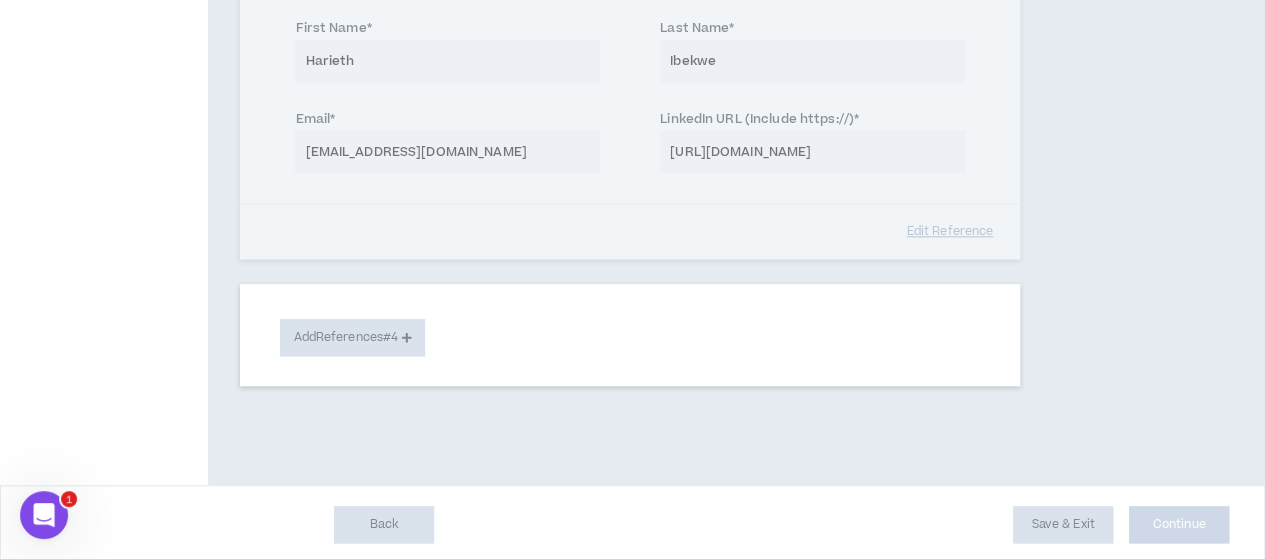 select on "***" 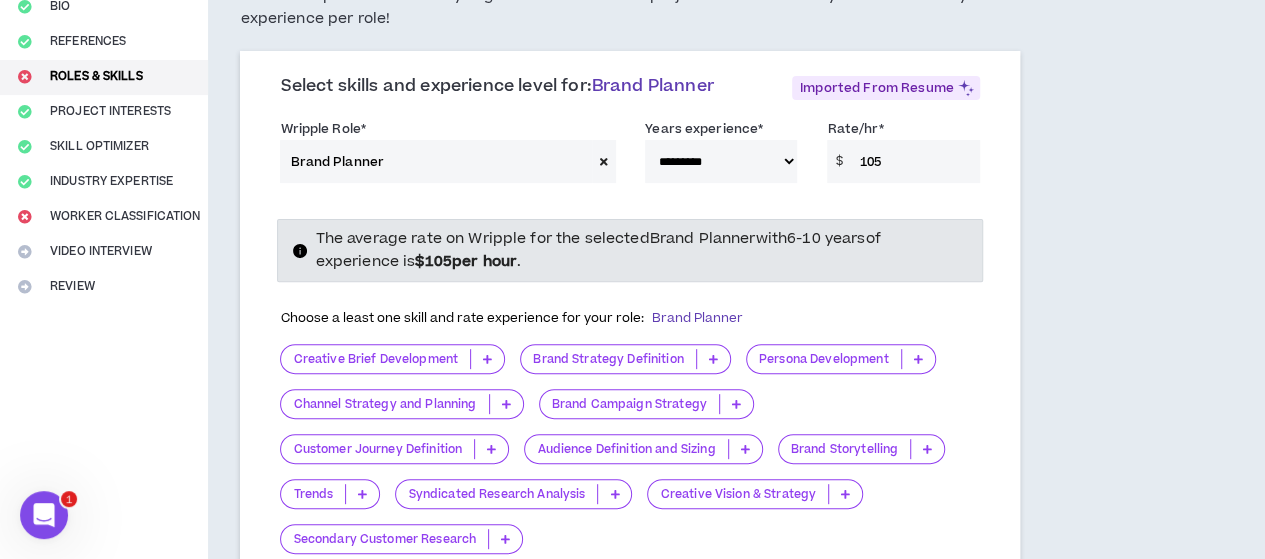 scroll, scrollTop: 234, scrollLeft: 0, axis: vertical 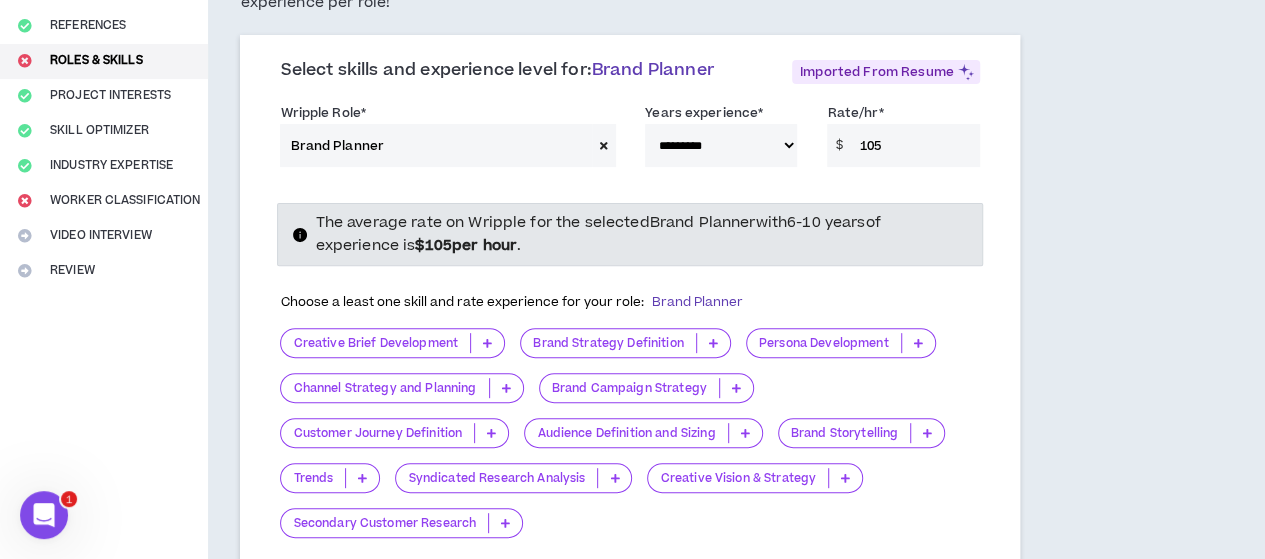 click on "Creative Brief Development" at bounding box center [375, 343] 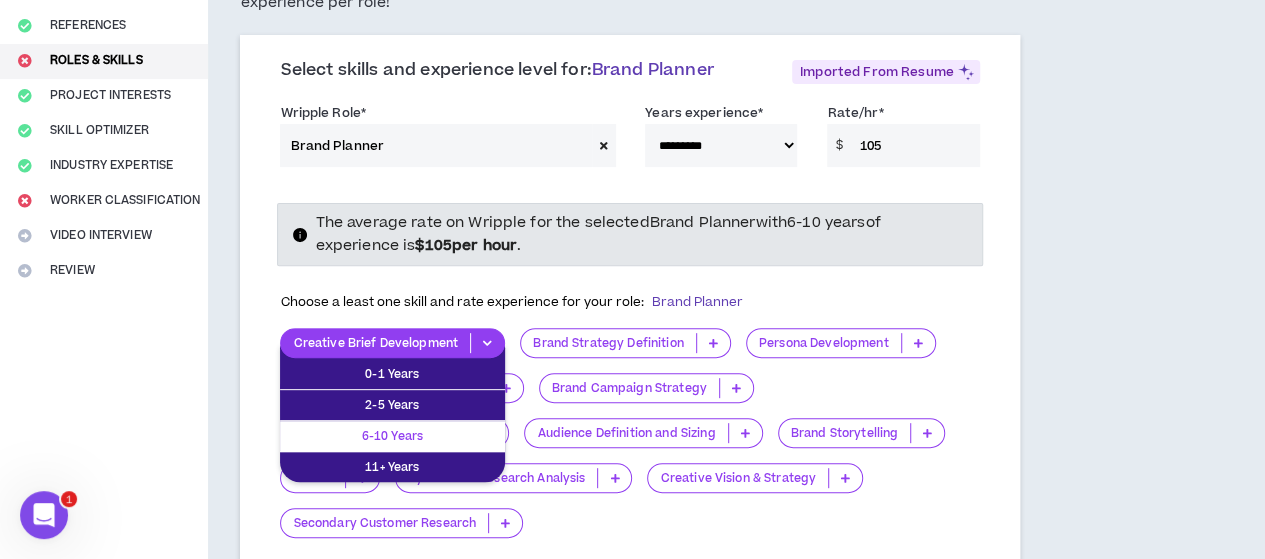 click on "6-10 Years" at bounding box center (392, 436) 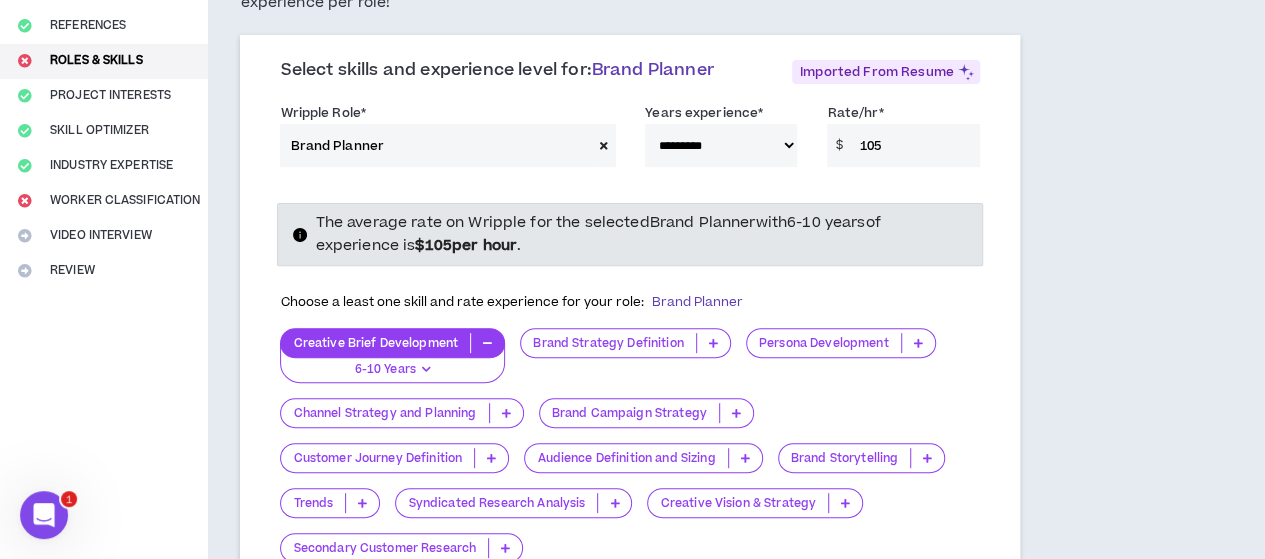 click on "Brand Strategy Definition" at bounding box center (608, 343) 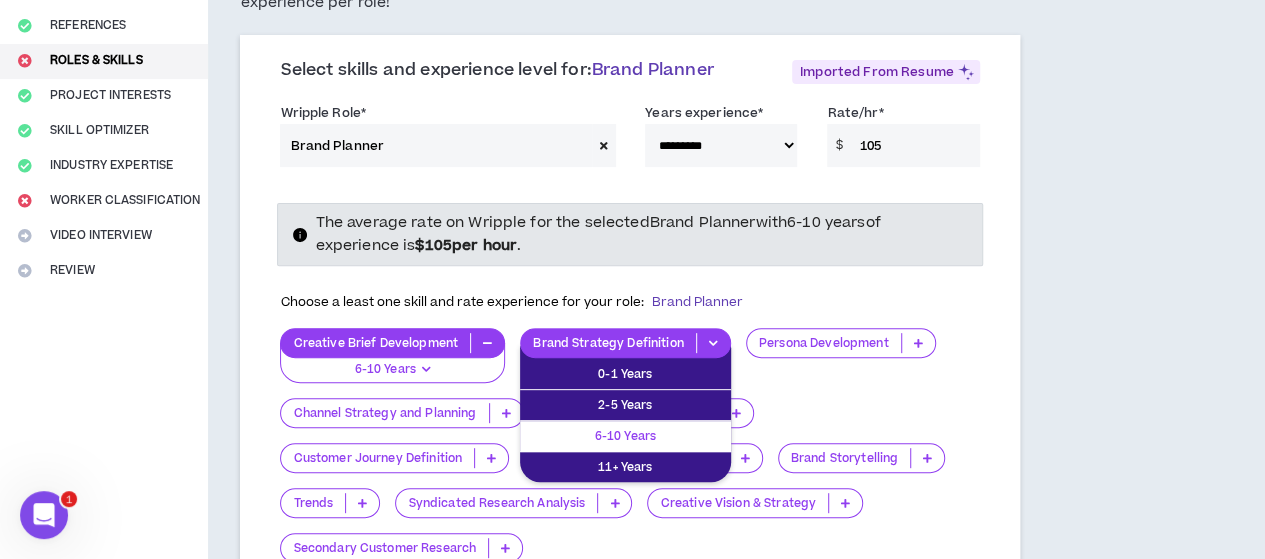 click on "6-10 Years" at bounding box center [625, 436] 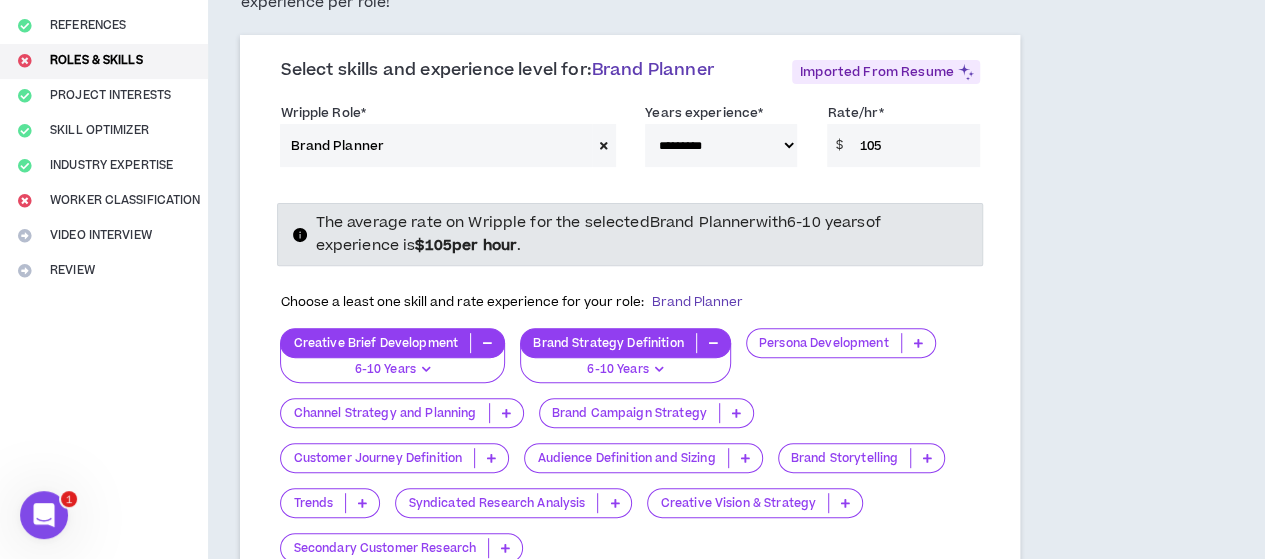 click on "Persona Development" at bounding box center (824, 343) 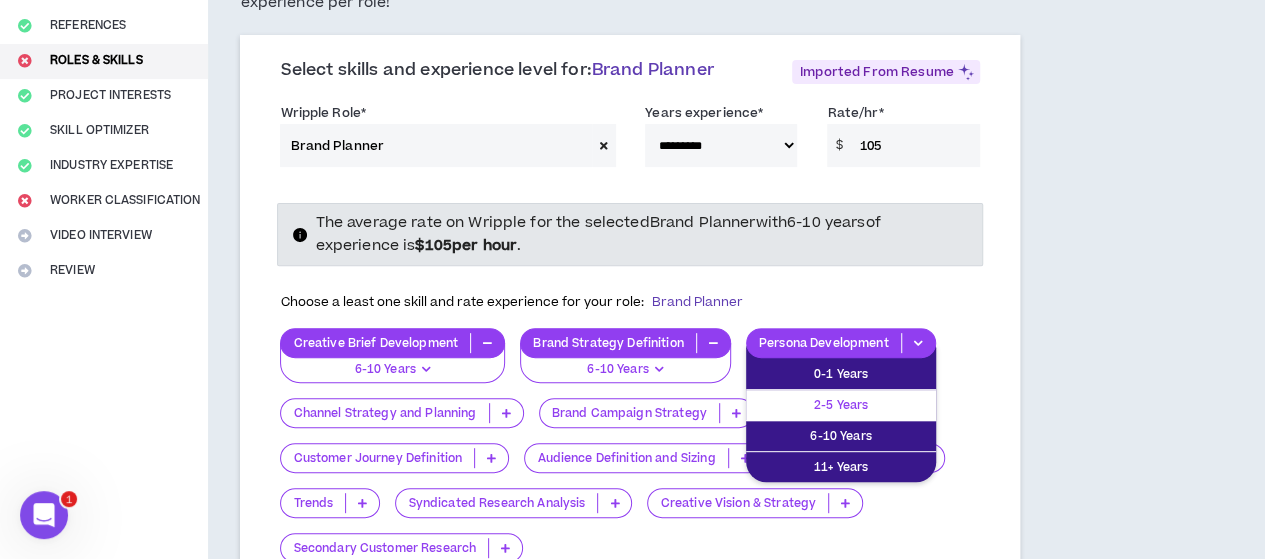 click on "2-5 Years" at bounding box center [841, 405] 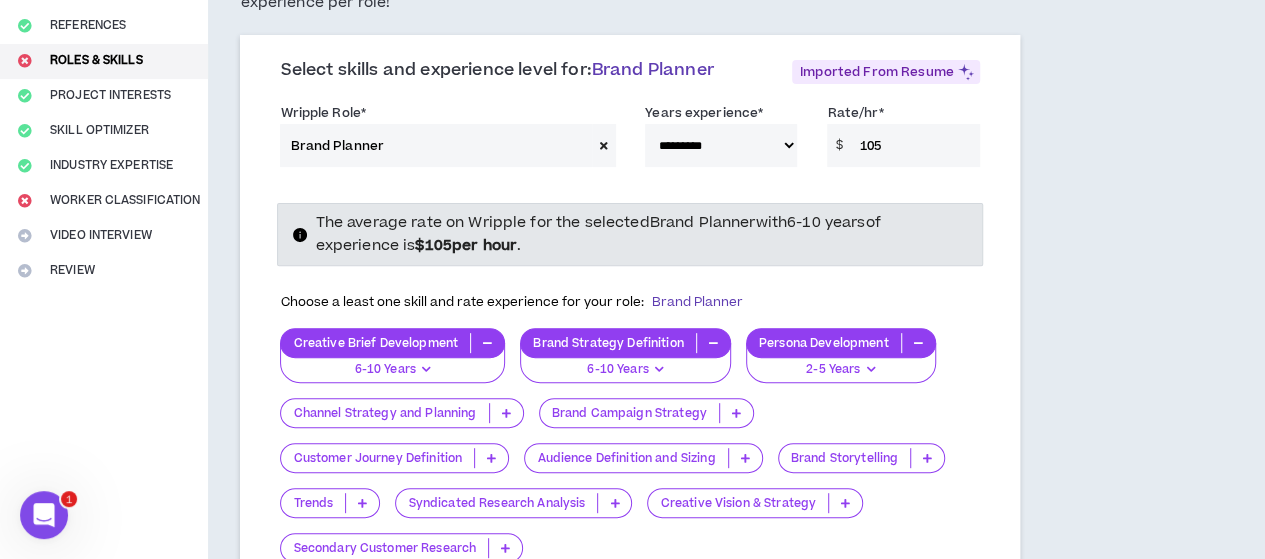 click on "Channel Strategy and Planning" at bounding box center [384, 413] 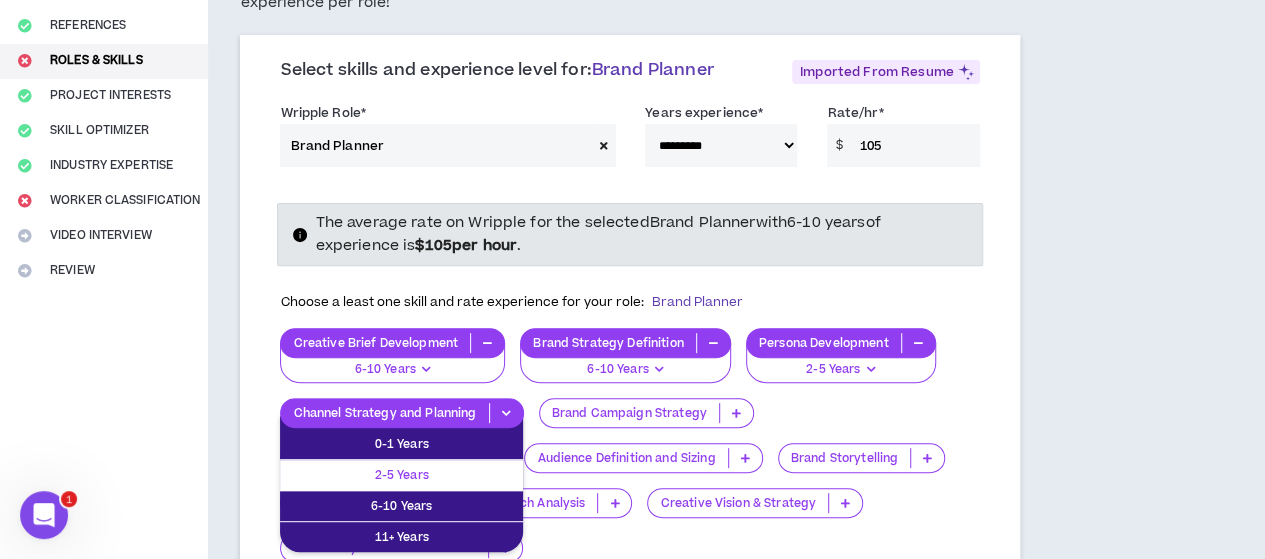 click on "2-5 Years" at bounding box center [401, 475] 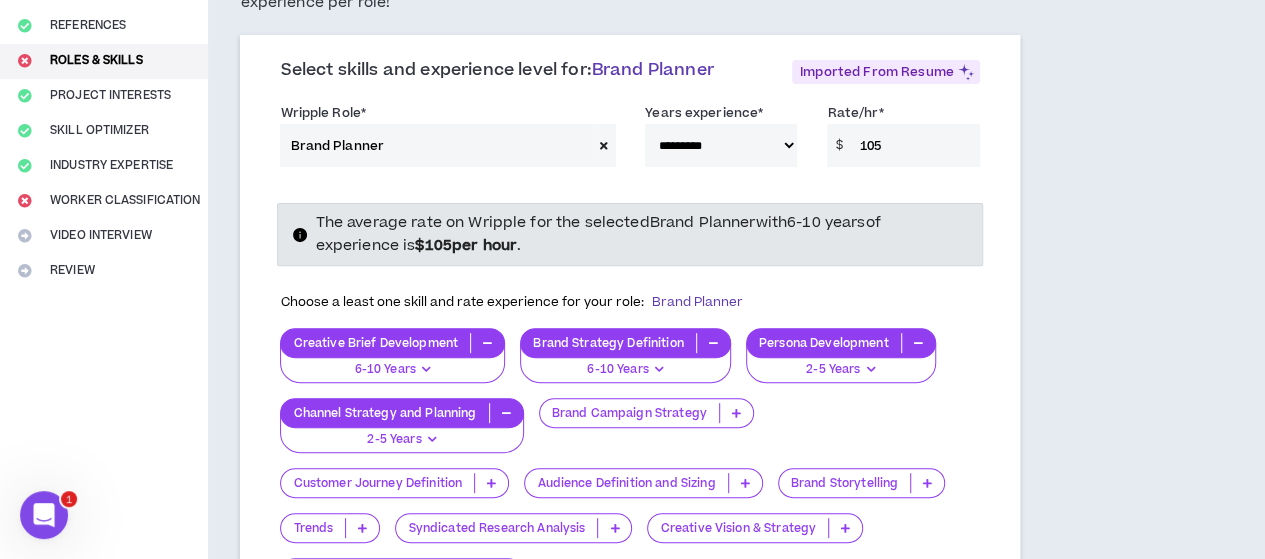 click on "Brand Campaign Strategy" at bounding box center [629, 413] 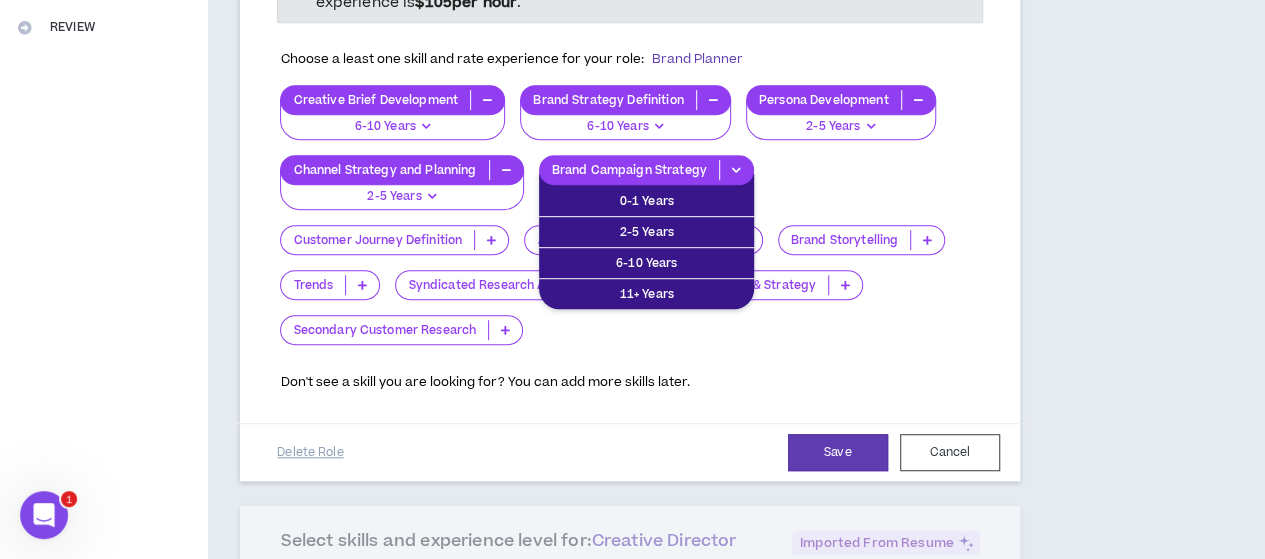 scroll, scrollTop: 486, scrollLeft: 0, axis: vertical 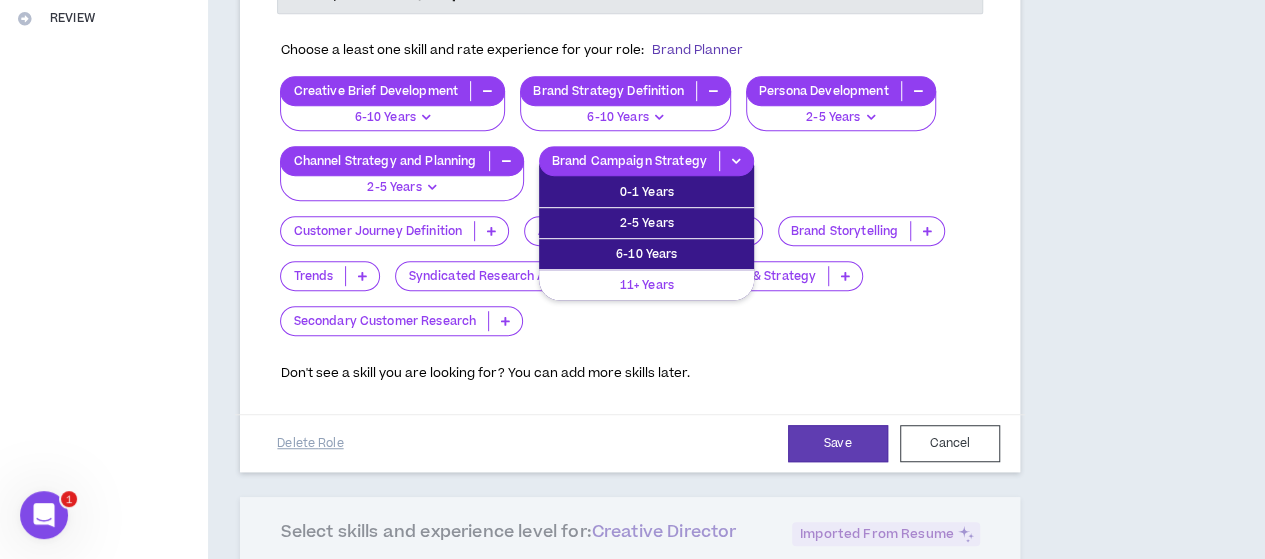click on "11+ Years" at bounding box center [646, 285] 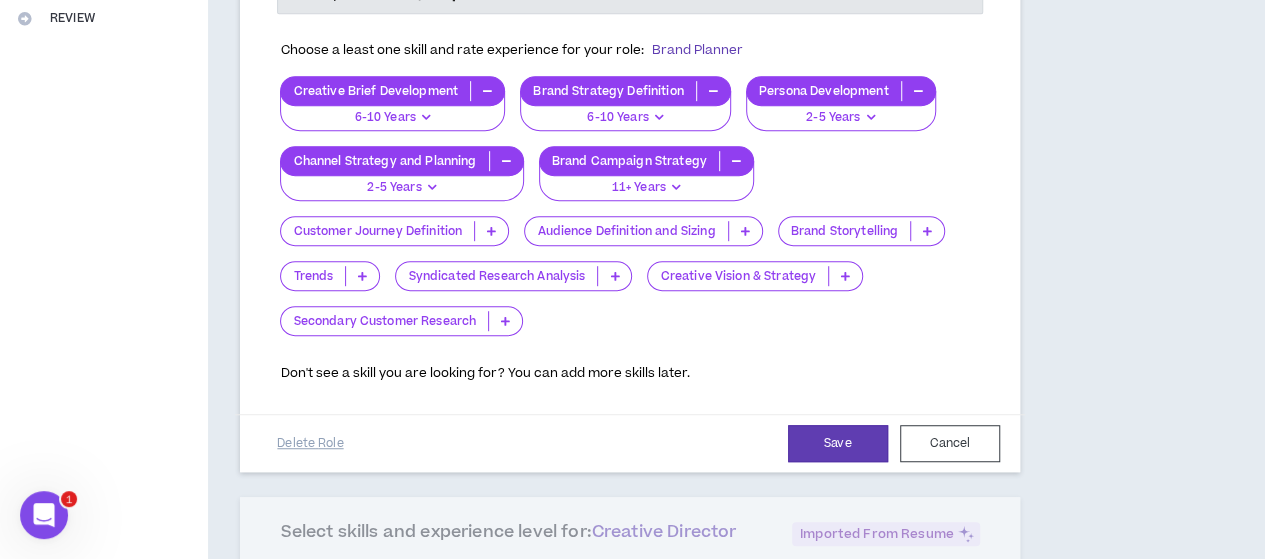 click on "Customer Journey Definition" at bounding box center [377, 231] 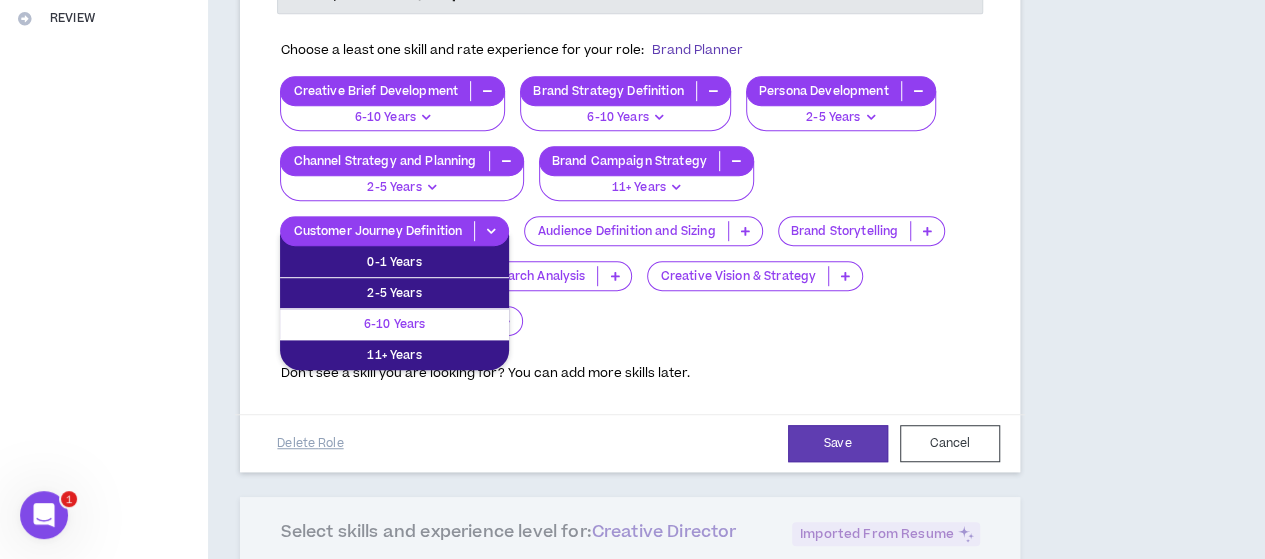 click on "6-10 Years" at bounding box center [394, 324] 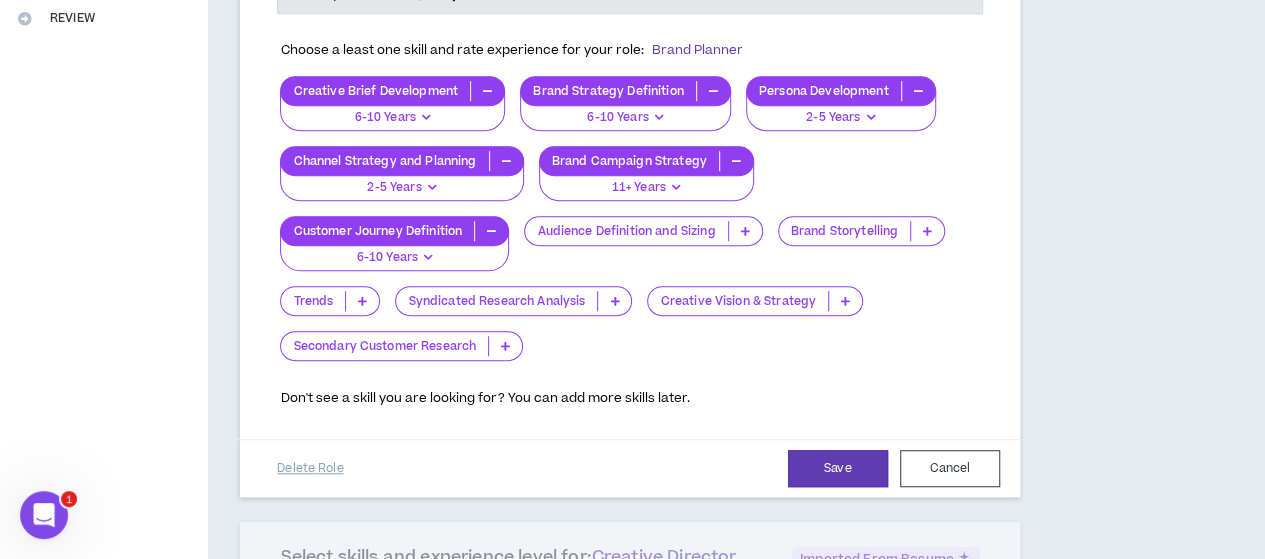 click on "Audience Definition and Sizing" at bounding box center (626, 231) 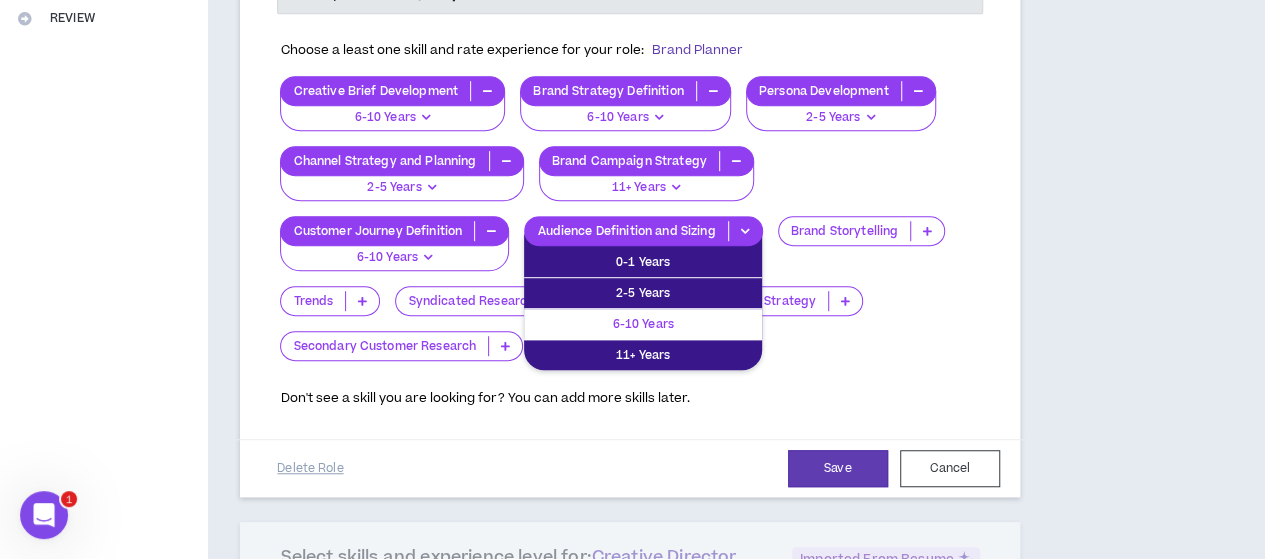 click on "6-10 Years" at bounding box center (643, 324) 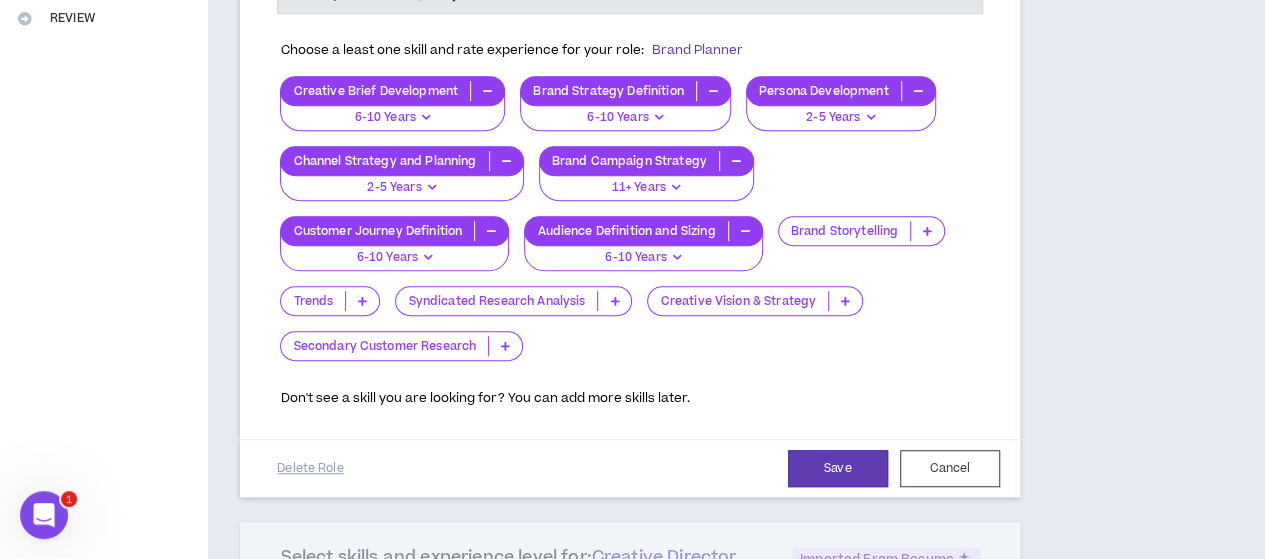 click on "Brand Storytelling" at bounding box center [845, 231] 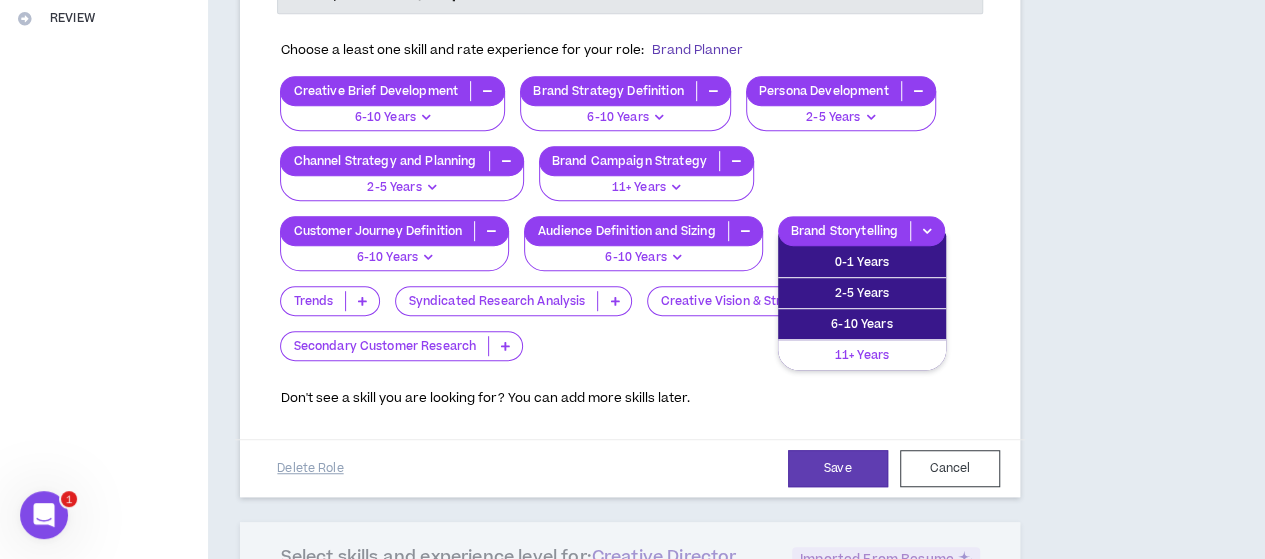 click on "11+ Years" at bounding box center (862, 355) 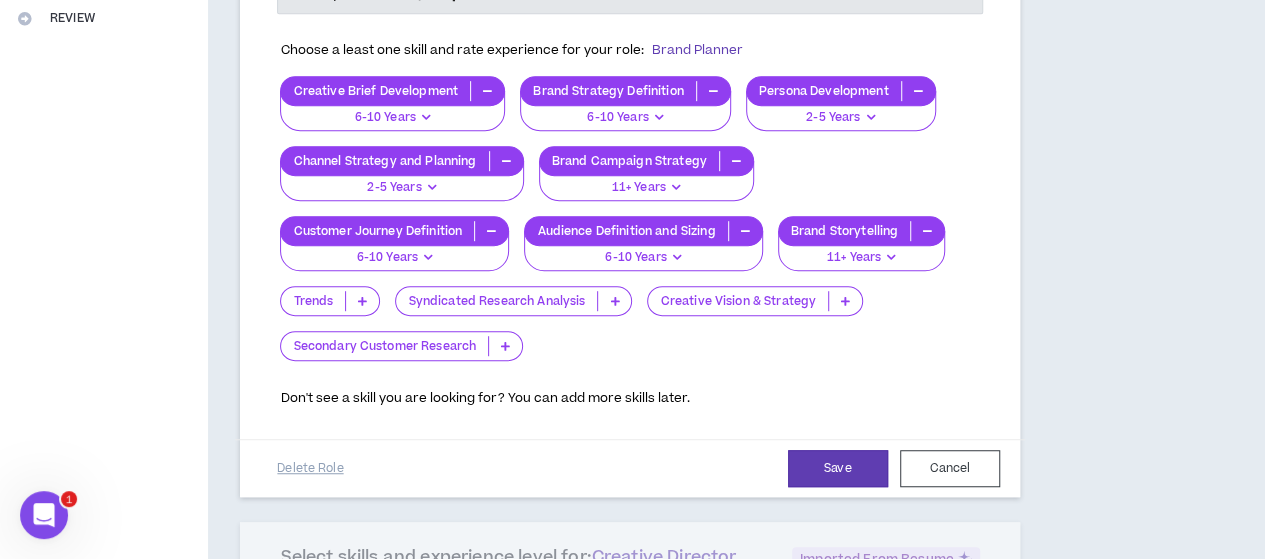 click on "Trends" at bounding box center [313, 301] 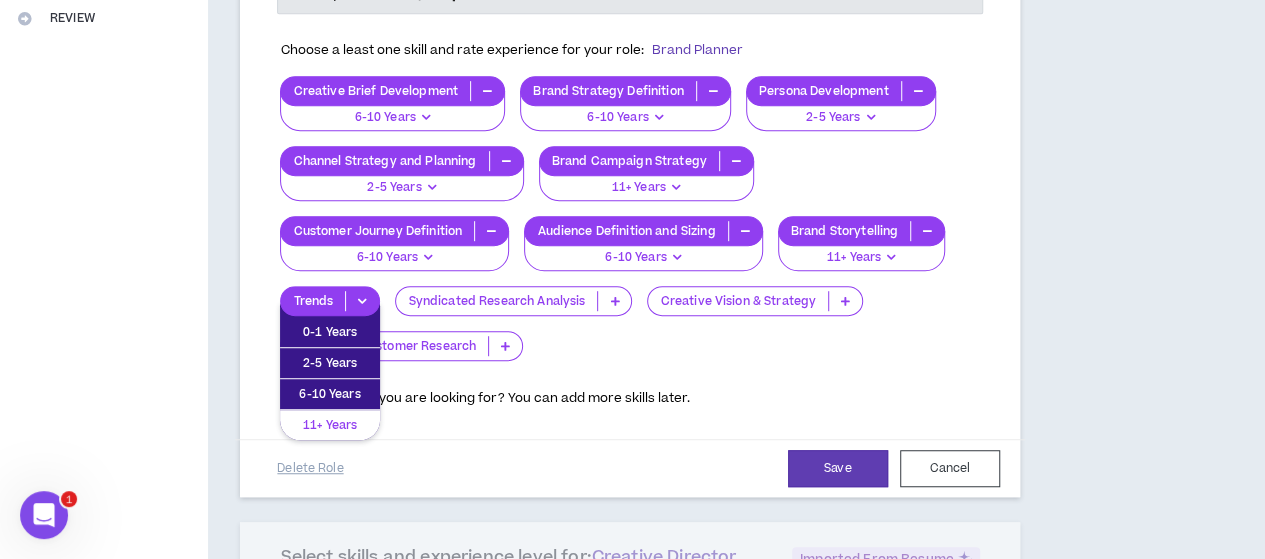 click on "11+ Years" at bounding box center (330, 425) 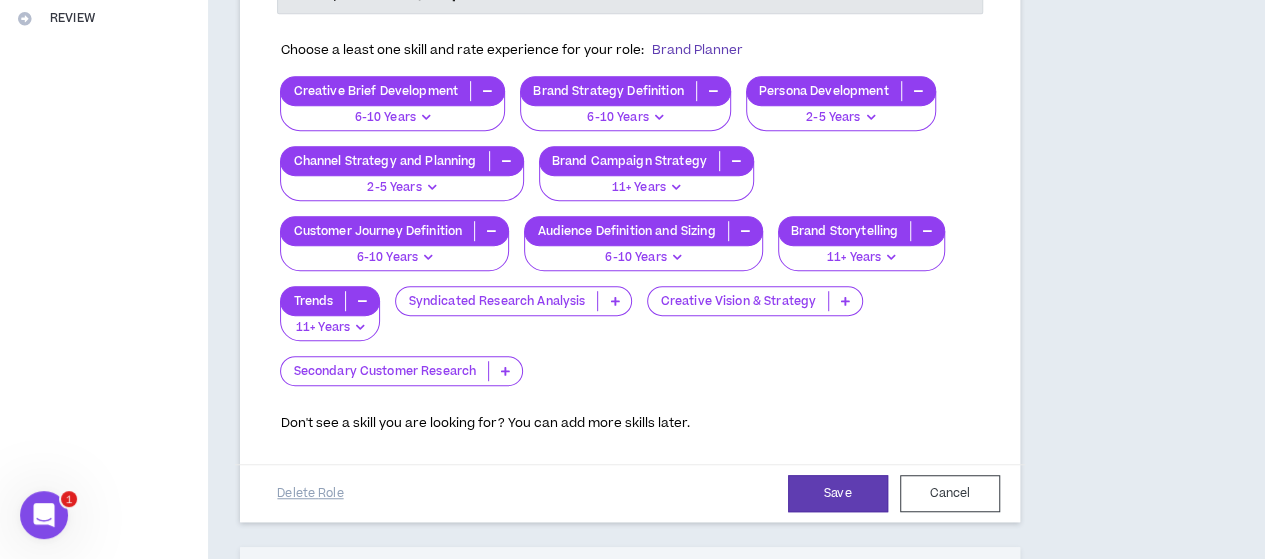 click on "Syndicated Research Analysis" at bounding box center [496, 301] 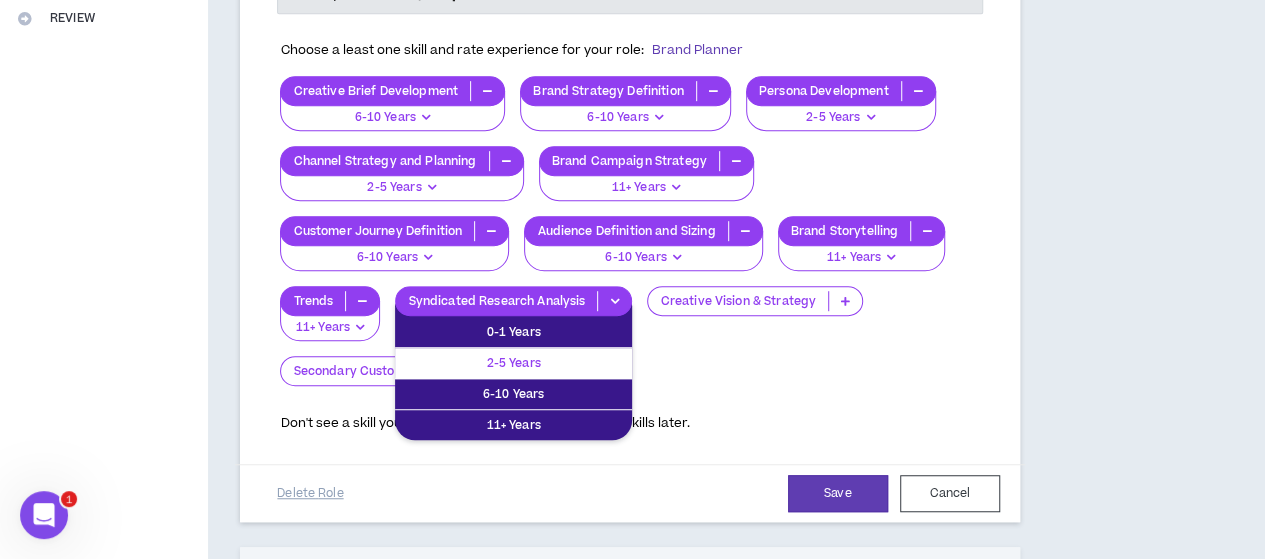 click on "2-5 Years" at bounding box center (513, 363) 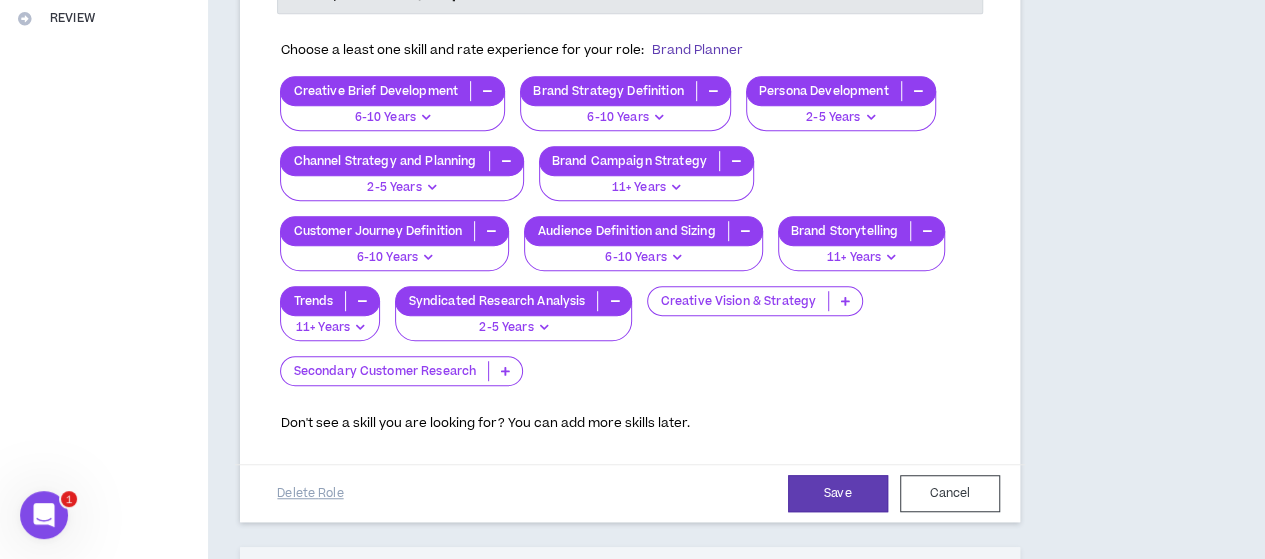 click on "Creative Vision & Strategy" at bounding box center [738, 301] 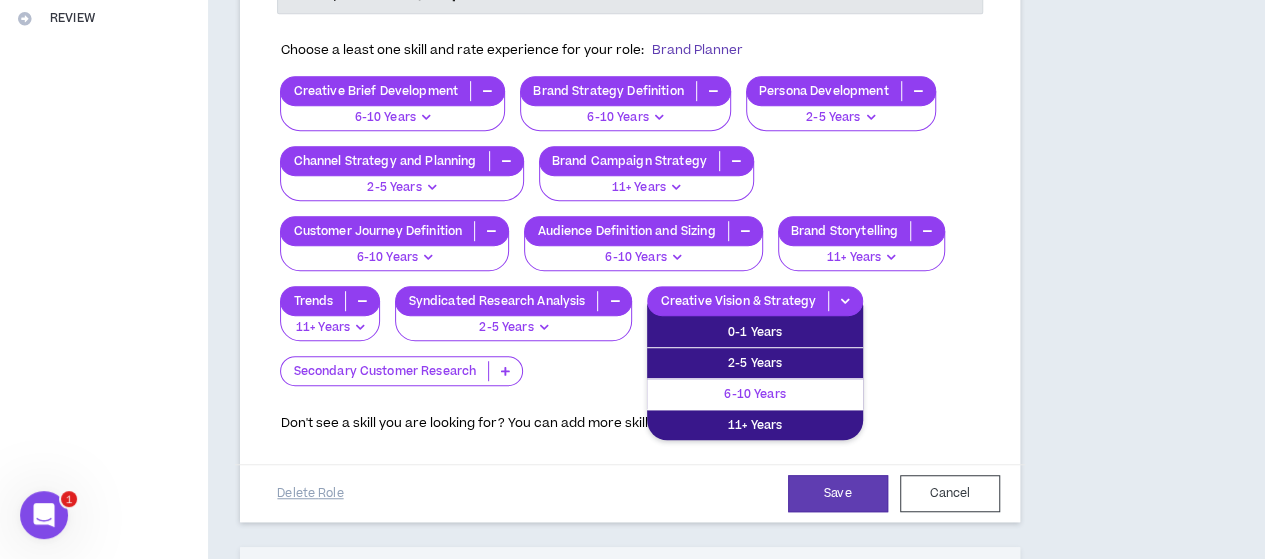 click on "6-10 Years" at bounding box center [755, 394] 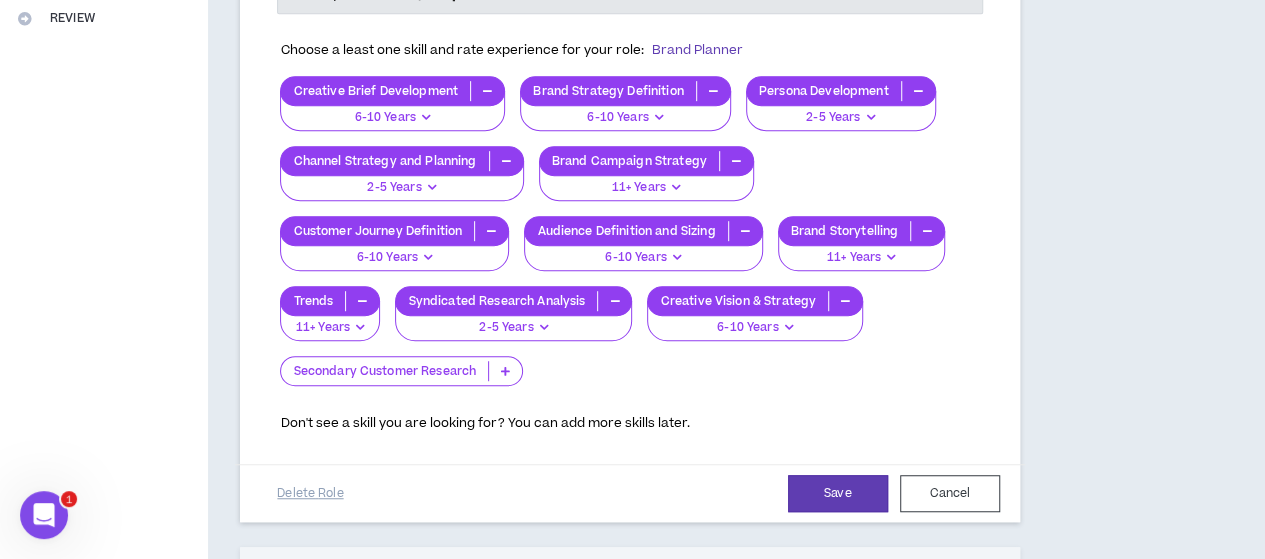 click on "Secondary Customer Research" at bounding box center [384, 371] 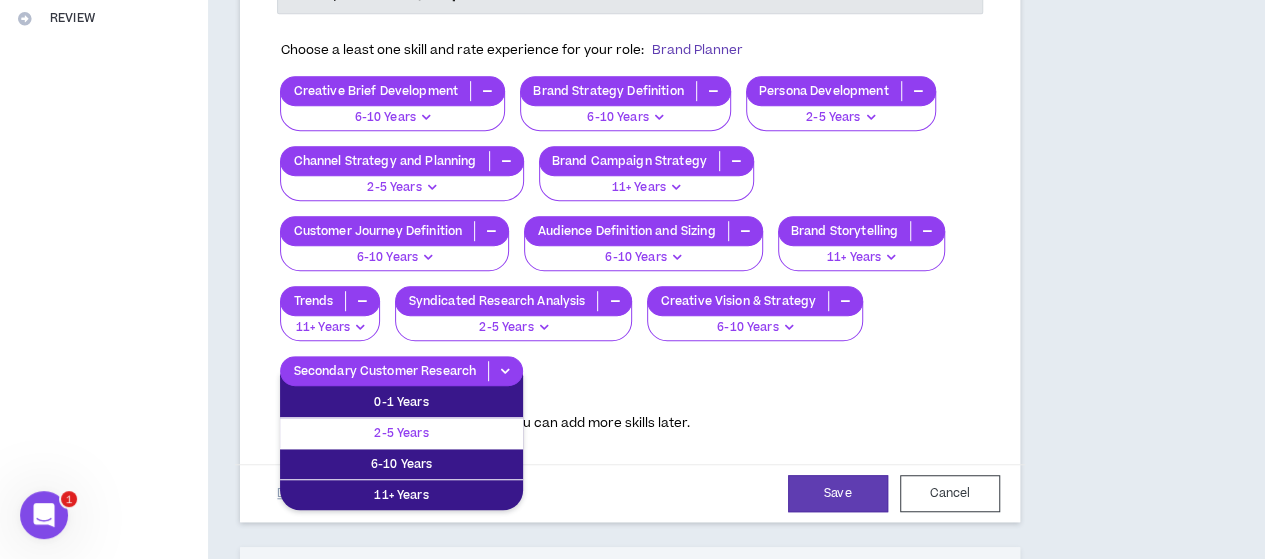click on "2-5 Years" at bounding box center [401, 433] 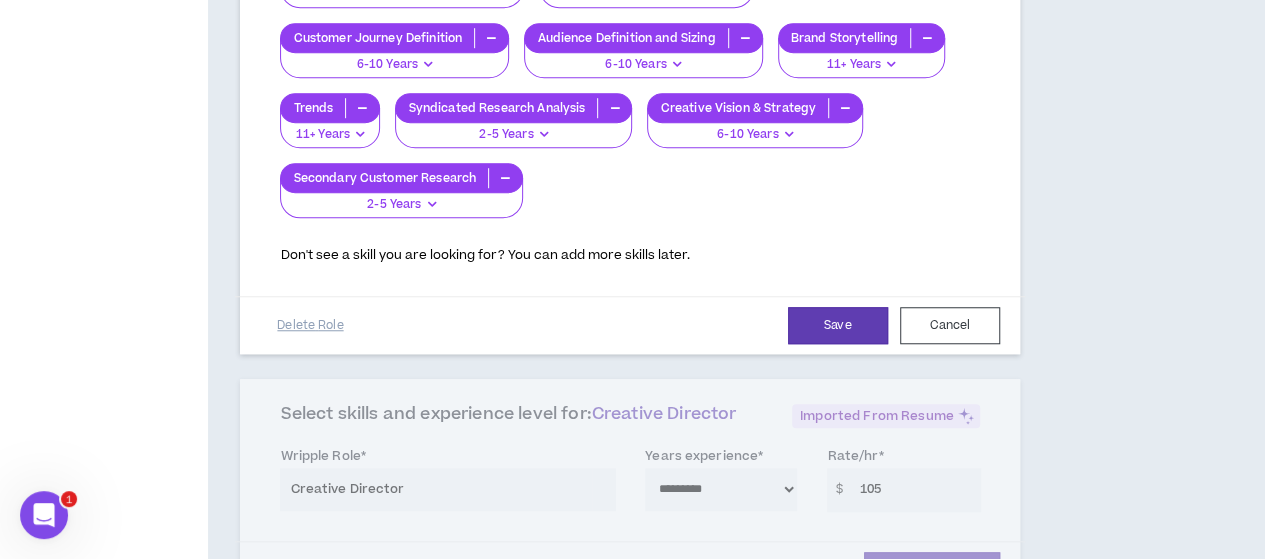 scroll, scrollTop: 688, scrollLeft: 0, axis: vertical 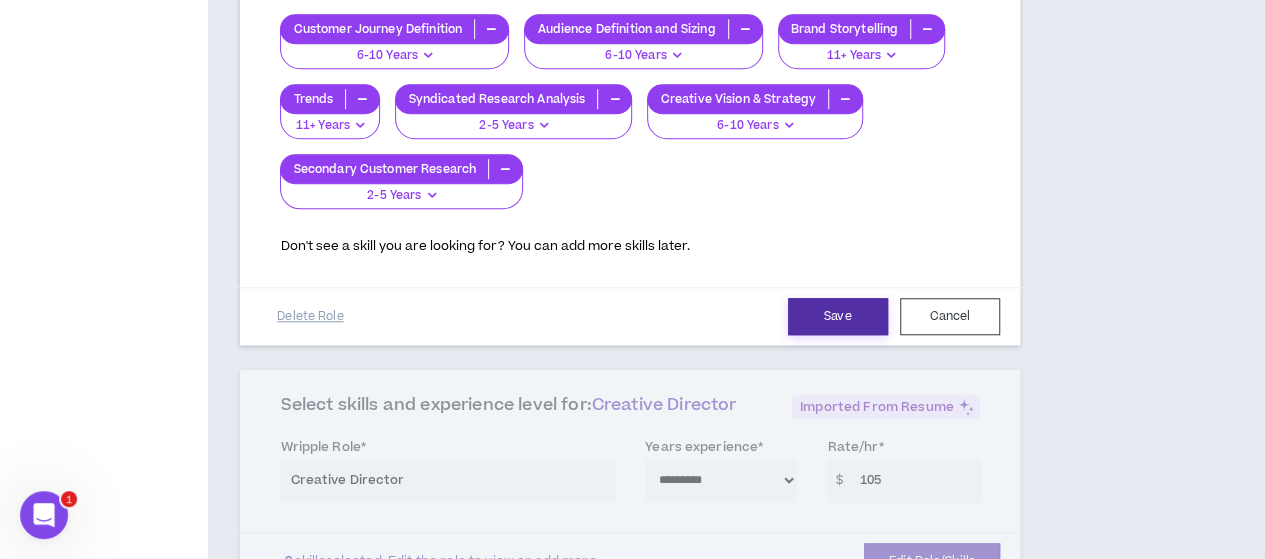 click on "Save" at bounding box center [838, 316] 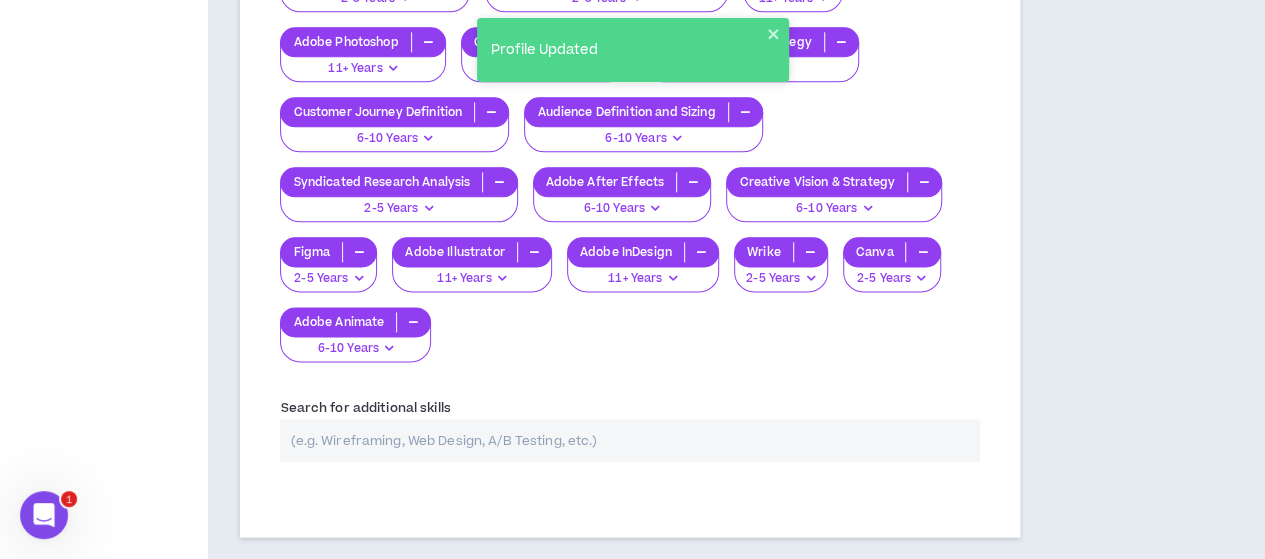 scroll, scrollTop: 1330, scrollLeft: 0, axis: vertical 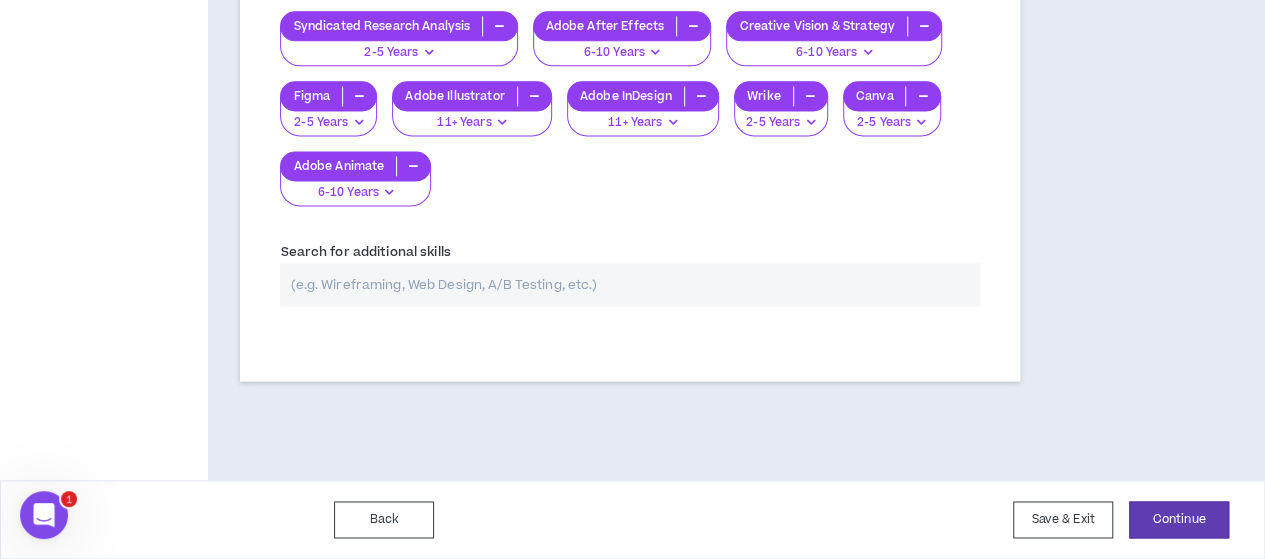 click on "Back Save & Exit Continue Save & Exit" at bounding box center [632, 519] 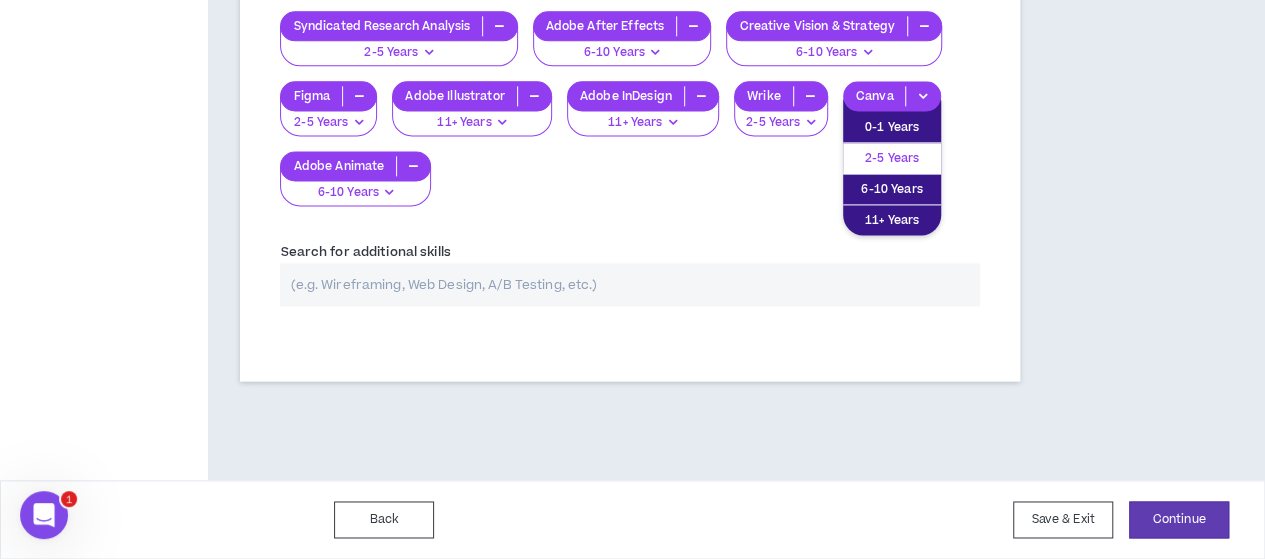 click on "2-5 Years" at bounding box center [892, 158] 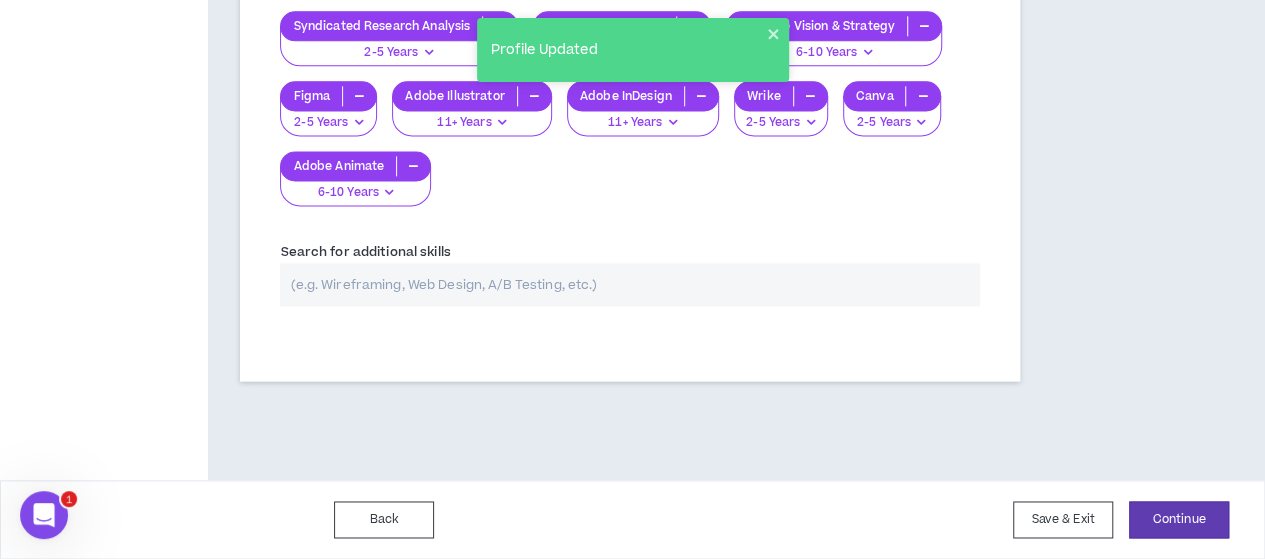click on "2-5 Years" at bounding box center [773, 122] 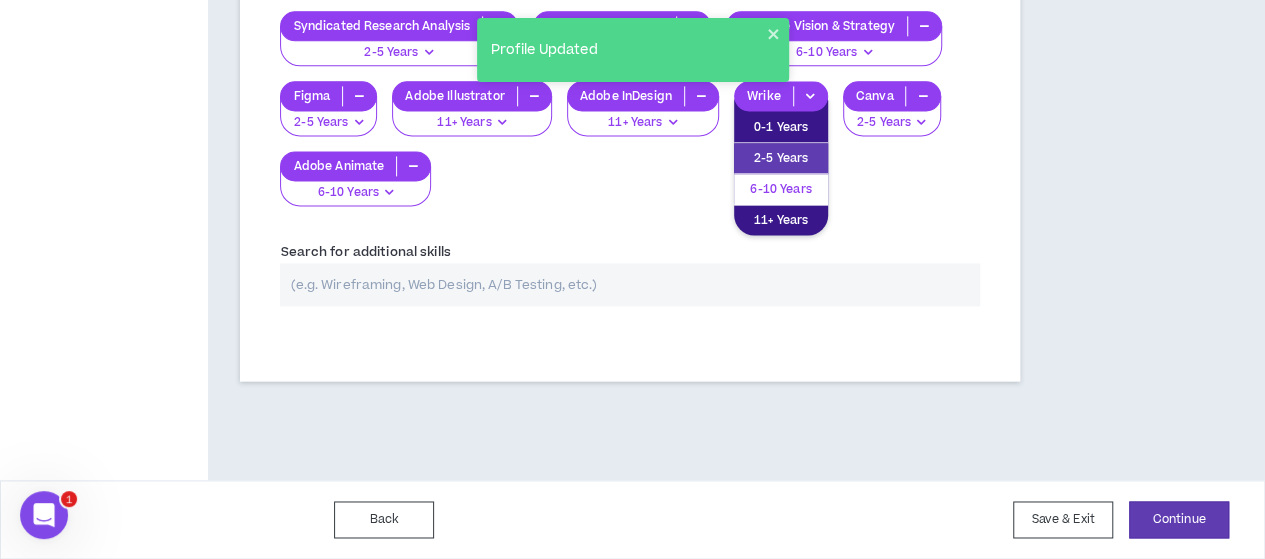 click on "6-10 Years" at bounding box center (781, 189) 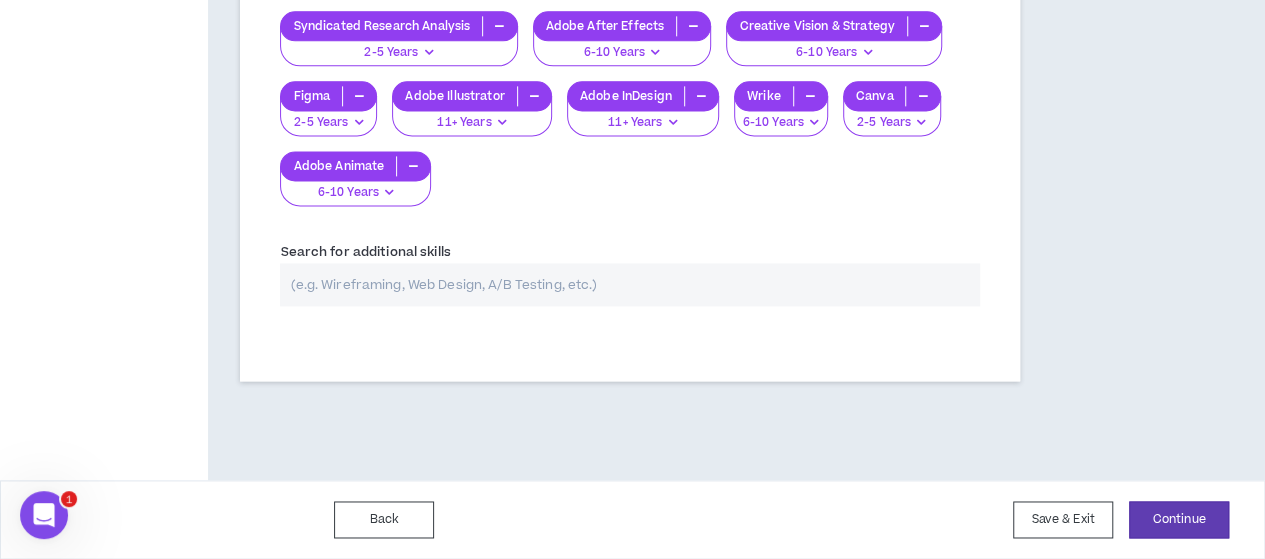 click on "6-10 Years" at bounding box center [348, 192] 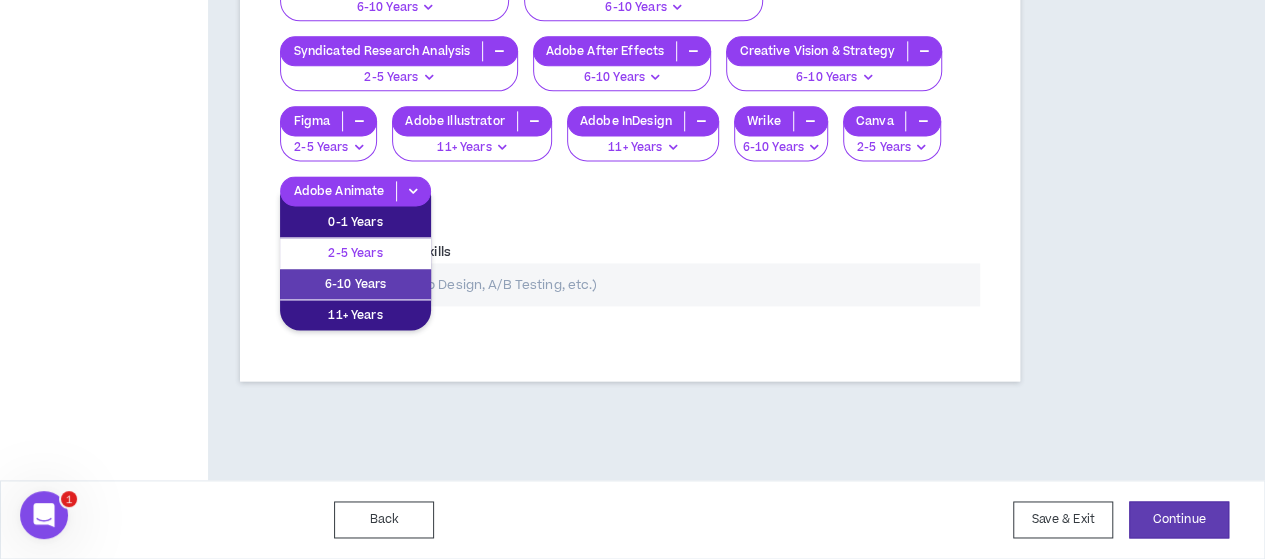 click on "2-5 Years" at bounding box center (355, 253) 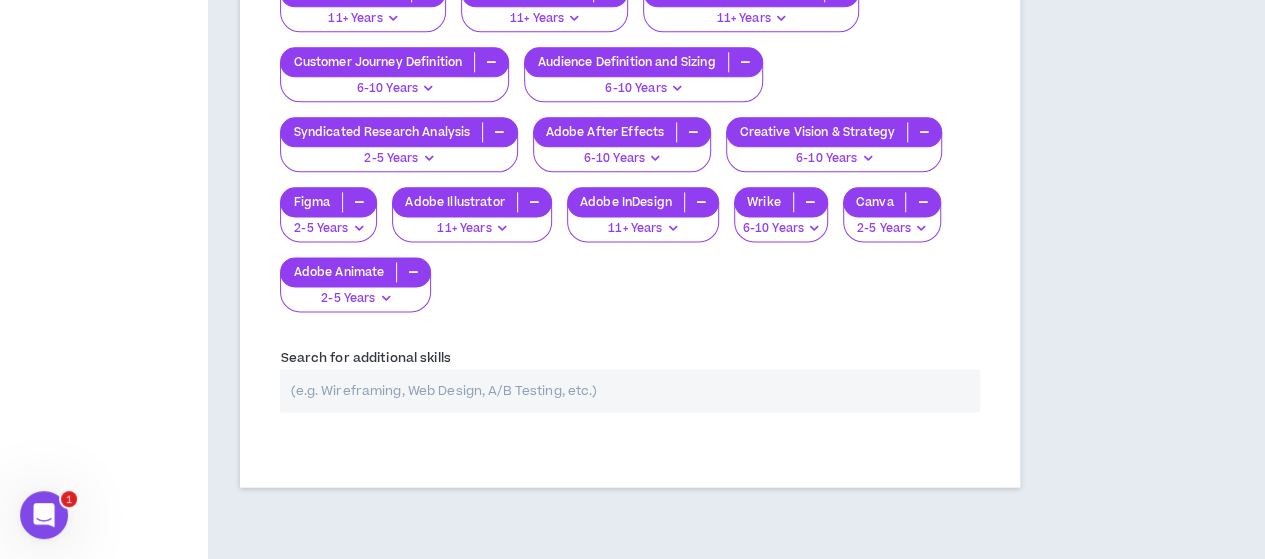 scroll, scrollTop: 1202, scrollLeft: 0, axis: vertical 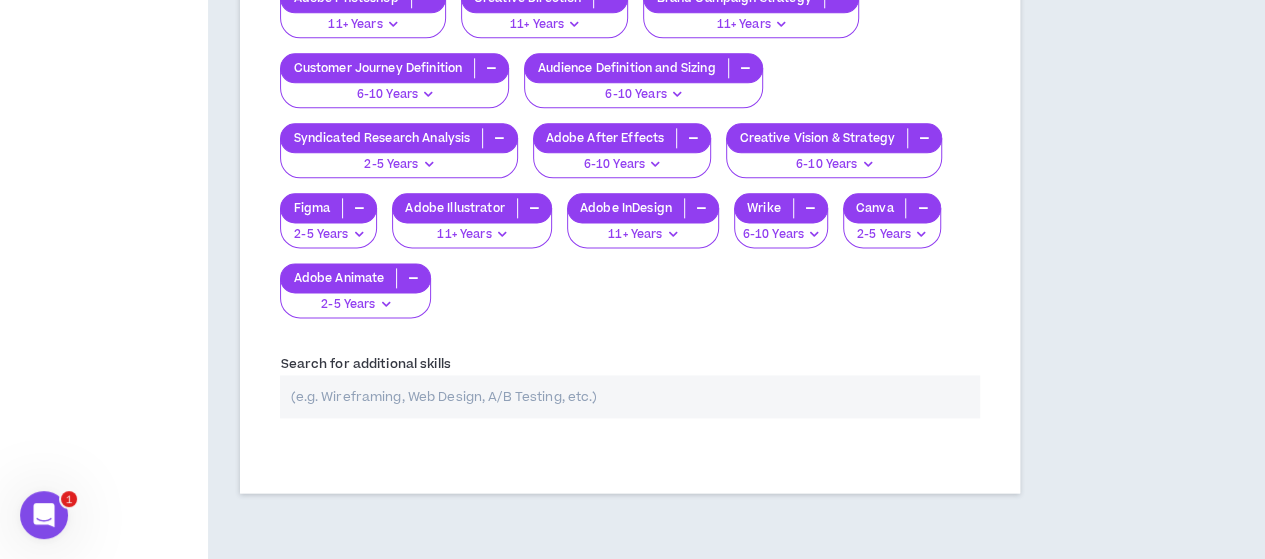 click at bounding box center (629, 396) 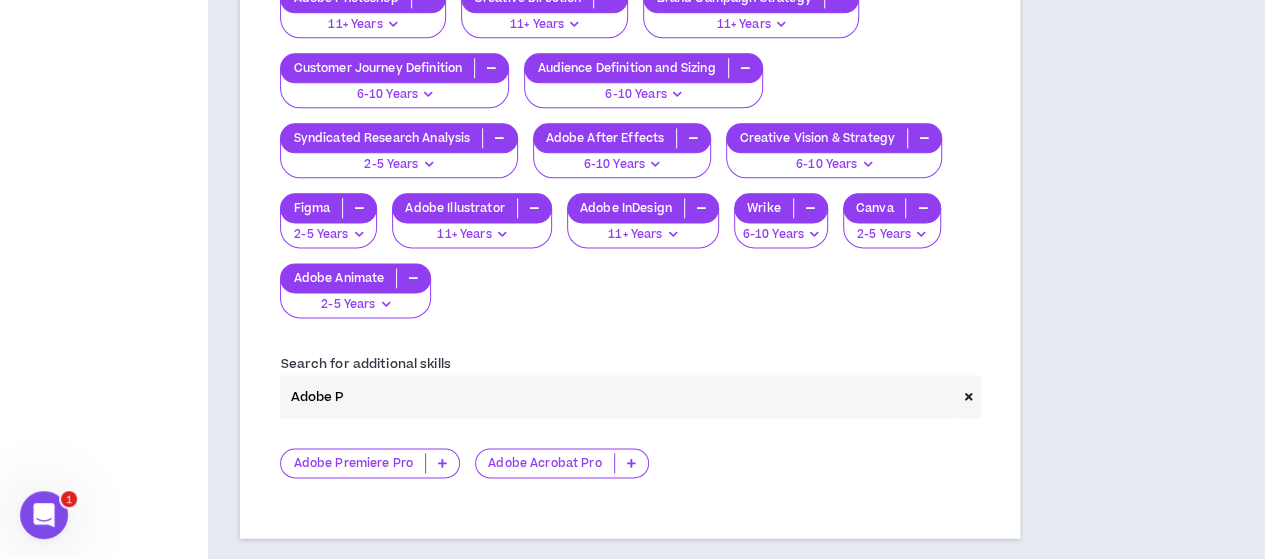 click on "Adobe Premiere Pro" at bounding box center (353, 463) 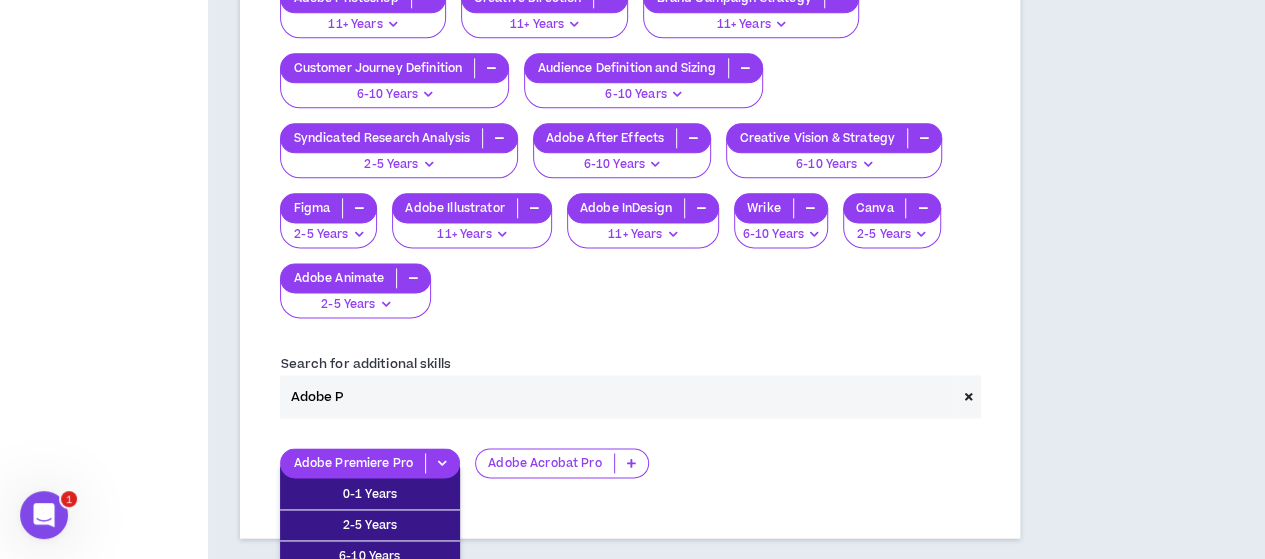 scroll, scrollTop: 1314, scrollLeft: 0, axis: vertical 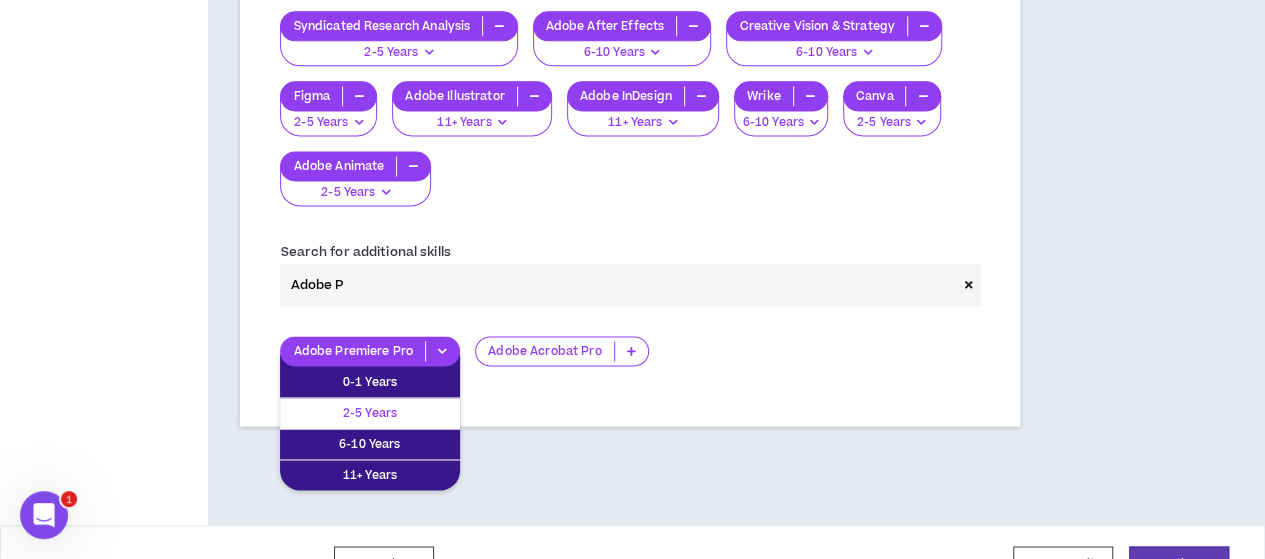 click on "2-5 Years" at bounding box center (370, 413) 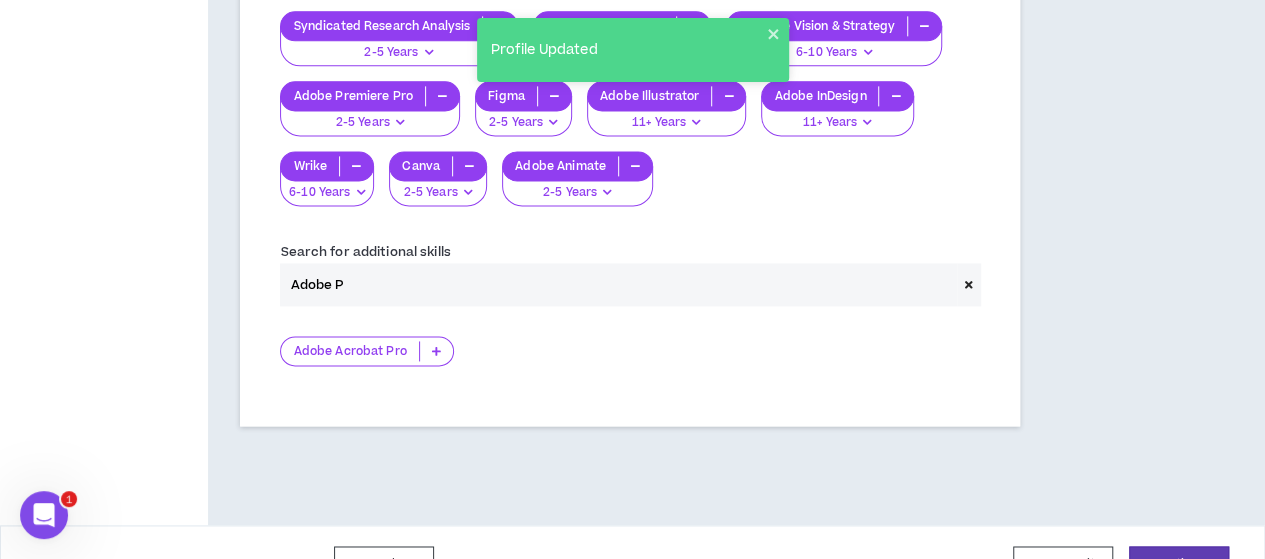 click on "Adobe Acrobat Pro" at bounding box center [349, 351] 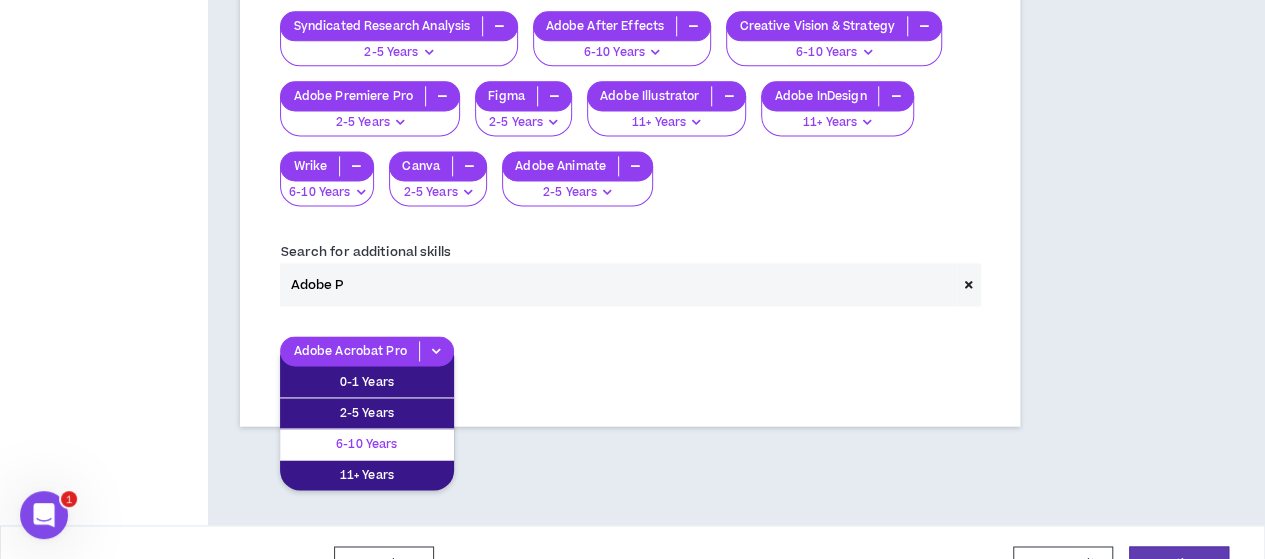 scroll, scrollTop: 1406, scrollLeft: 0, axis: vertical 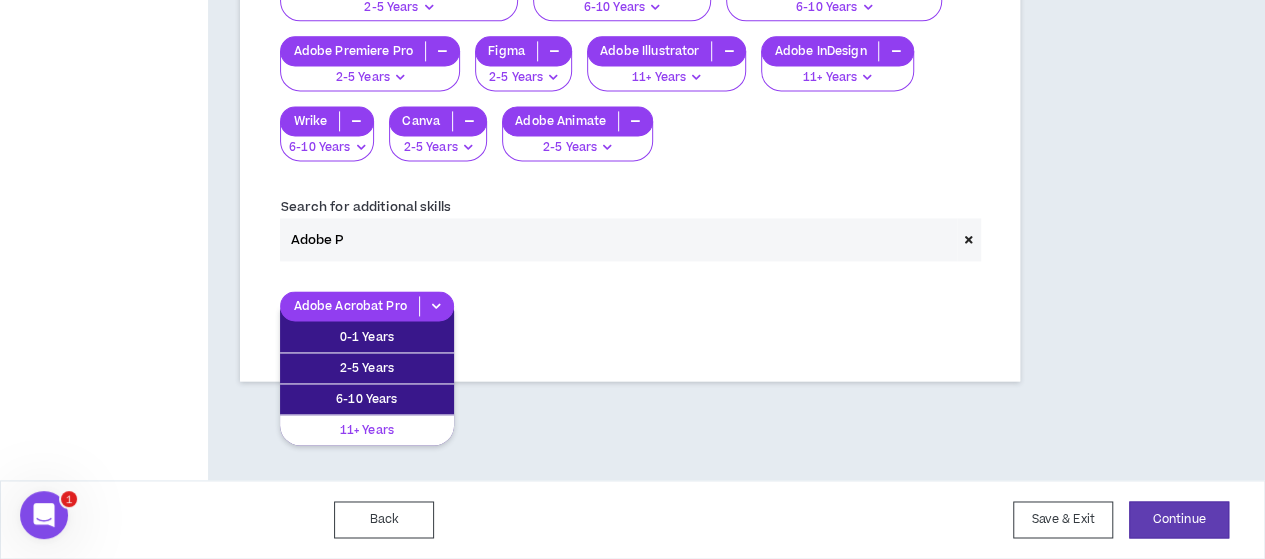 click on "11+ Years" at bounding box center (367, 430) 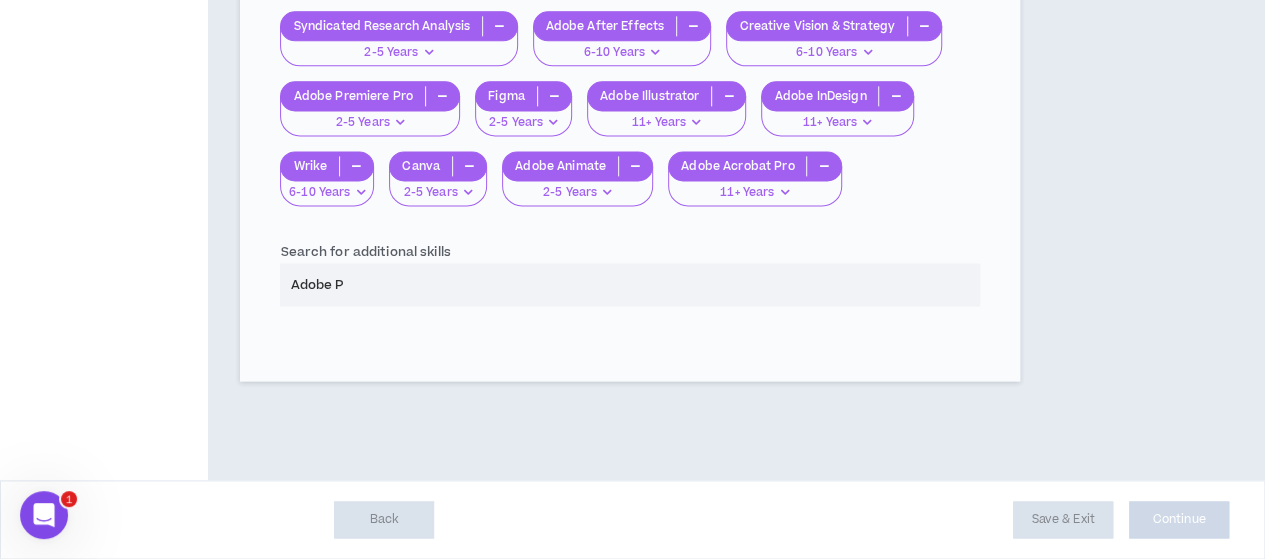 scroll, scrollTop: 1400, scrollLeft: 0, axis: vertical 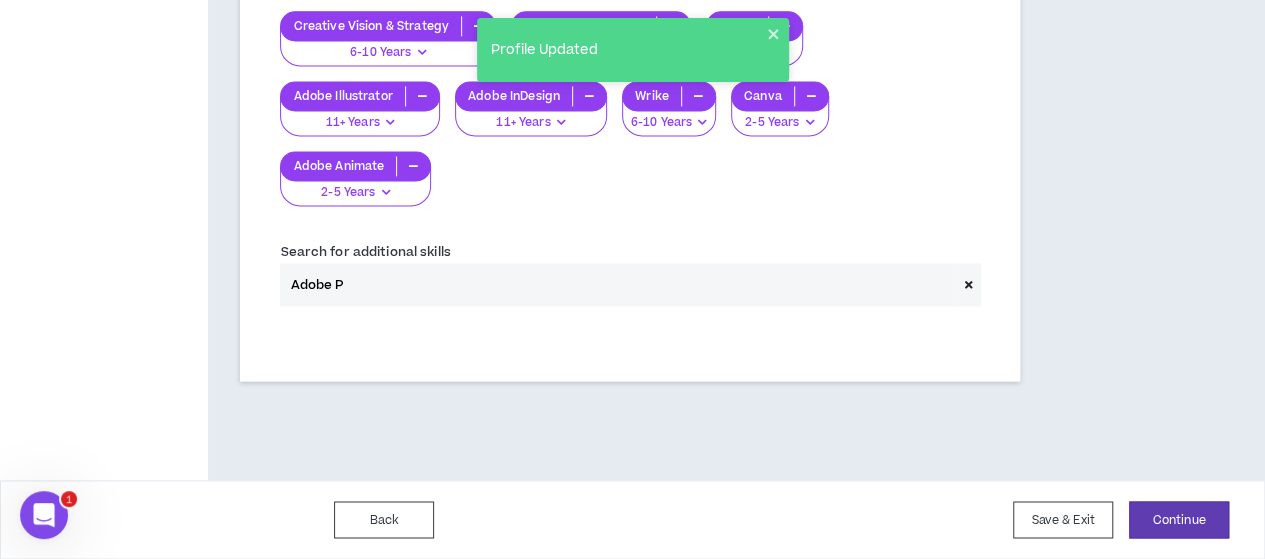 click on "Adobe P" at bounding box center [618, 284] 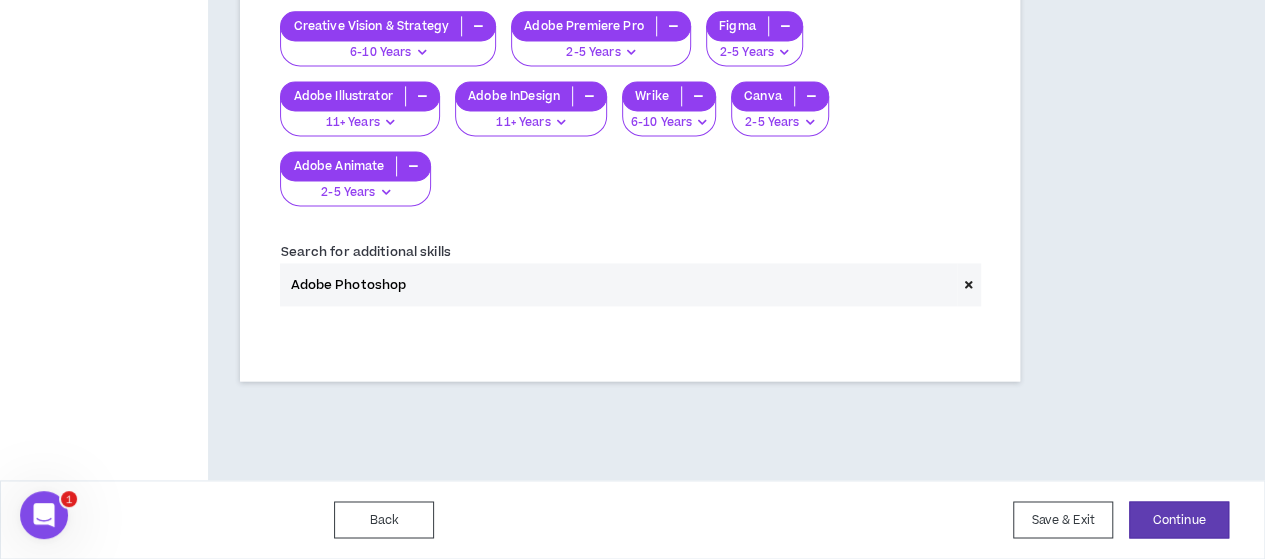 click on "Adobe Photoshop" at bounding box center (618, 284) 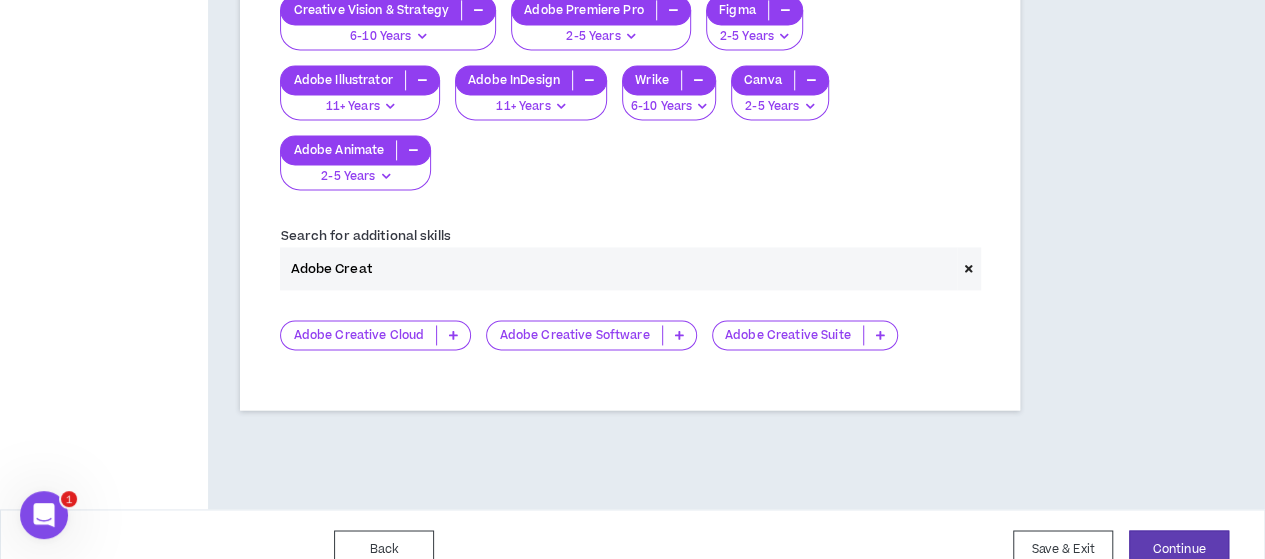 click on "Adobe Creative Suite" at bounding box center (788, 335) 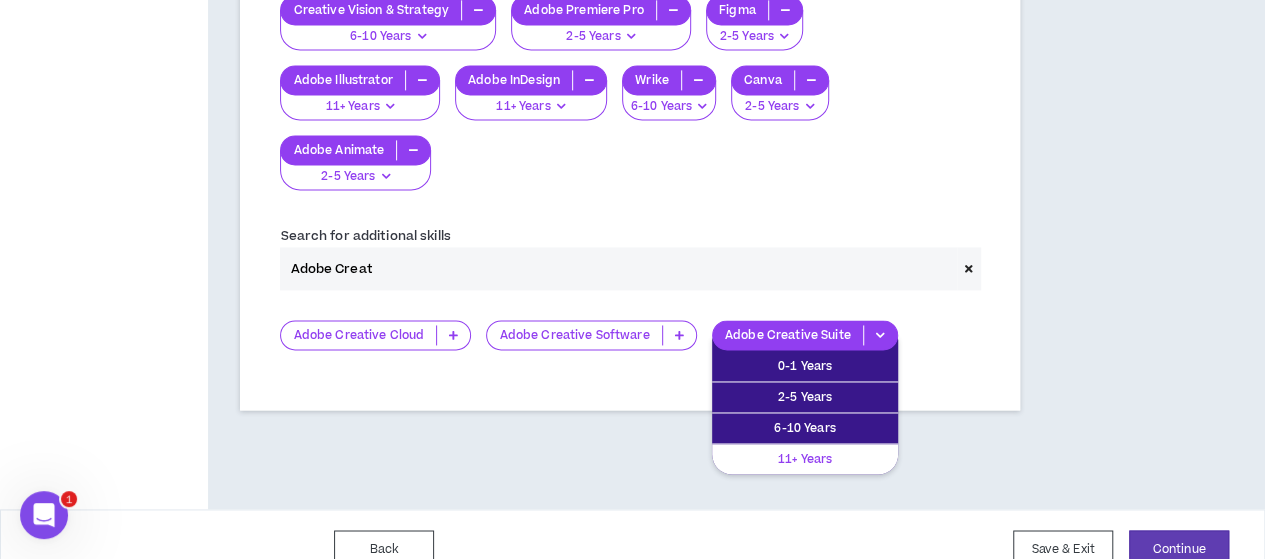 click on "11+ Years" at bounding box center [805, 459] 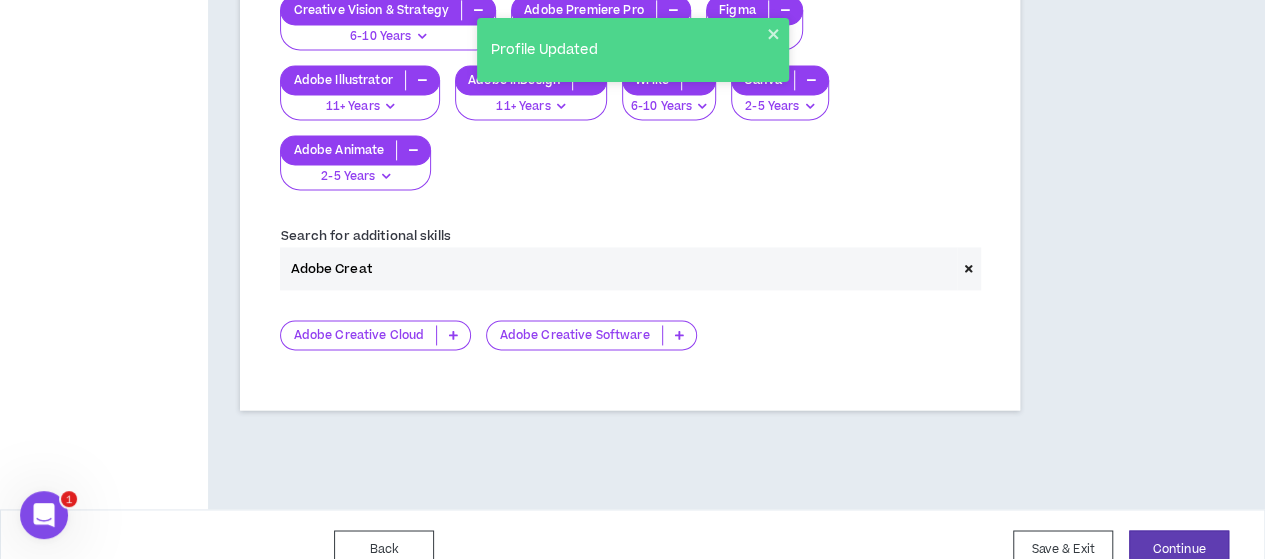 click on "Adobe Creat" at bounding box center [618, 268] 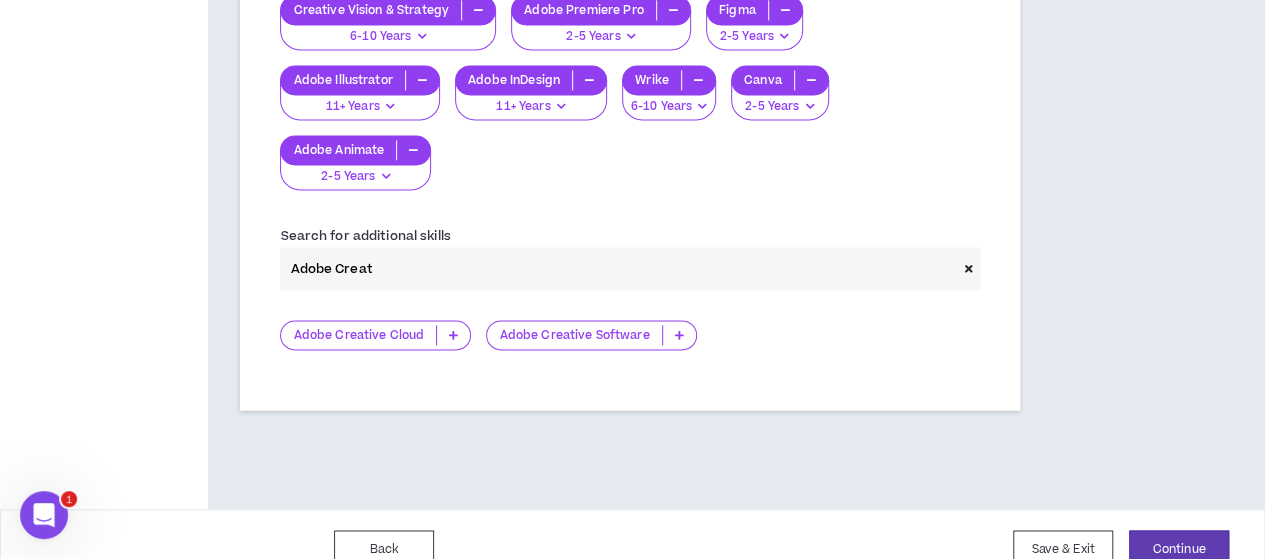 drag, startPoint x: 416, startPoint y: 364, endPoint x: 261, endPoint y: 334, distance: 157.87654 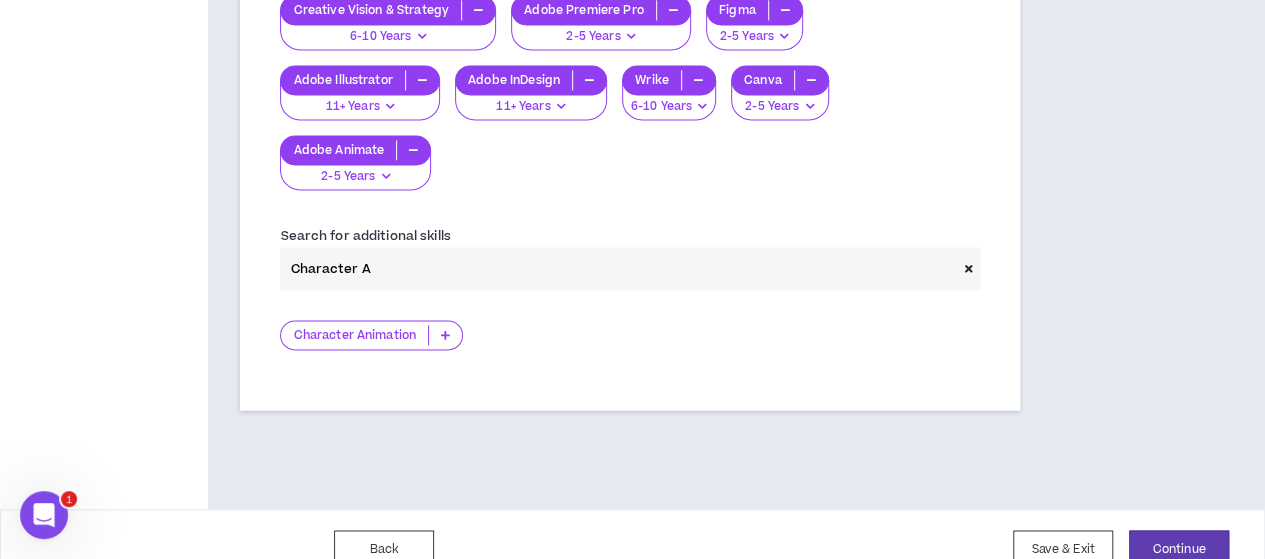 click on "Character Animation" at bounding box center (354, 335) 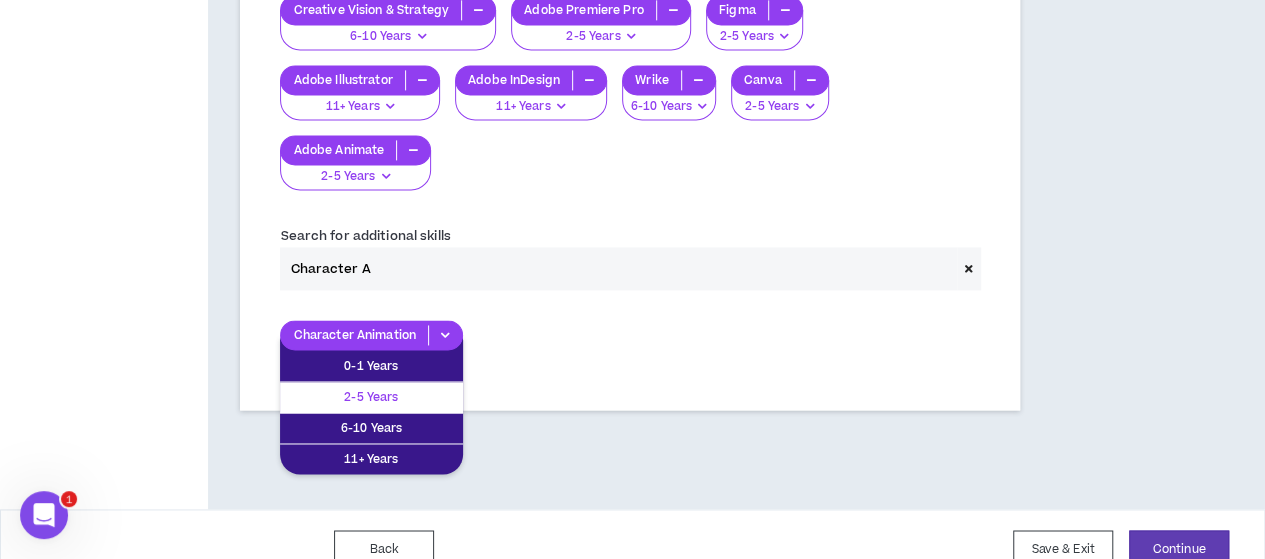 click on "2-5 Years" at bounding box center (371, 397) 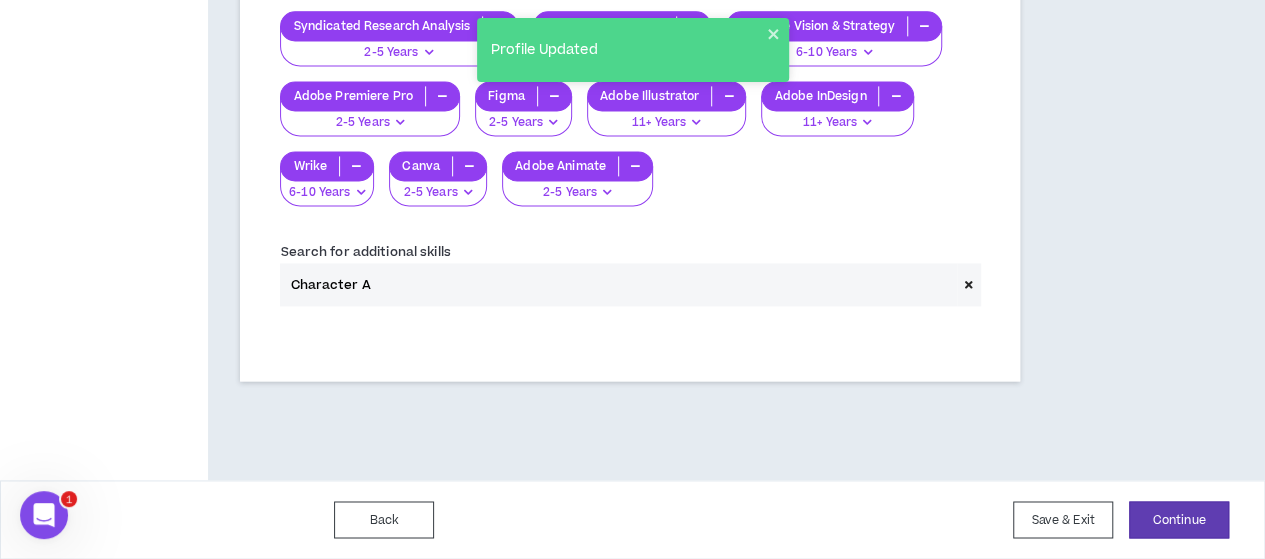 click on "Character A" at bounding box center (618, 284) 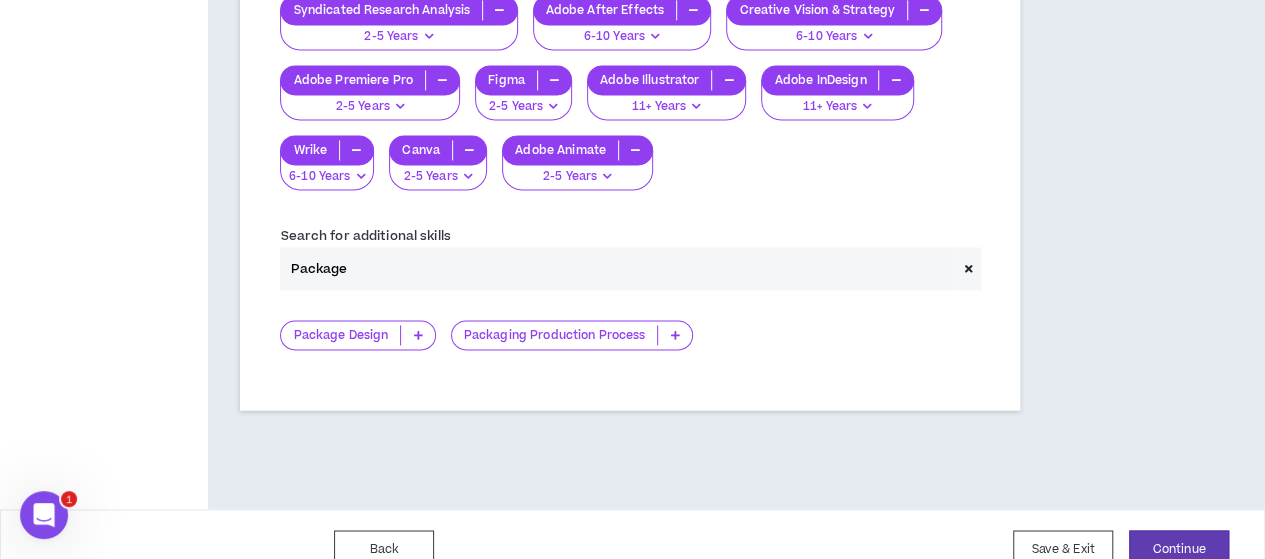 click on "Package Design" at bounding box center [340, 335] 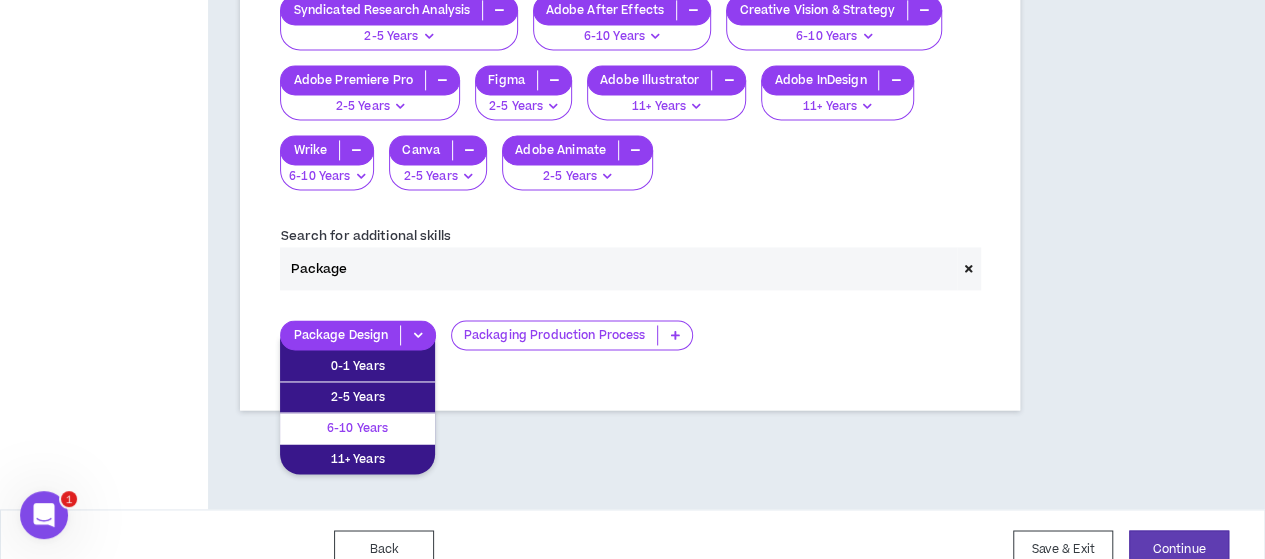 click on "6-10 Years" at bounding box center [357, 428] 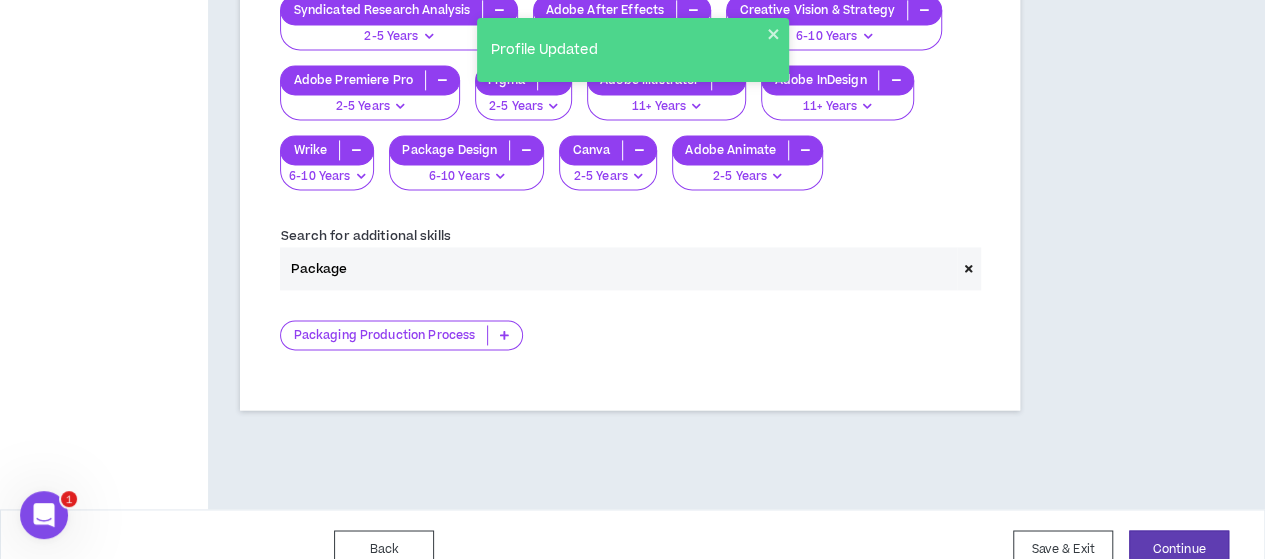 click on "Package" at bounding box center [618, 268] 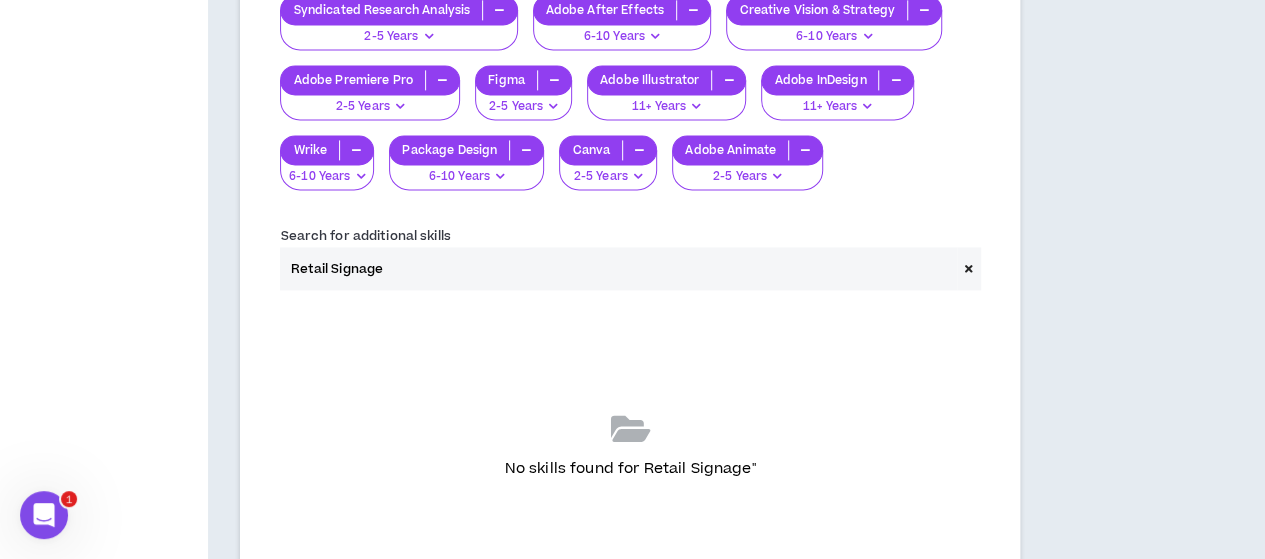 click on "Retail Signage" at bounding box center [618, 268] 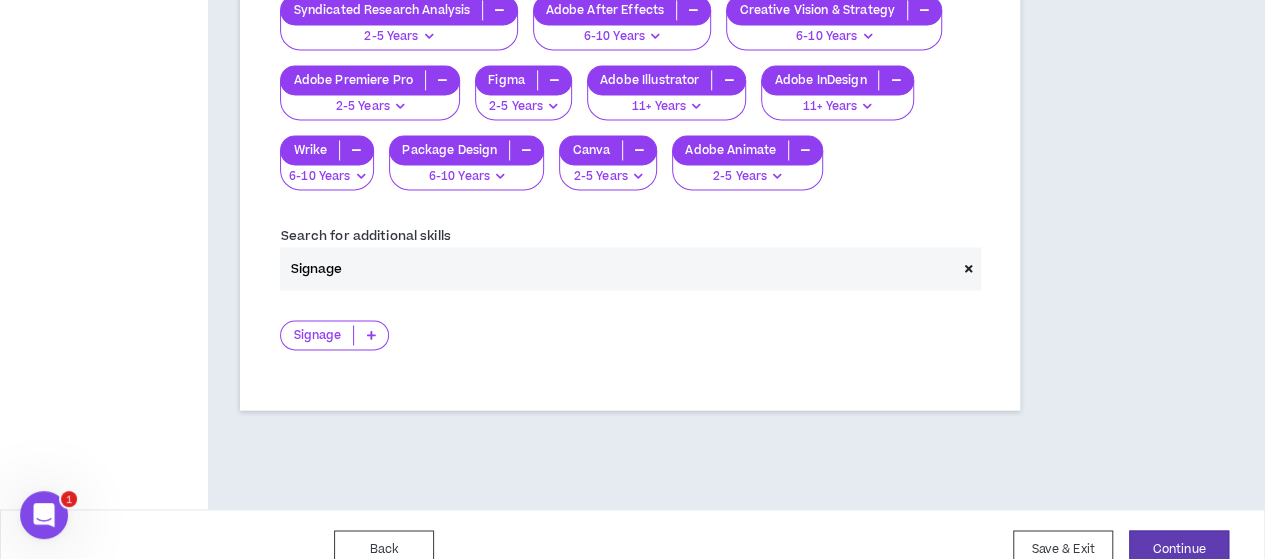 click on "Signage" at bounding box center [317, 335] 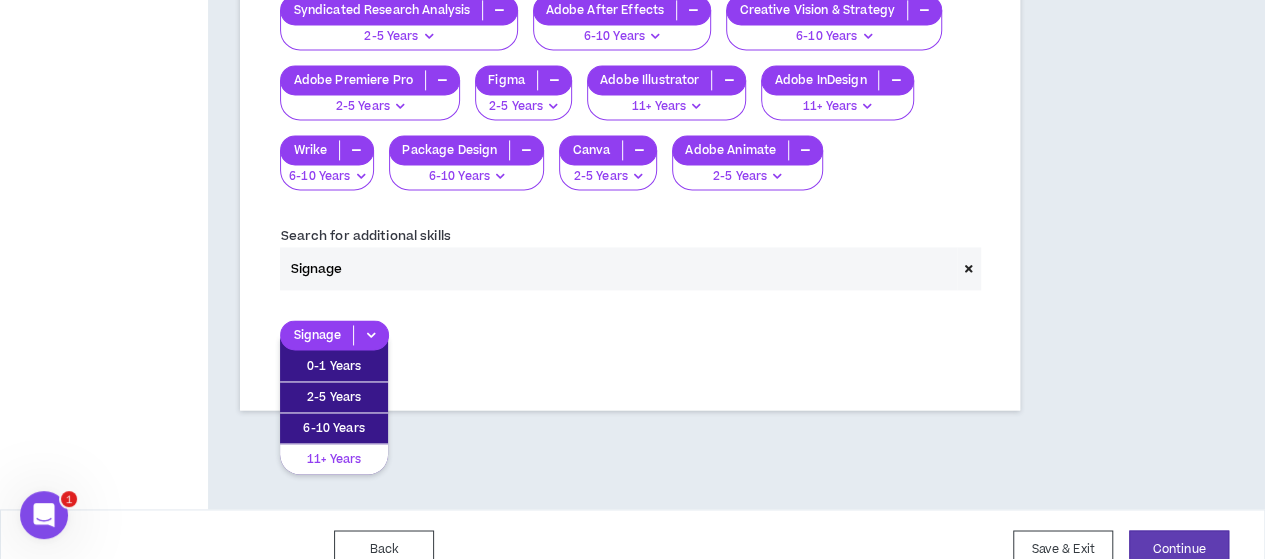 click on "11+ Years" at bounding box center [334, 459] 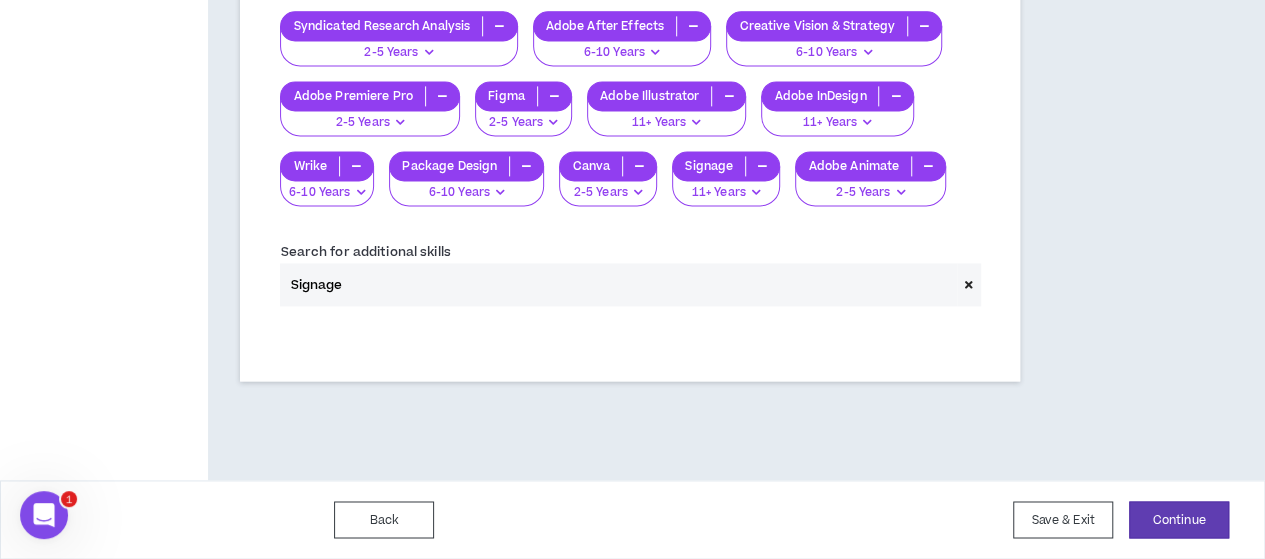 click on "Signage" at bounding box center (618, 284) 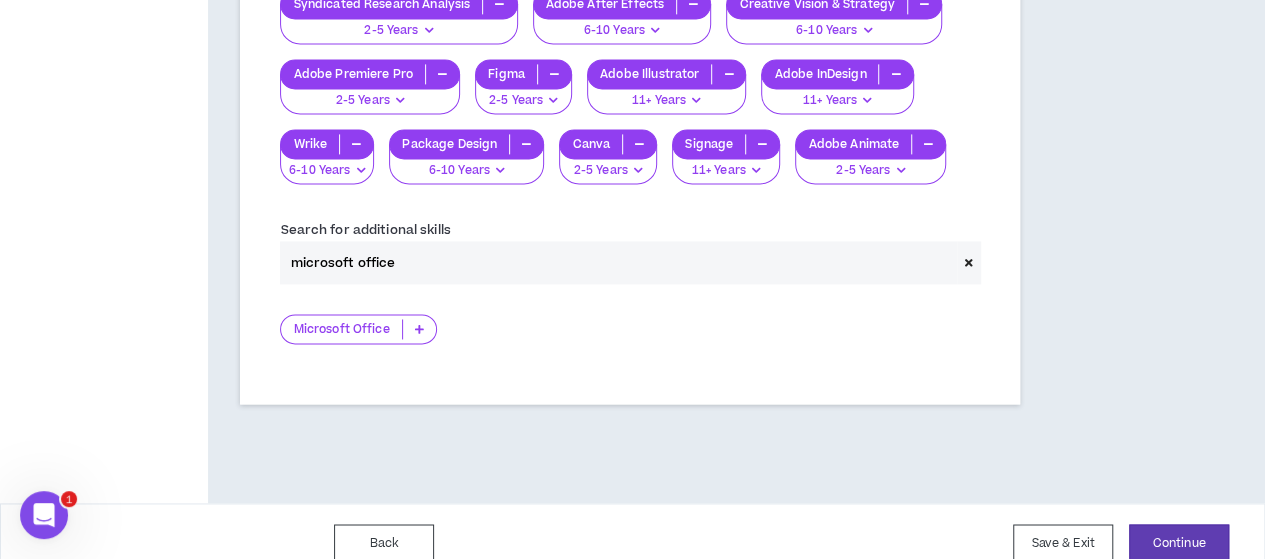 type on "microsoft office" 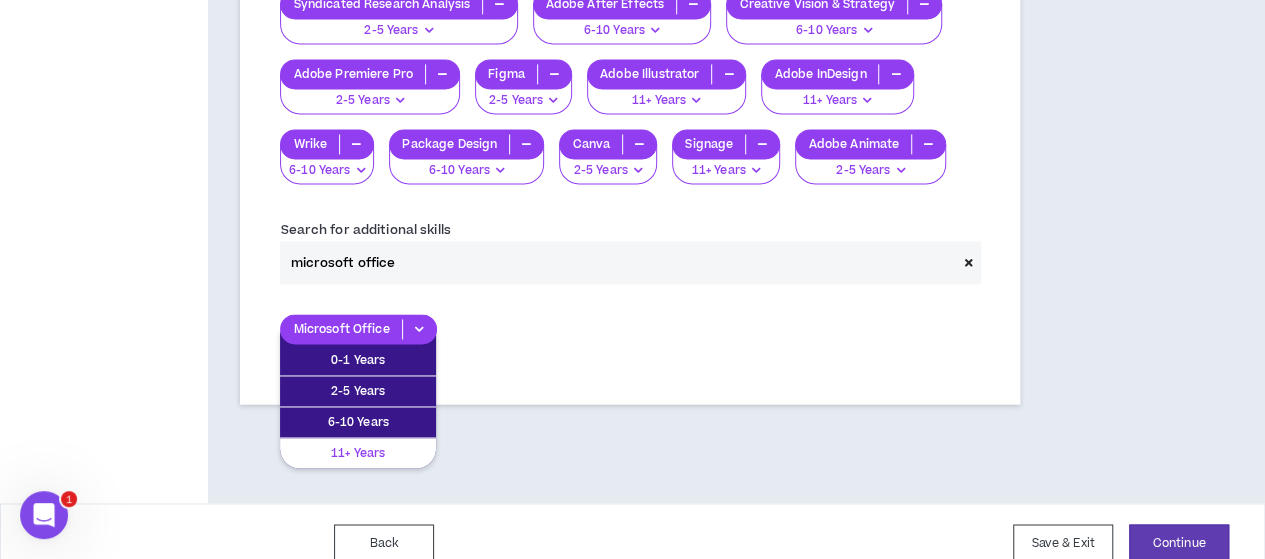 click on "11+ Years" at bounding box center (358, 453) 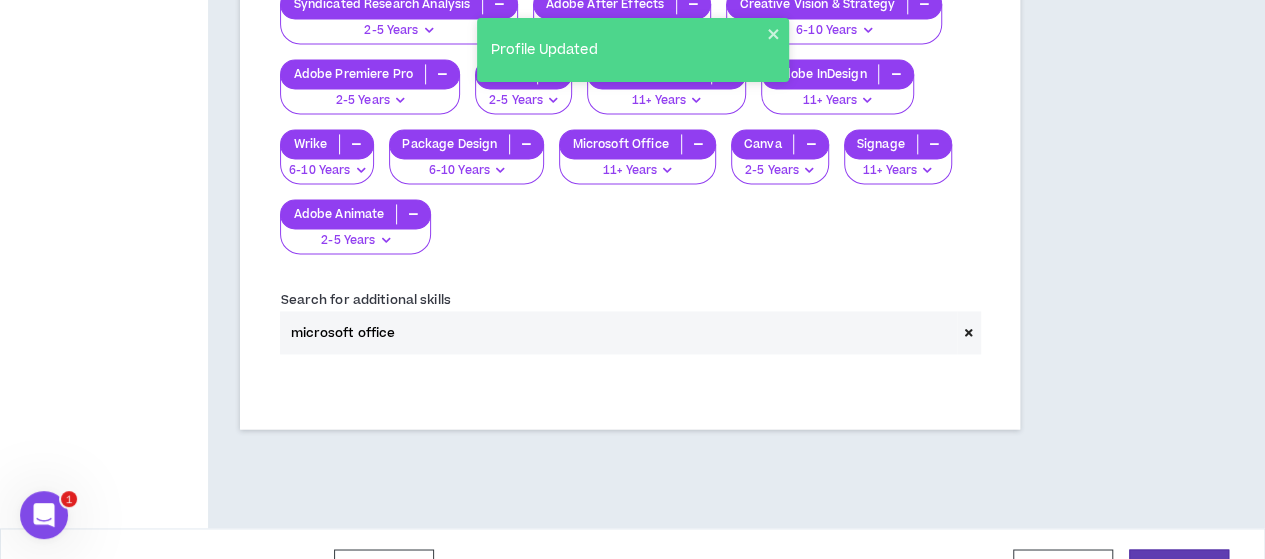 click on "**********" at bounding box center [629, -394] 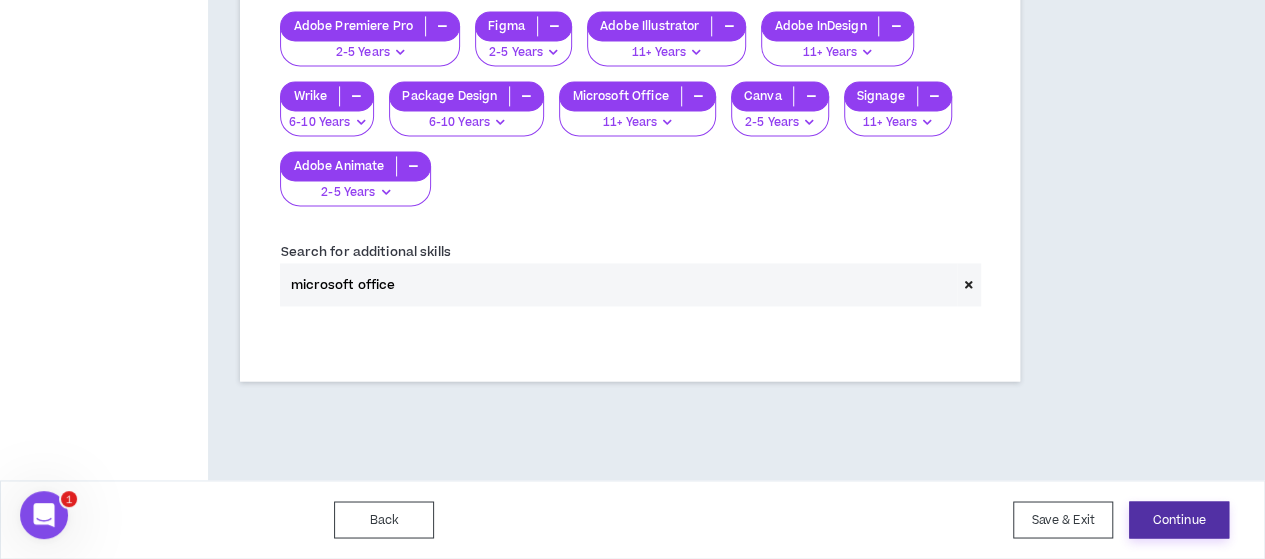 click on "Continue" at bounding box center (1179, 519) 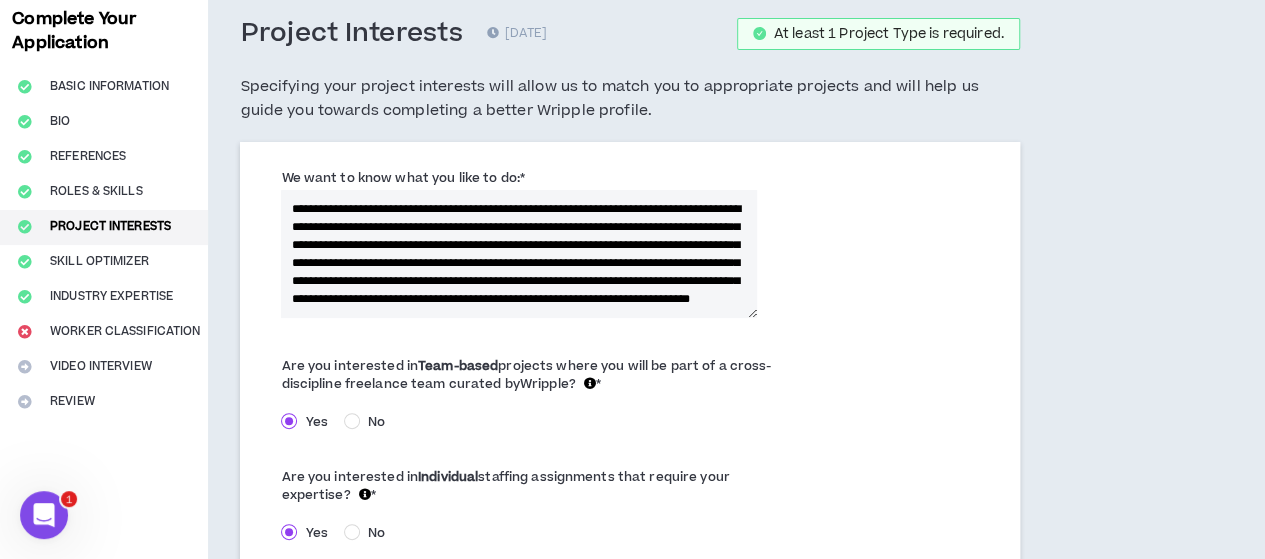 scroll, scrollTop: 104, scrollLeft: 0, axis: vertical 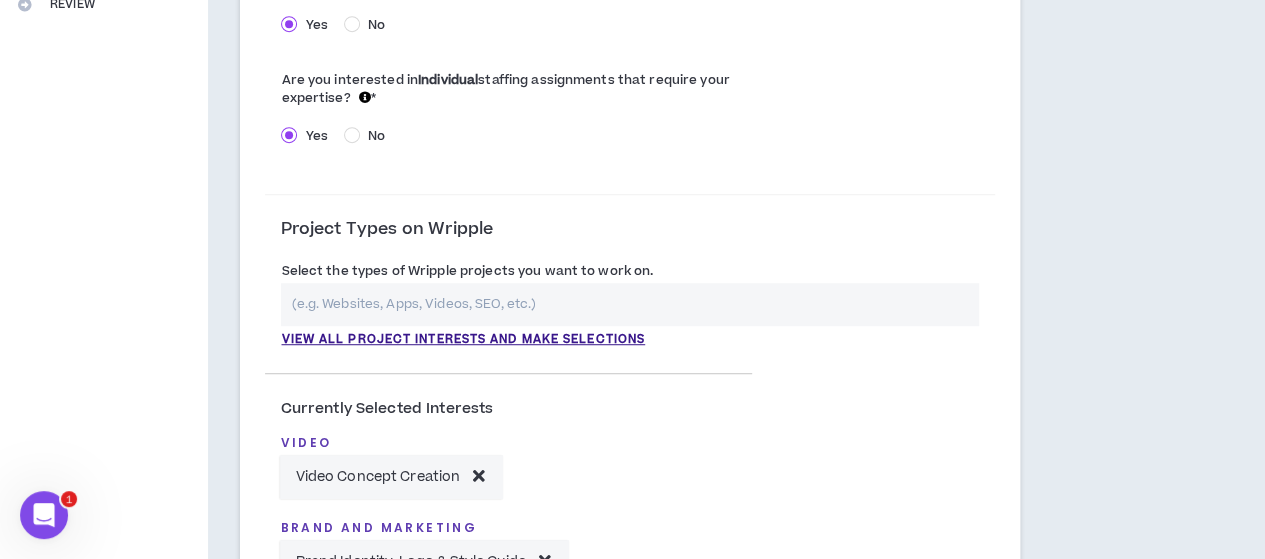 click at bounding box center (629, 304) 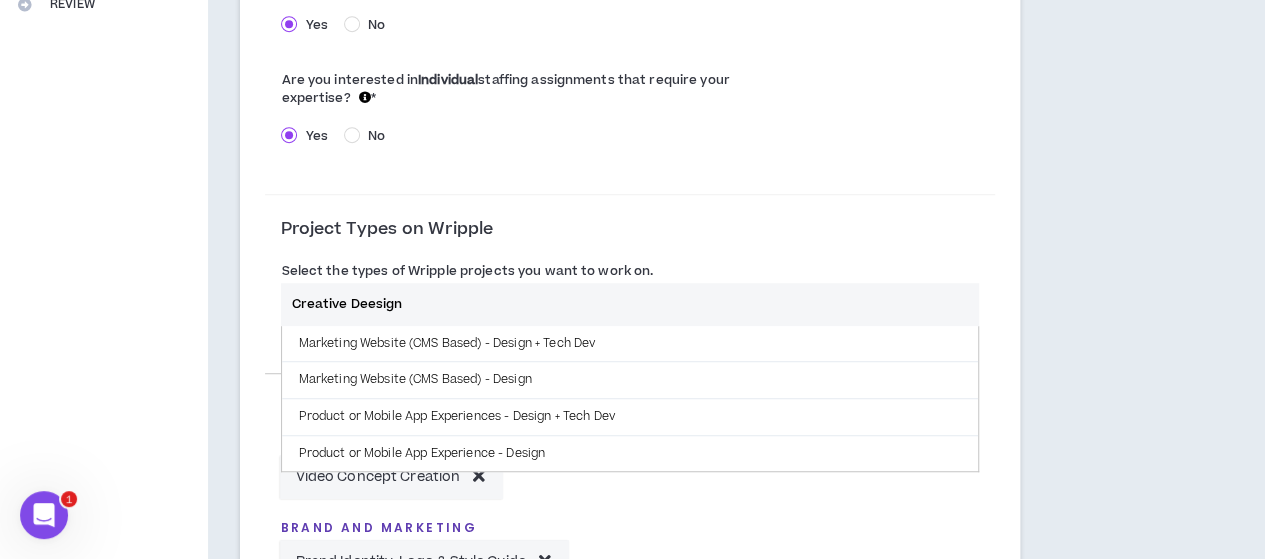 click on "Creative Deesign" at bounding box center (629, 304) 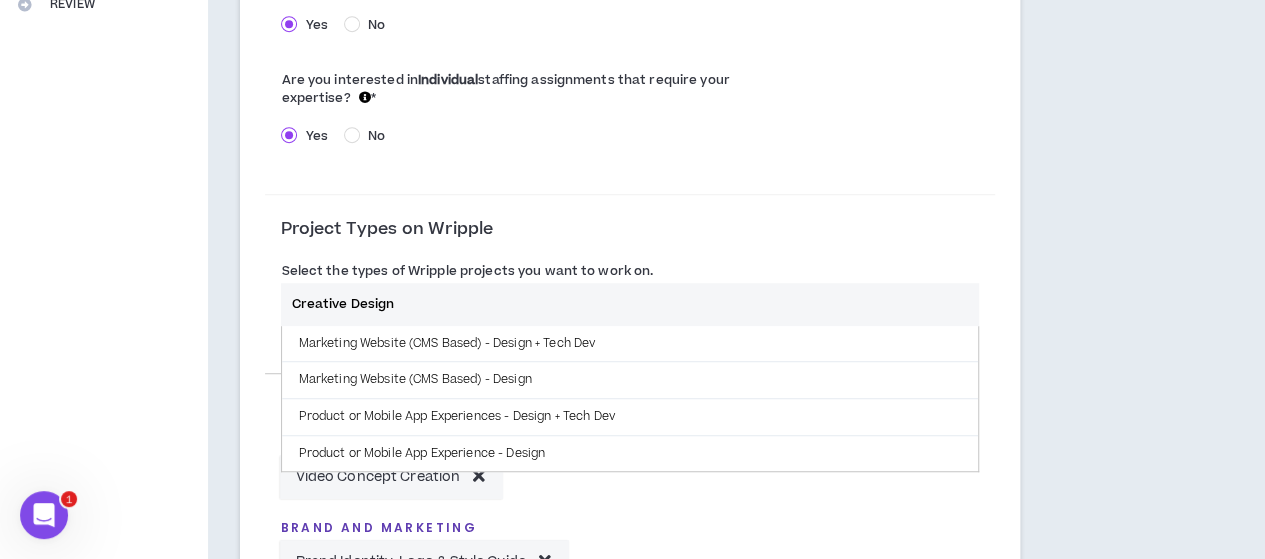drag, startPoint x: 350, startPoint y: 303, endPoint x: 272, endPoint y: 290, distance: 79.07591 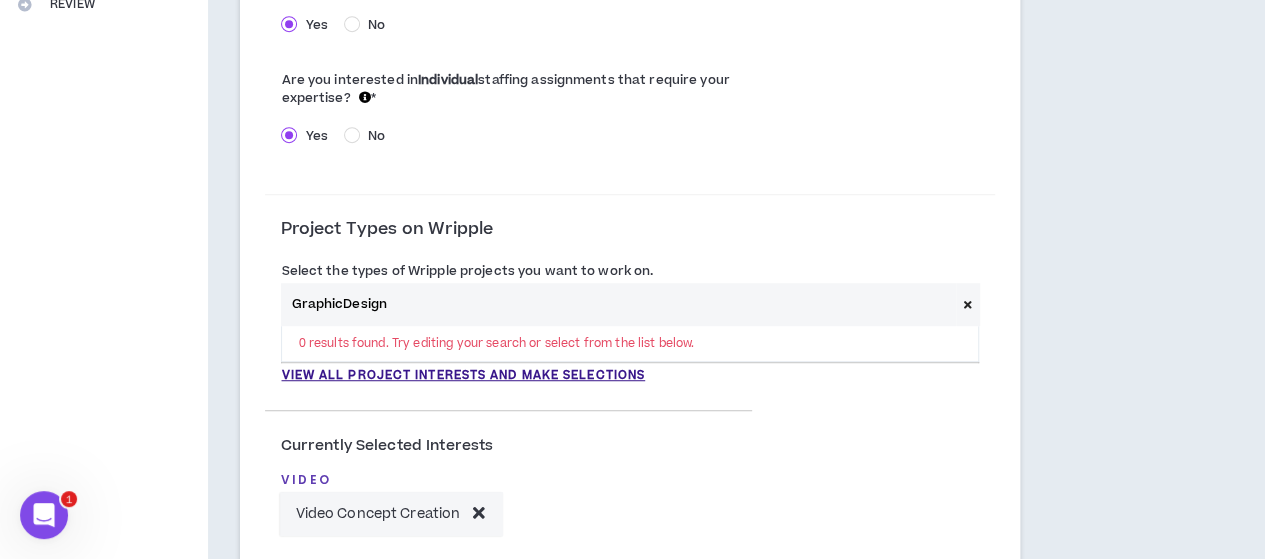 type on "Graphic Design" 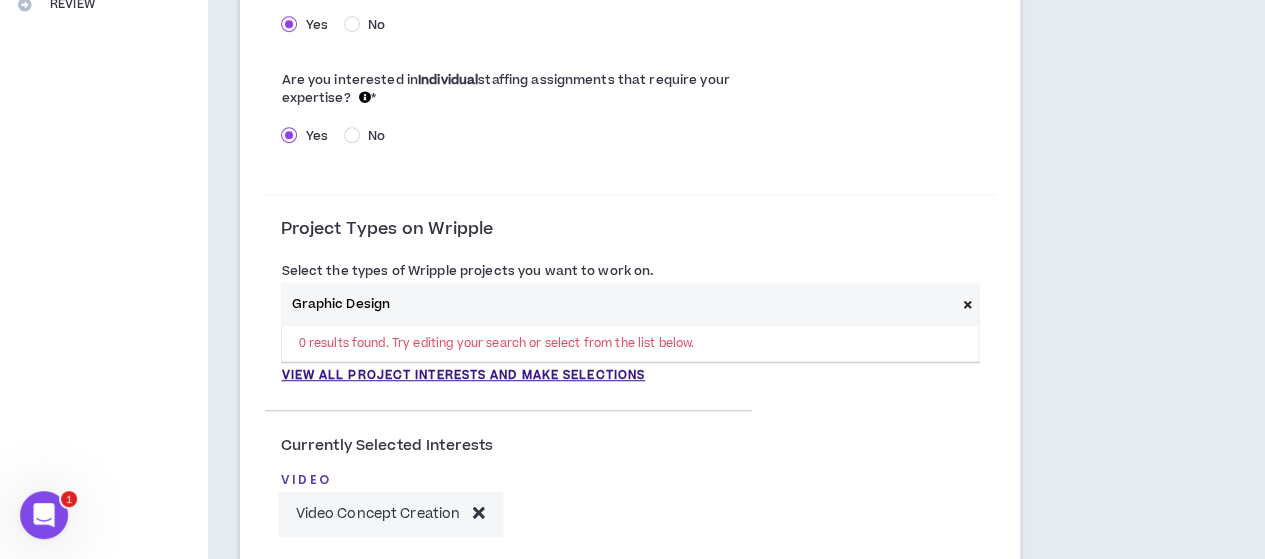 drag, startPoint x: 407, startPoint y: 307, endPoint x: 220, endPoint y: 290, distance: 187.77113 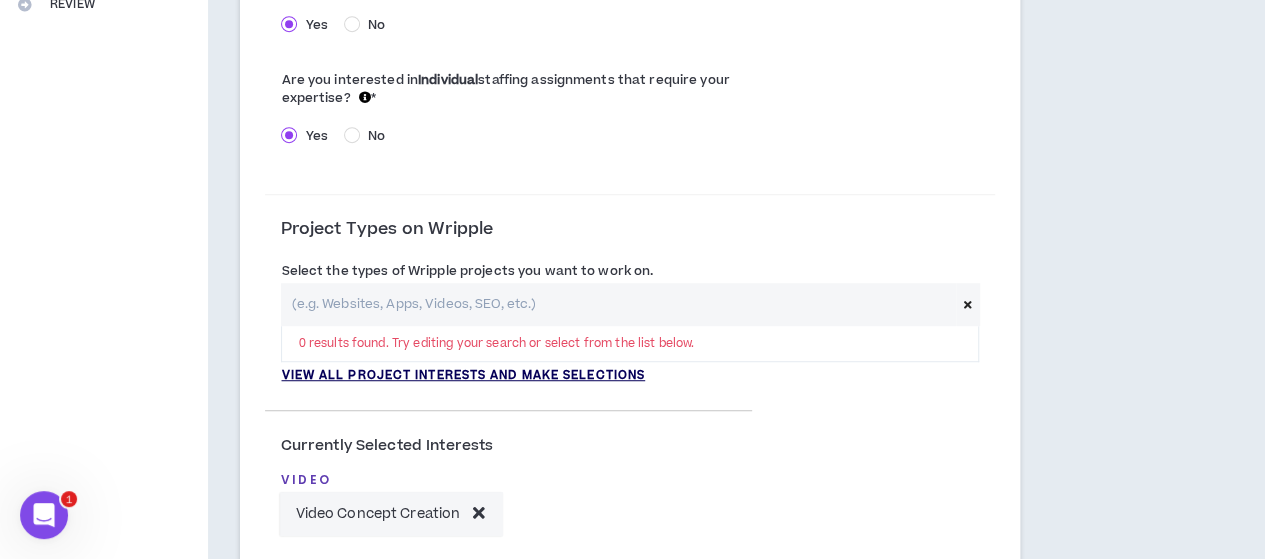 click on "View all project interests and make selections" at bounding box center [463, 376] 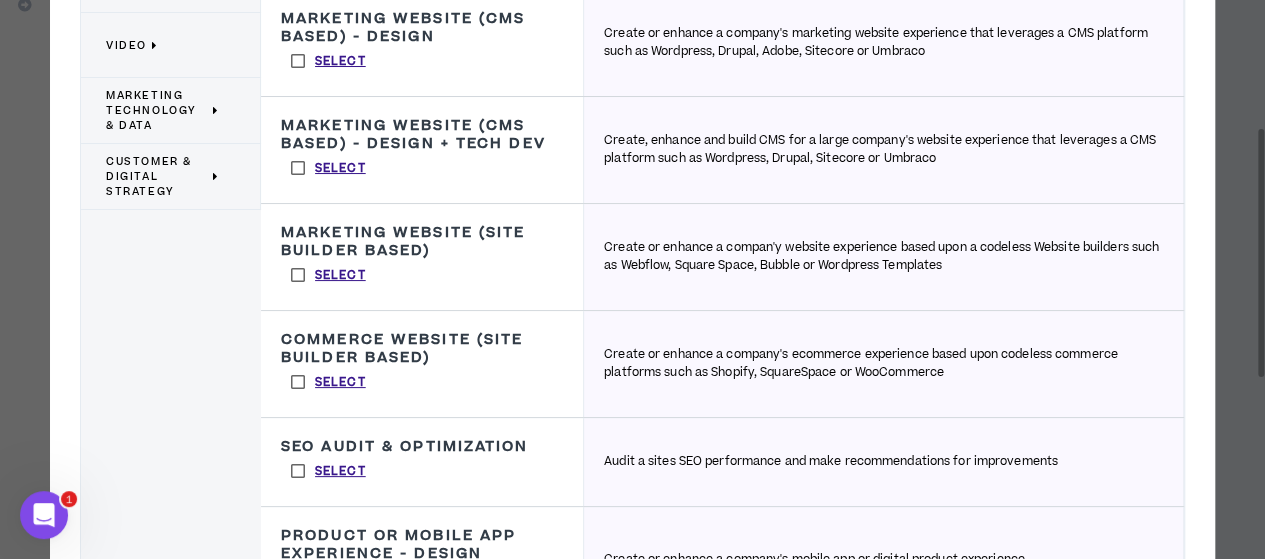 click on "Select" at bounding box center [328, 275] 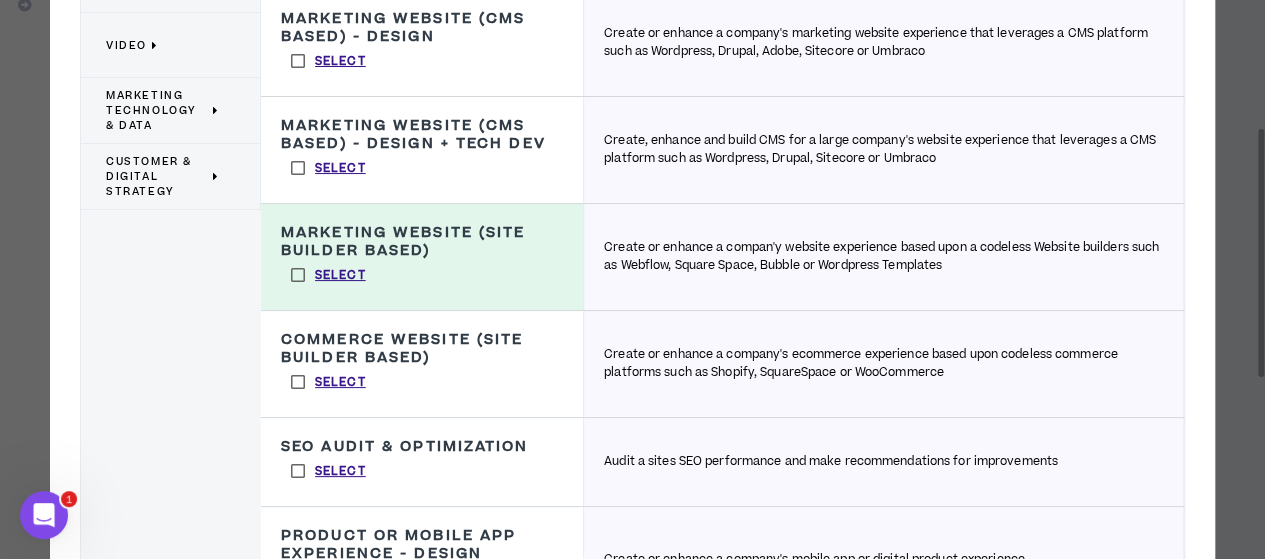 click on "Select" at bounding box center [328, 168] 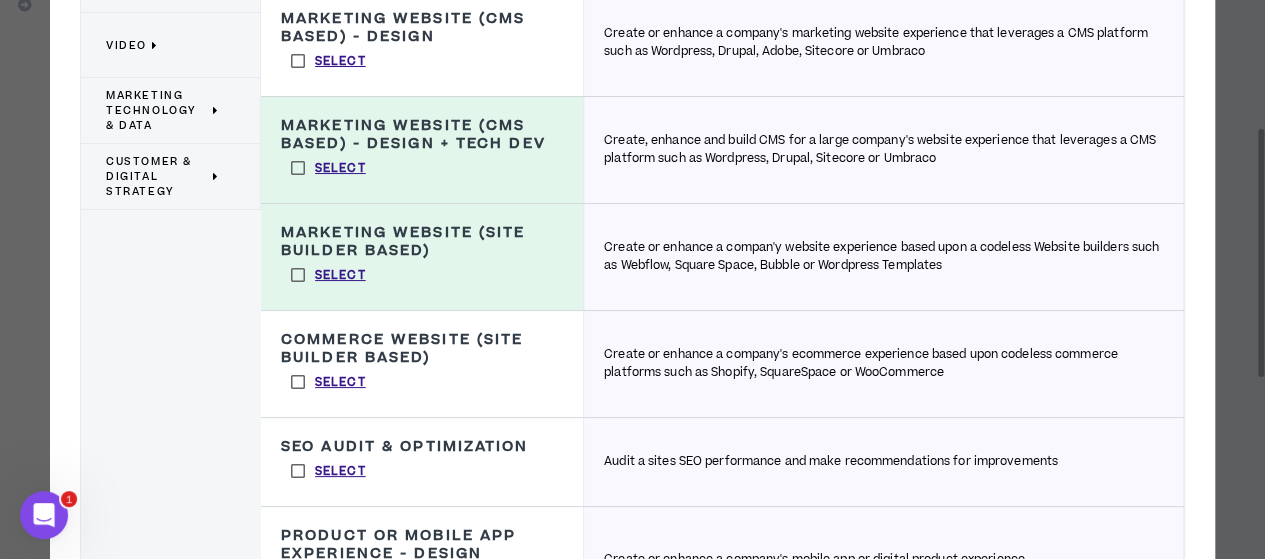 click on "Select" at bounding box center (328, 61) 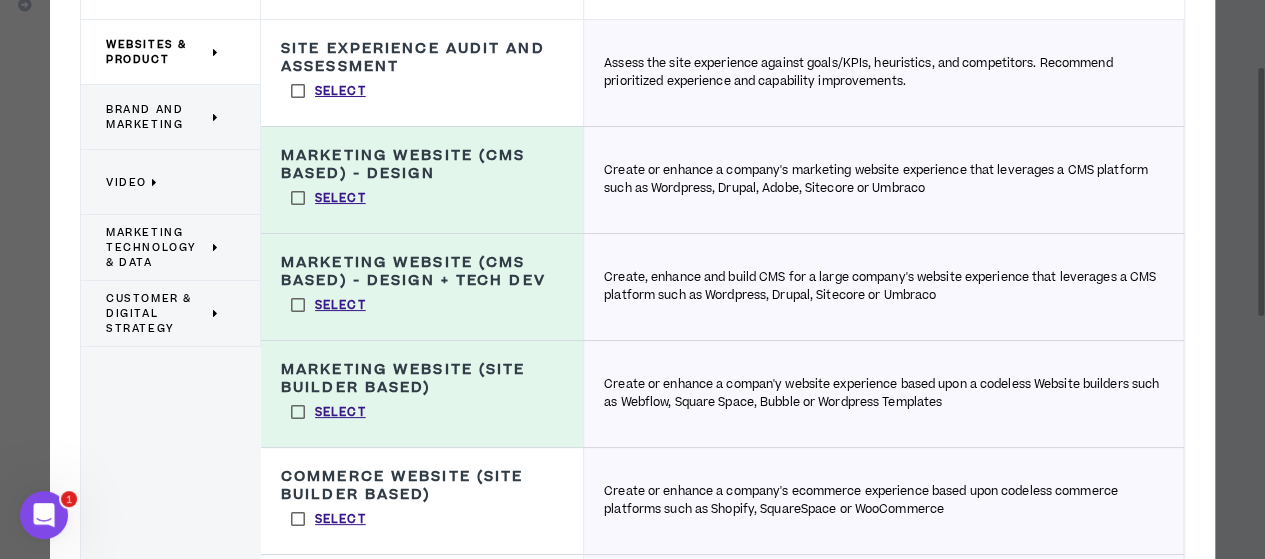 click on "Brand and Marketing" at bounding box center [157, 117] 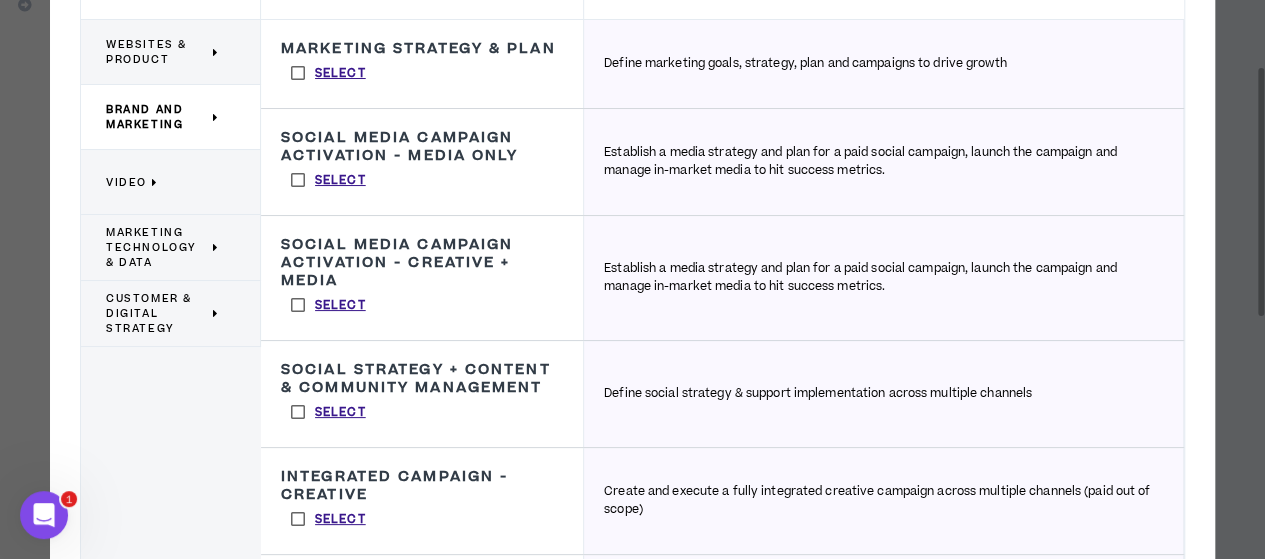 click on "Select" at bounding box center (328, 73) 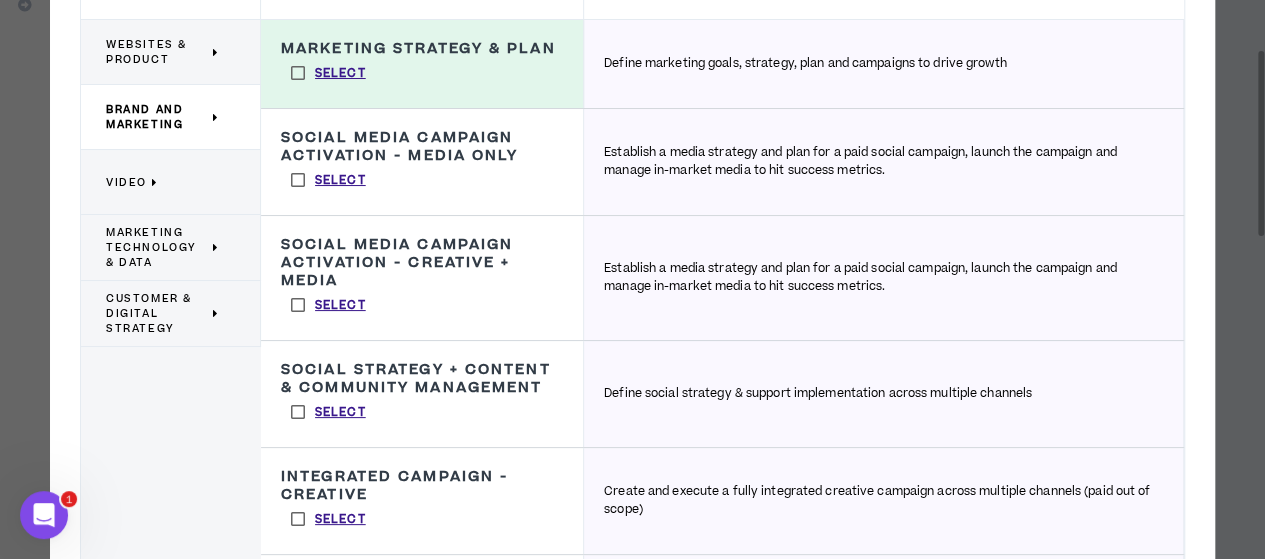 click on "Select" at bounding box center (328, 519) 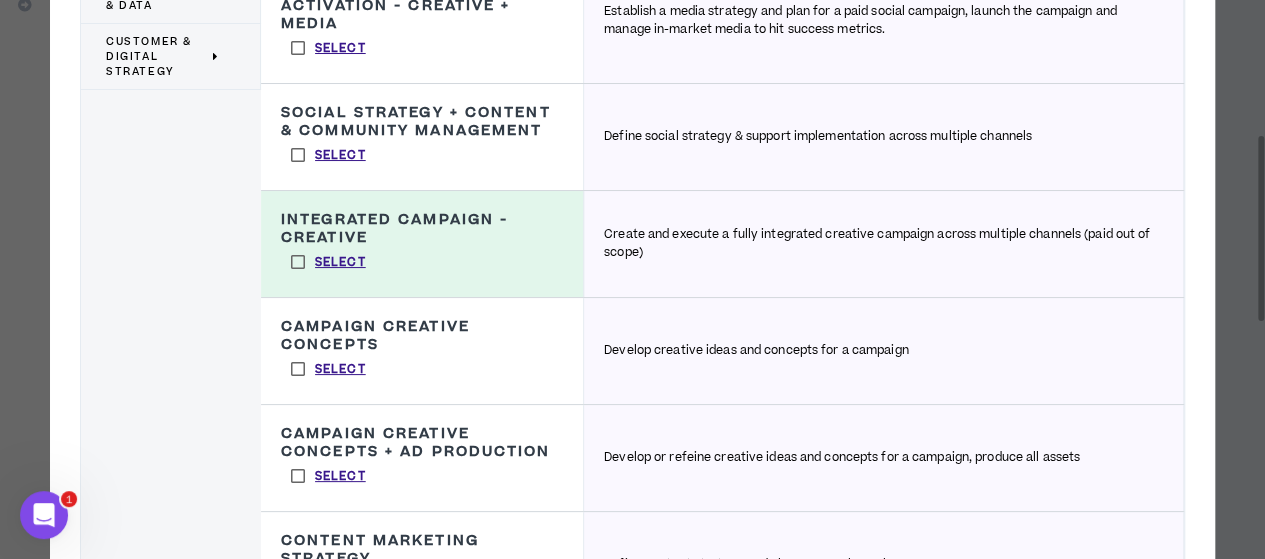 click on "Select" at bounding box center [328, 369] 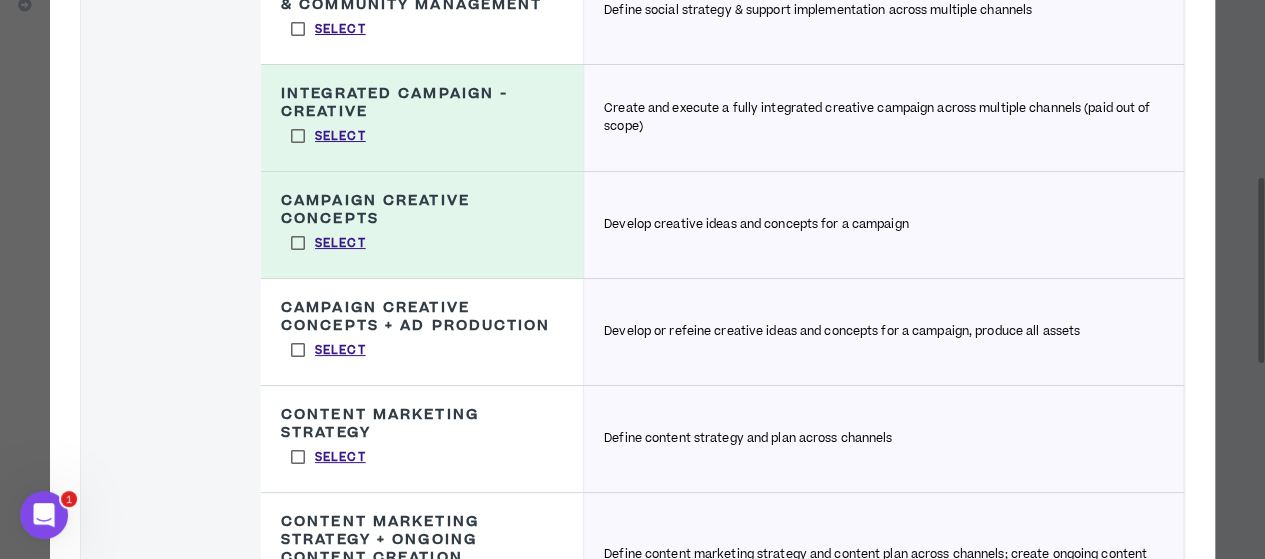 click on "Select" at bounding box center (328, 350) 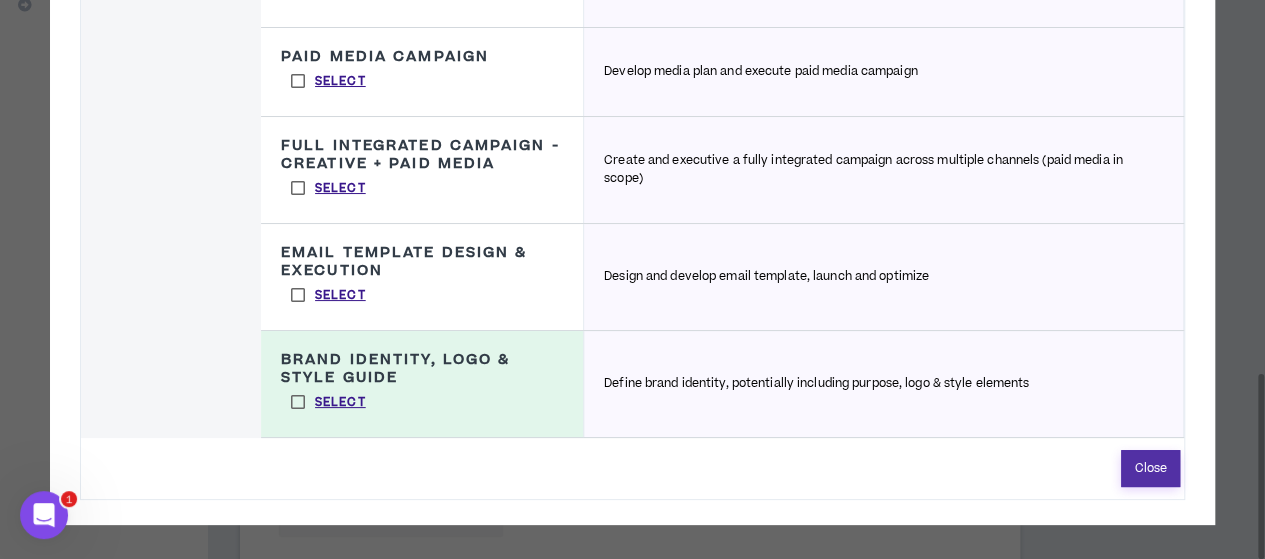 click on "Close" at bounding box center (1150, 468) 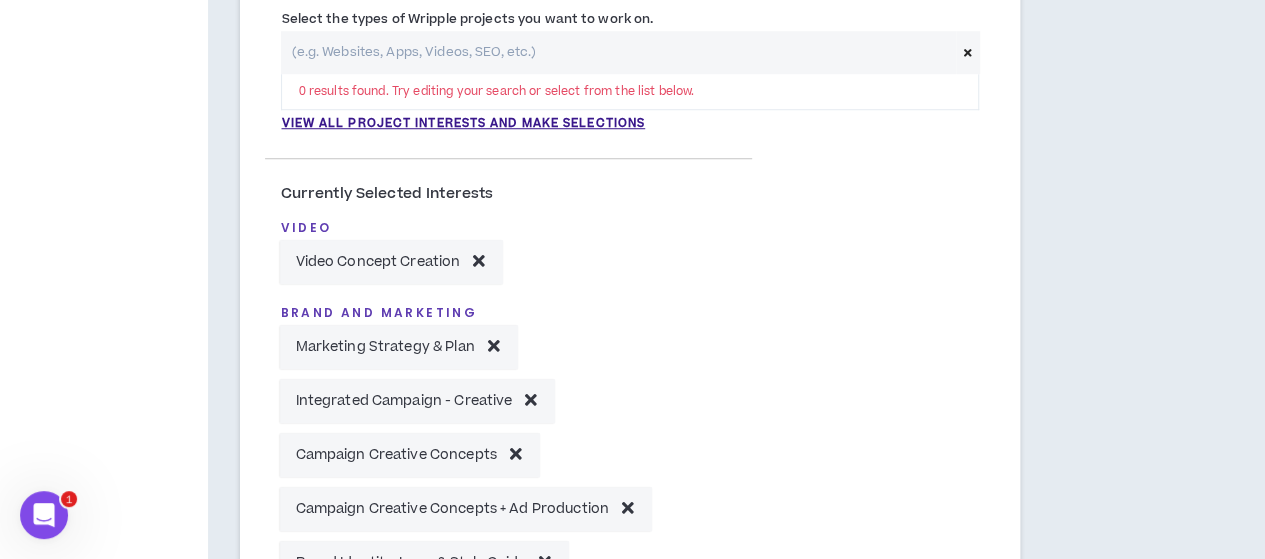 scroll, scrollTop: 784, scrollLeft: 0, axis: vertical 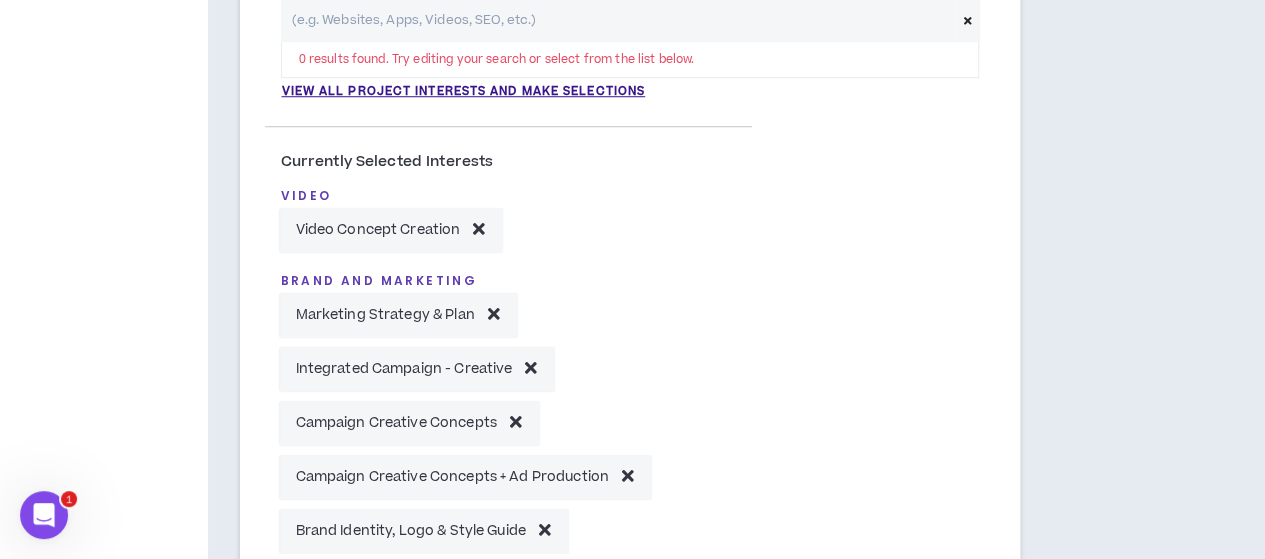 click at bounding box center (479, 228) 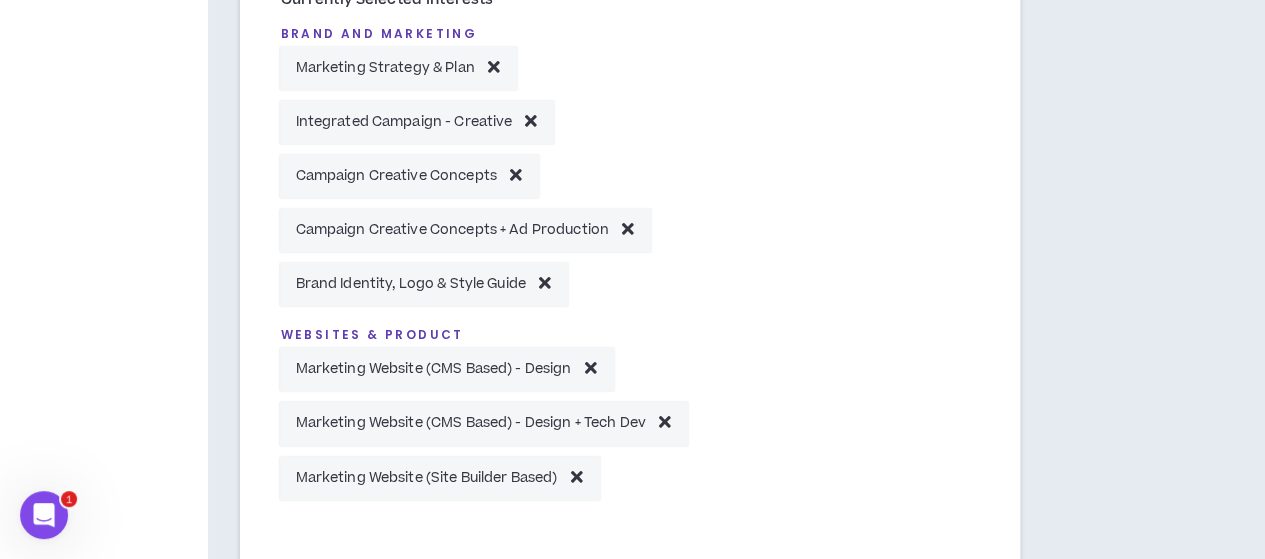 scroll, scrollTop: 957, scrollLeft: 0, axis: vertical 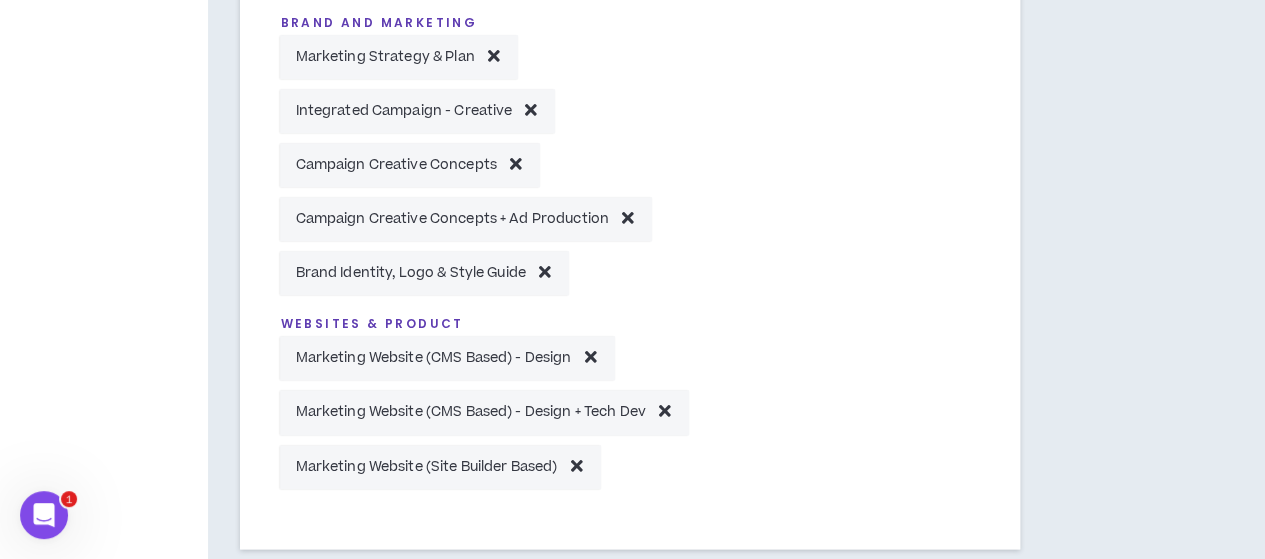 click at bounding box center (665, 410) 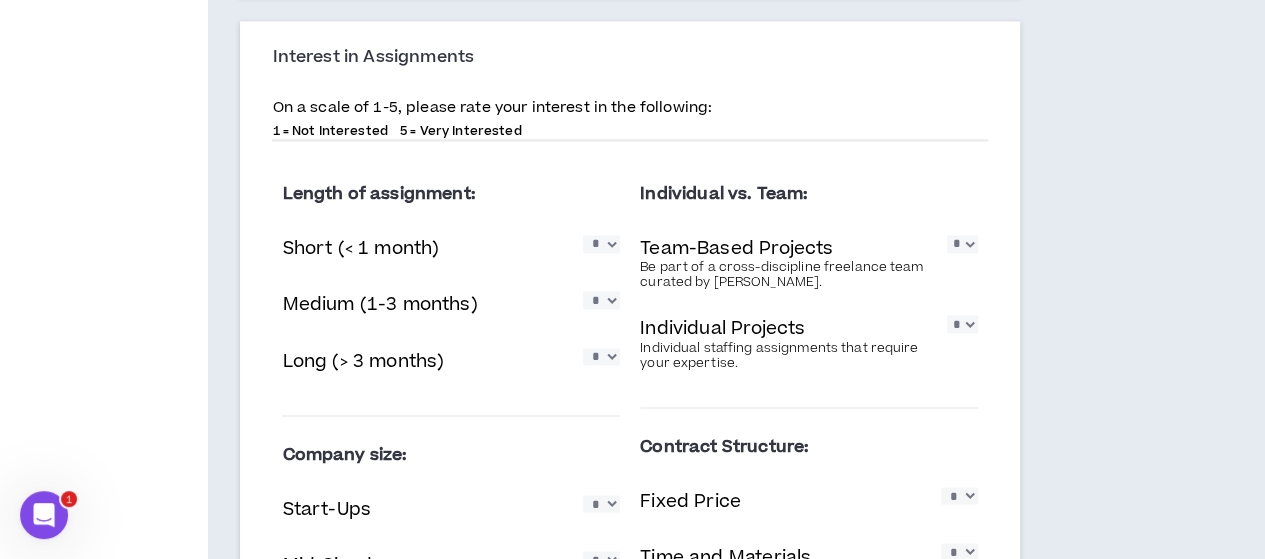 scroll, scrollTop: 1457, scrollLeft: 0, axis: vertical 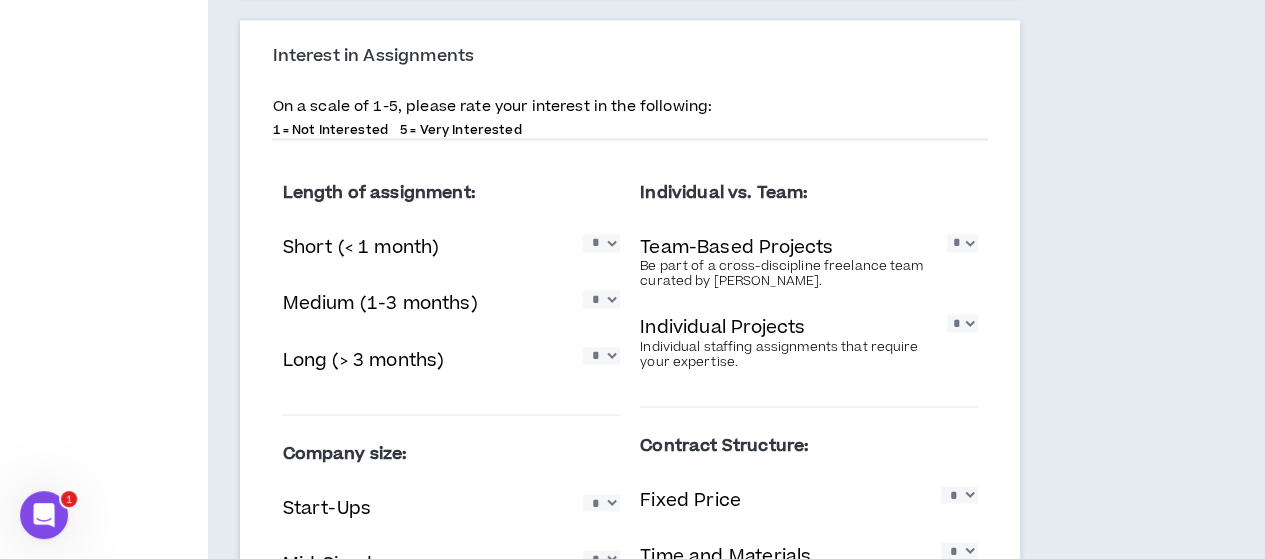 click on "* * * * *" at bounding box center [601, 242] 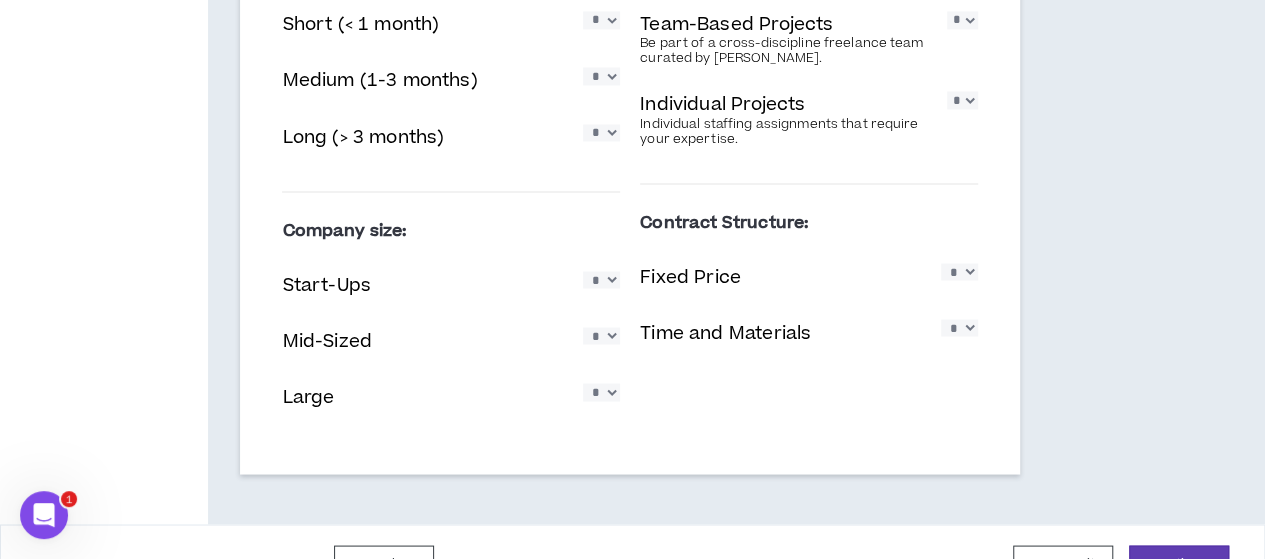 scroll, scrollTop: 1681, scrollLeft: 0, axis: vertical 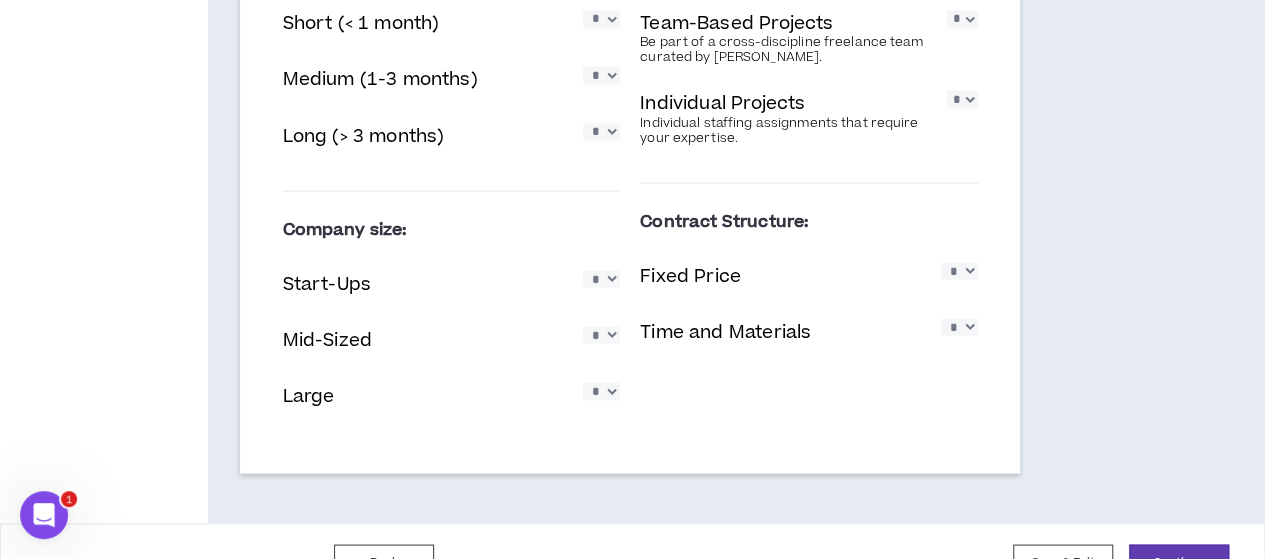 click on "* * * * *" at bounding box center [601, 278] 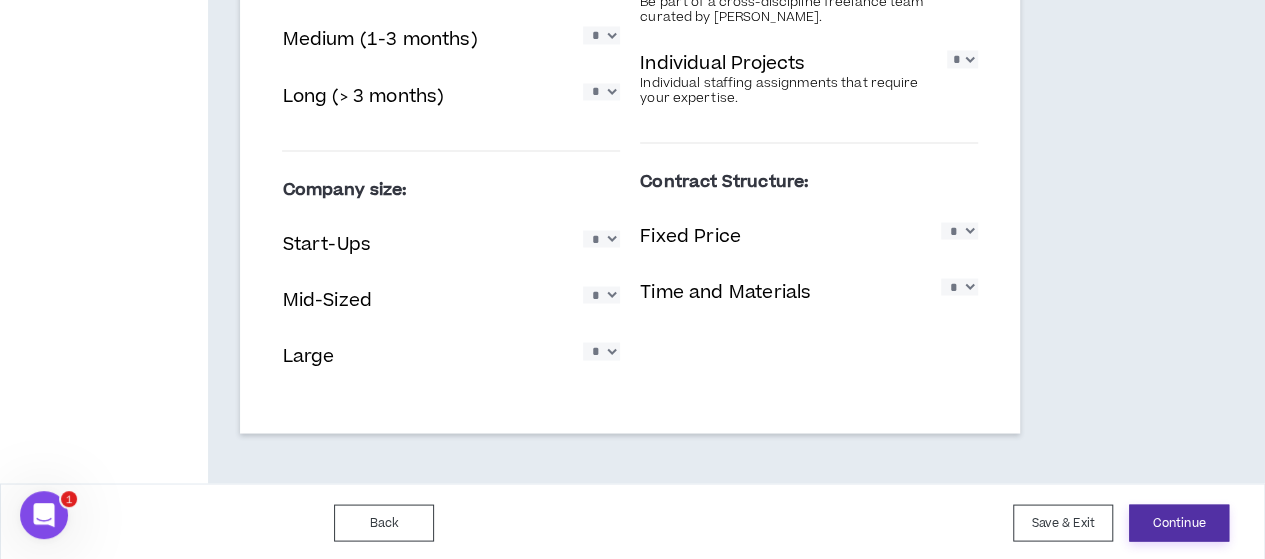 click on "Continue" at bounding box center [1179, 522] 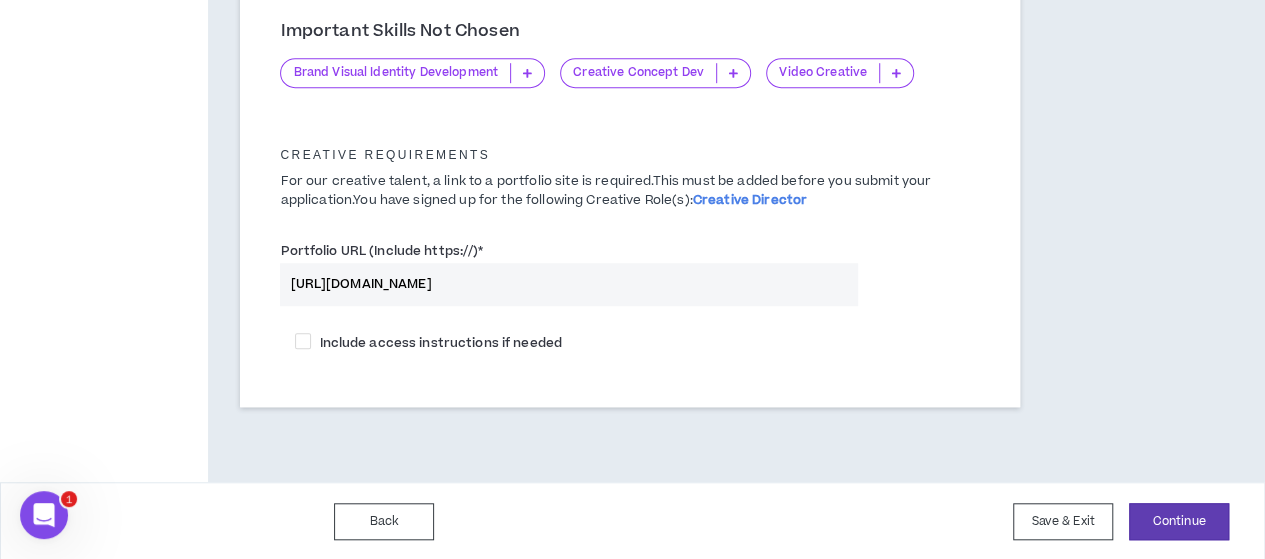 scroll, scrollTop: 643, scrollLeft: 0, axis: vertical 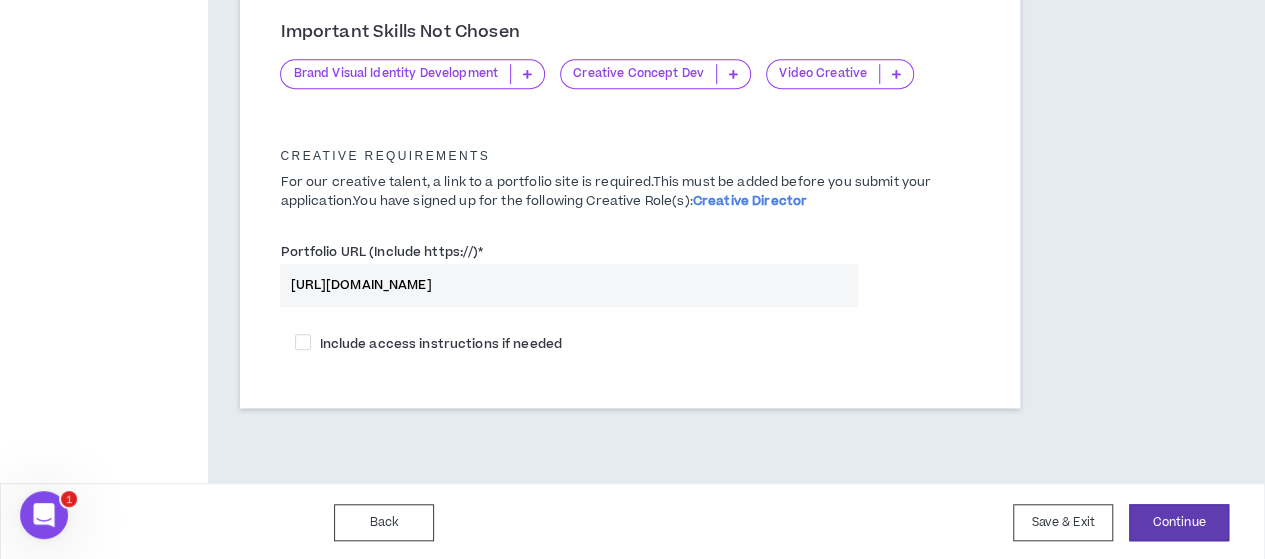 click at bounding box center (527, 74) 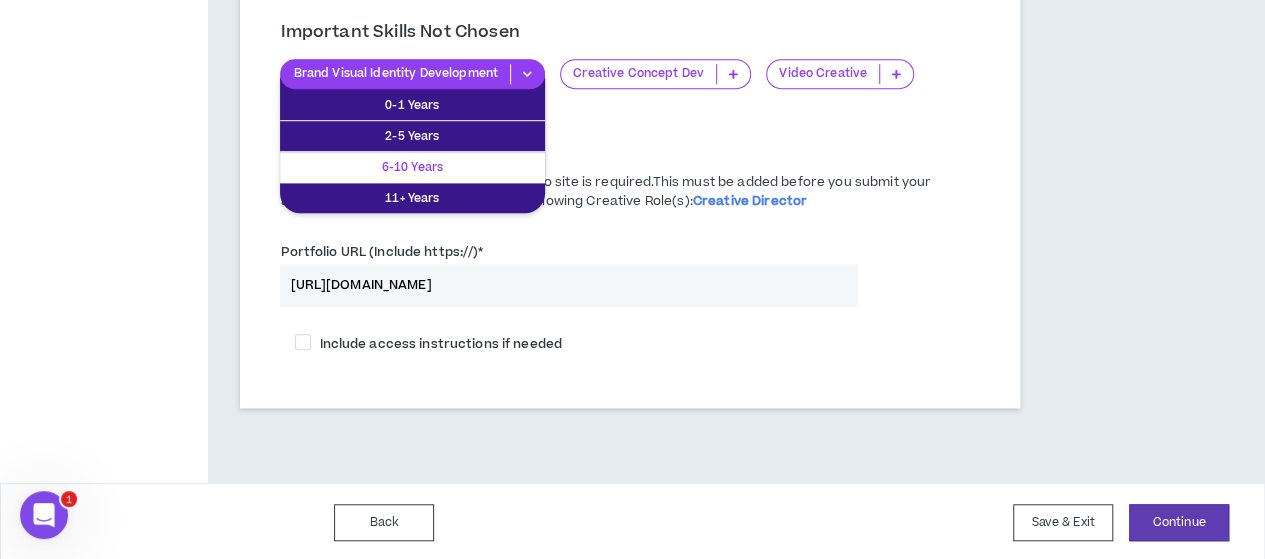 click on "6-10 Years" at bounding box center [412, 167] 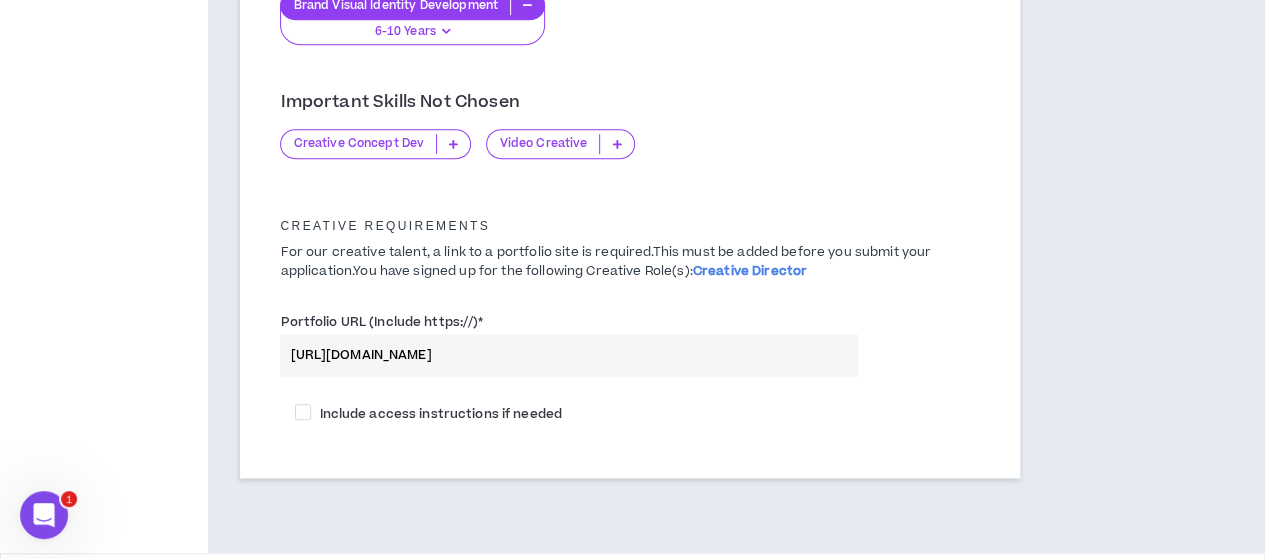 click on "Creative Concept Dev" at bounding box center (358, 144) 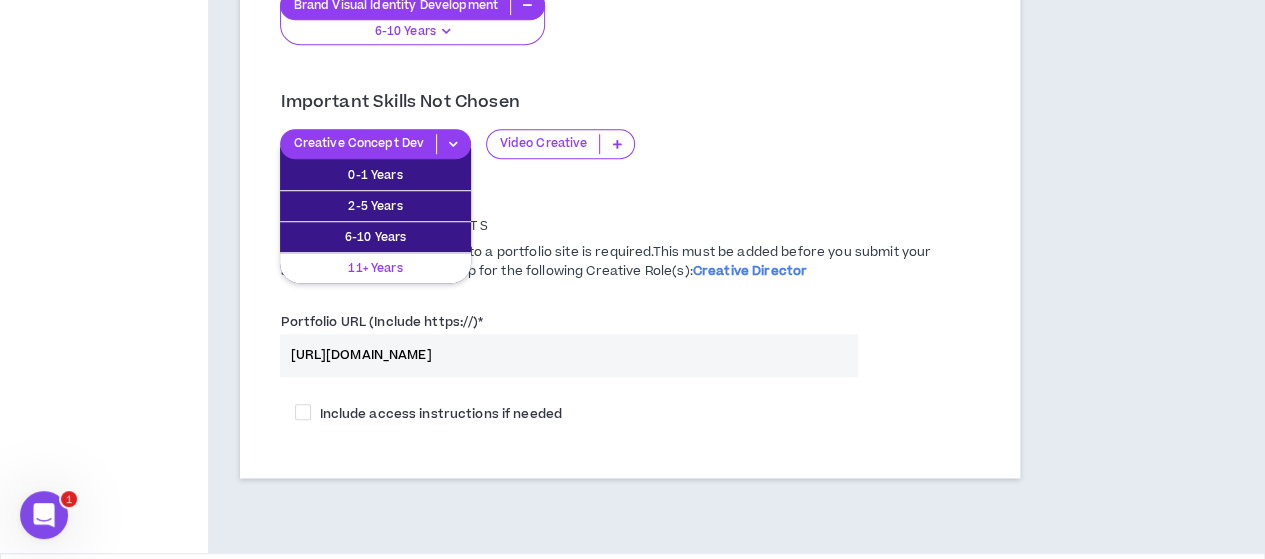 click on "11+ Years" at bounding box center [375, 268] 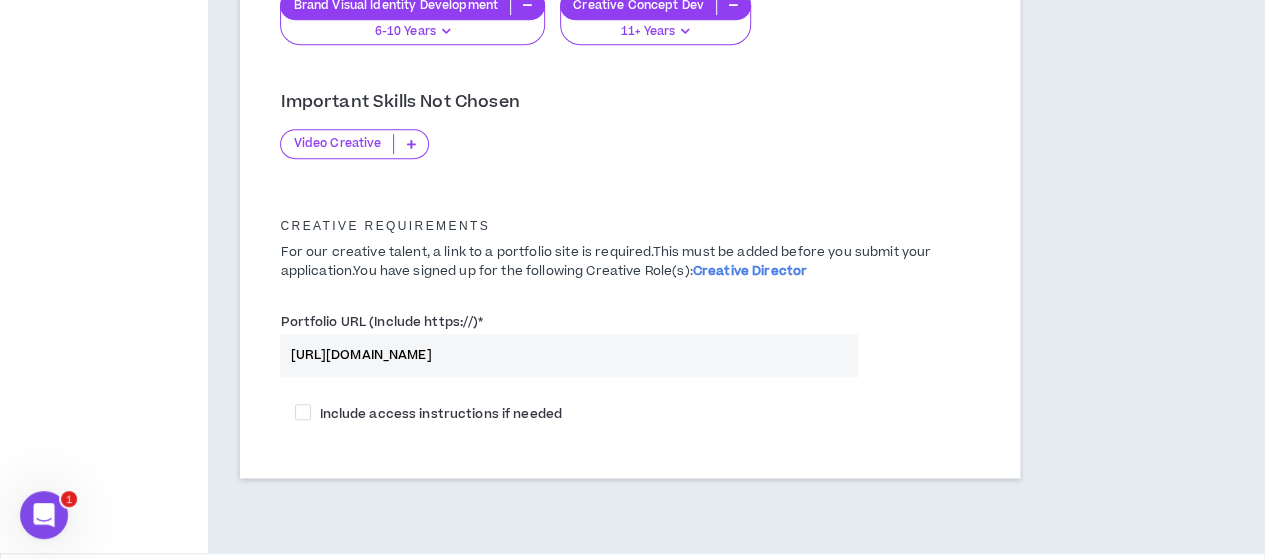 click on "Video Creative" at bounding box center (337, 144) 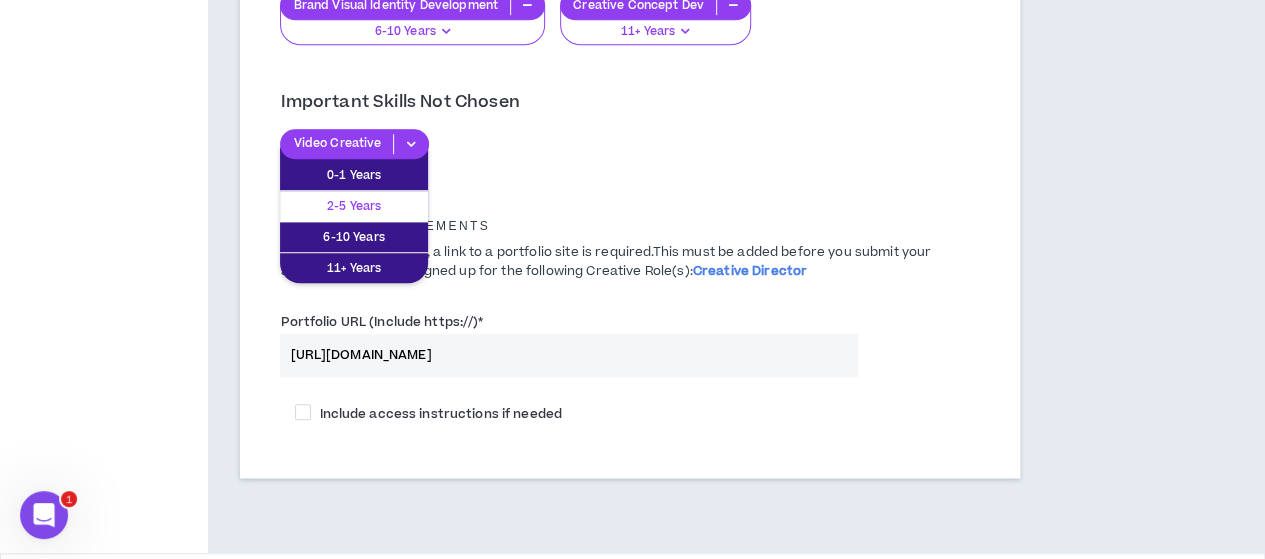 click on "2-5 Years" at bounding box center [354, 206] 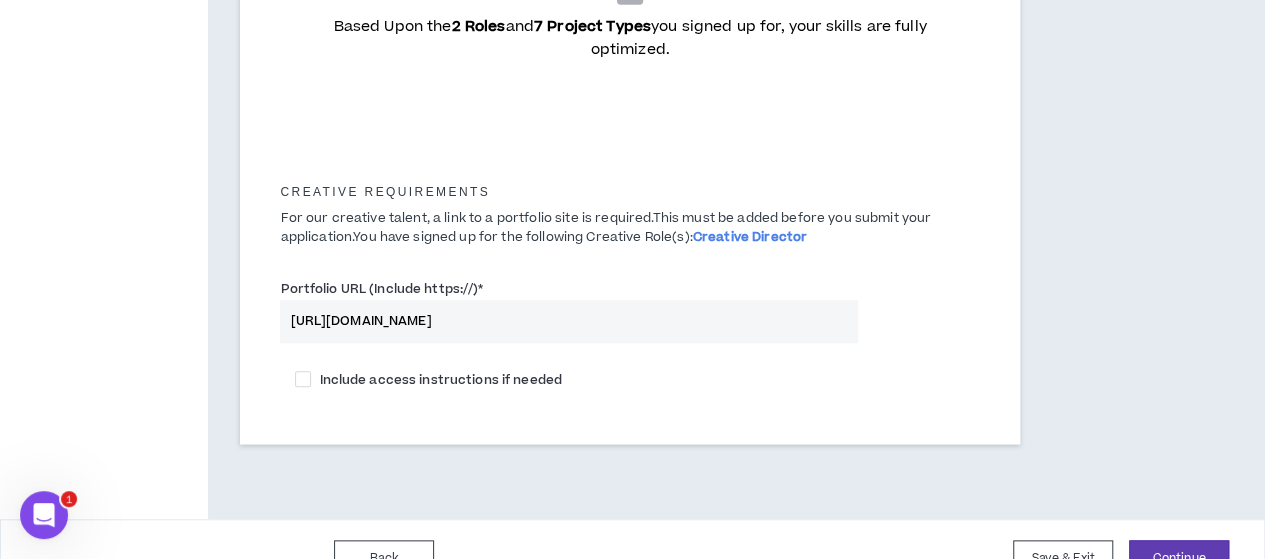 scroll, scrollTop: 882, scrollLeft: 0, axis: vertical 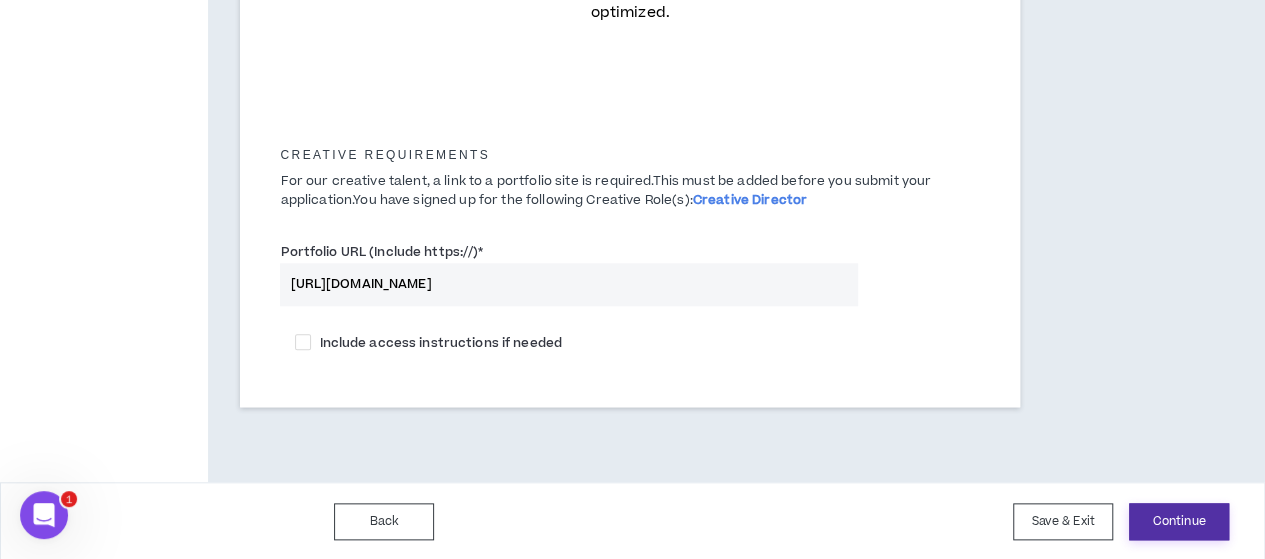 click on "Continue" at bounding box center [1179, 521] 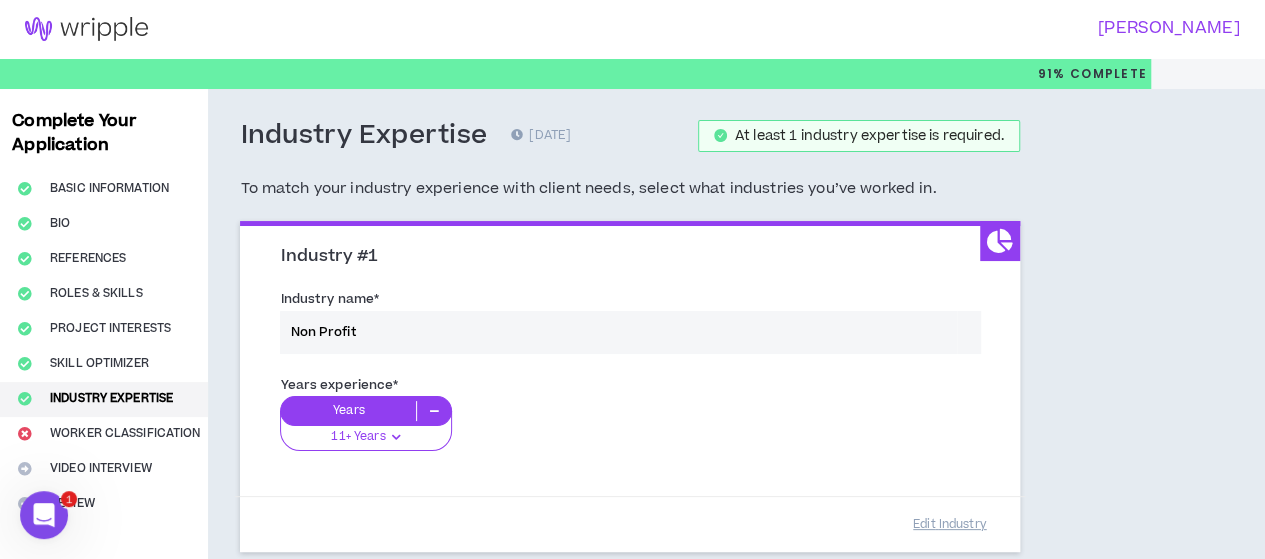 scroll, scrollTop: 0, scrollLeft: 0, axis: both 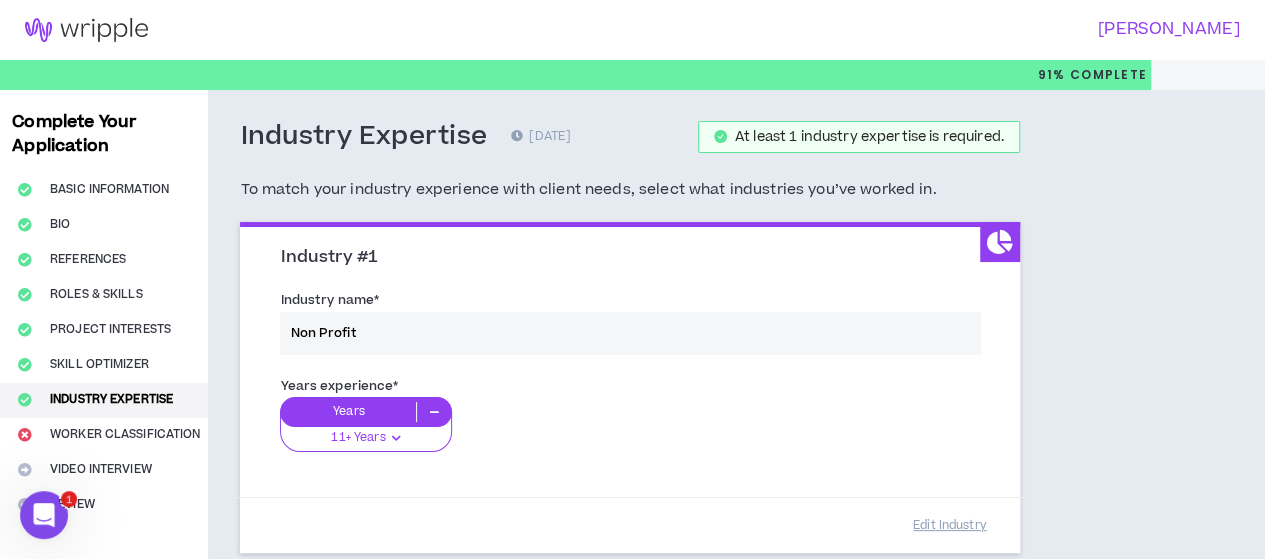 click on "Years experience  * Years 11+ Years 0-1 Years 2-5 Years 6-10 Years 11+ Years" at bounding box center (629, 426) 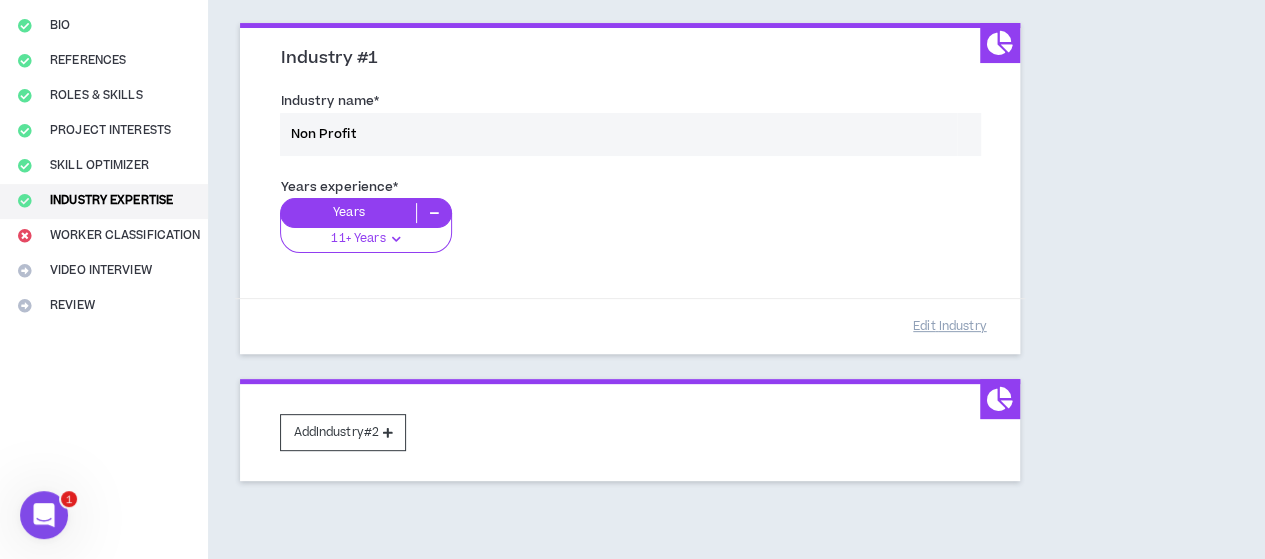 scroll, scrollTop: 155, scrollLeft: 0, axis: vertical 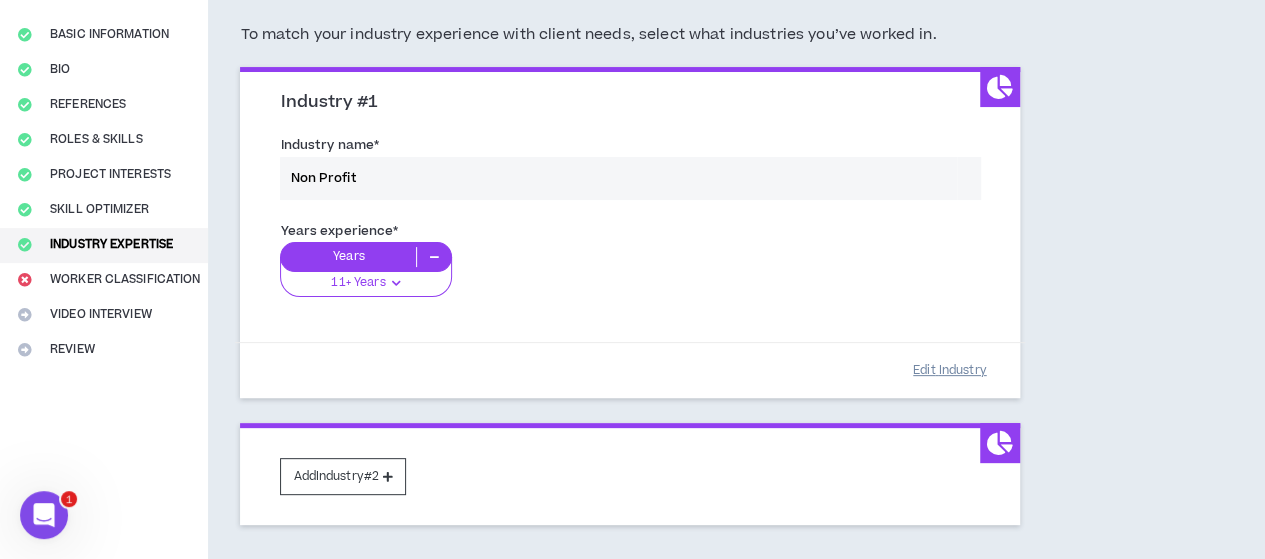 click on "Edit   Industry" at bounding box center (950, 370) 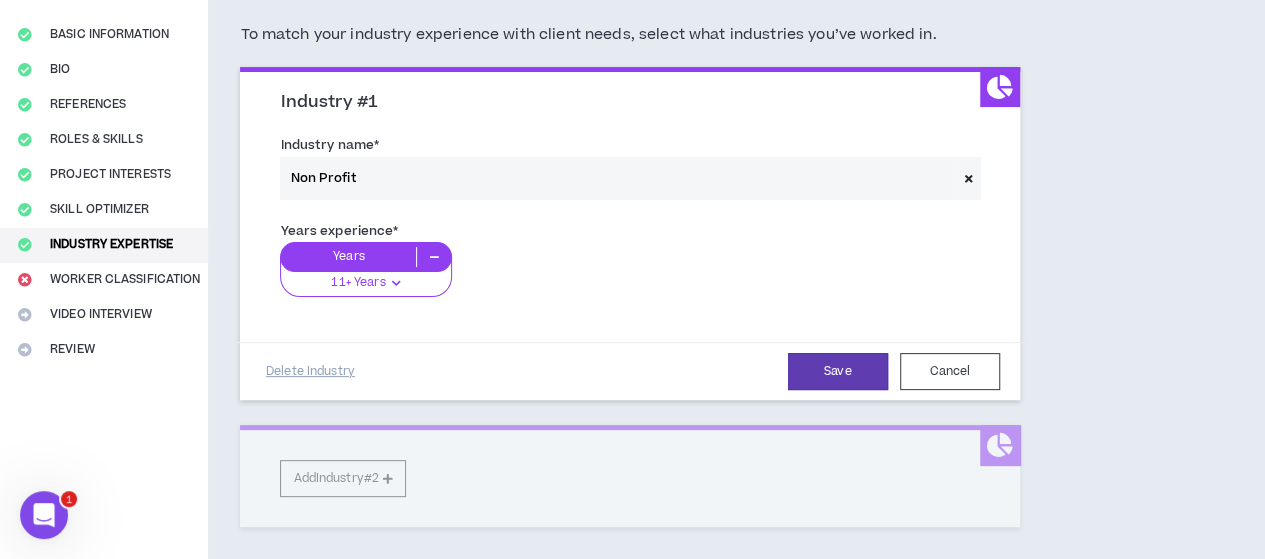 click on "11+ Years" at bounding box center (358, 283) 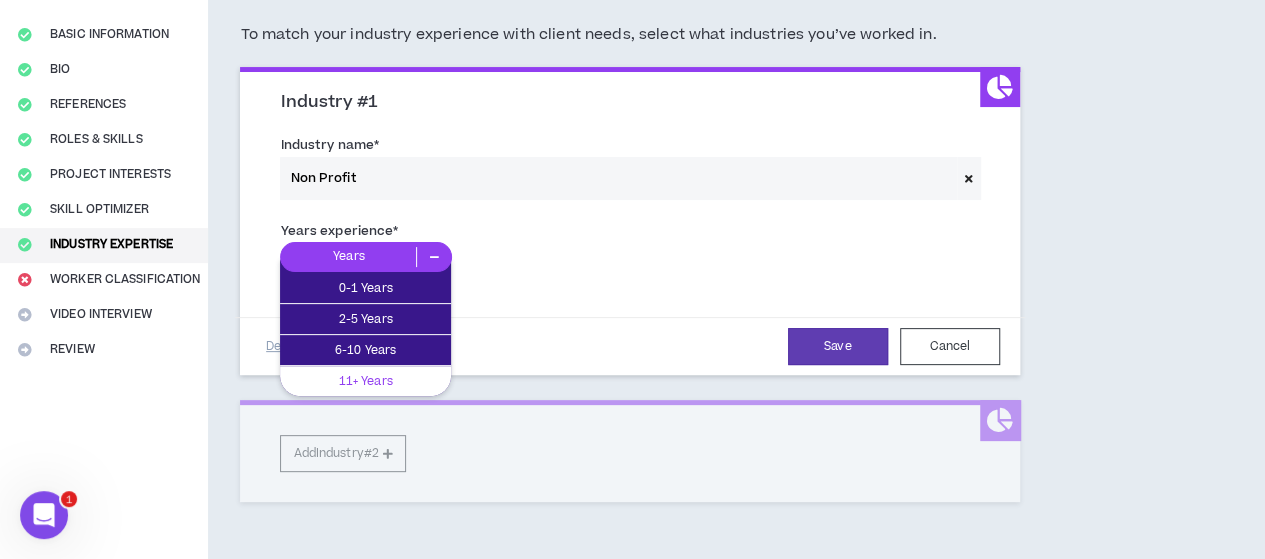 click on "11+ Years" at bounding box center (365, 381) 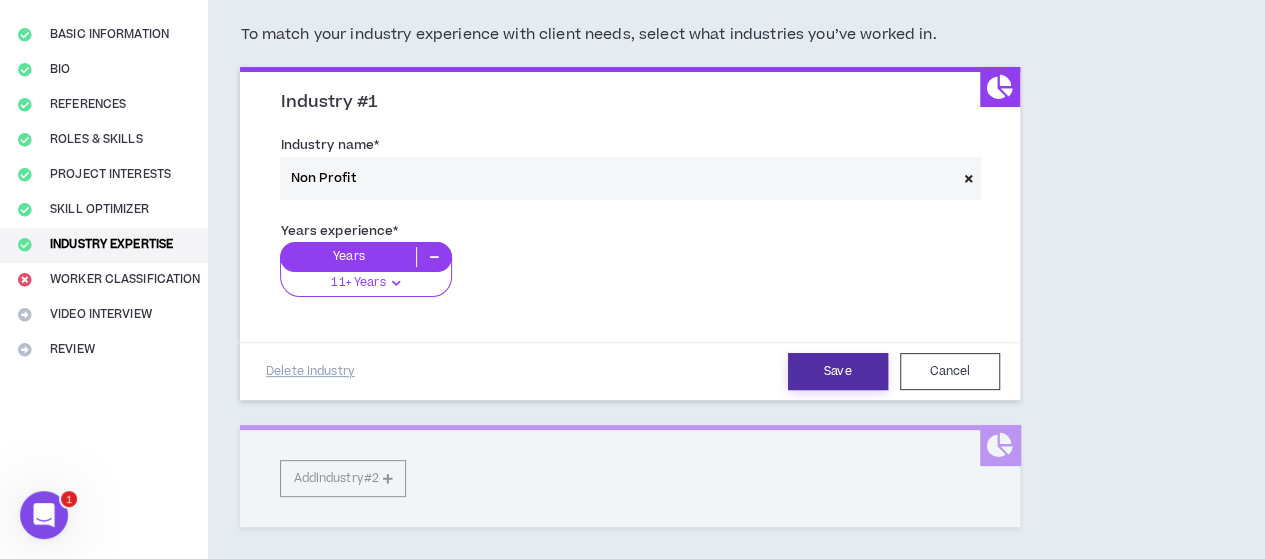 click on "Save" at bounding box center (838, 371) 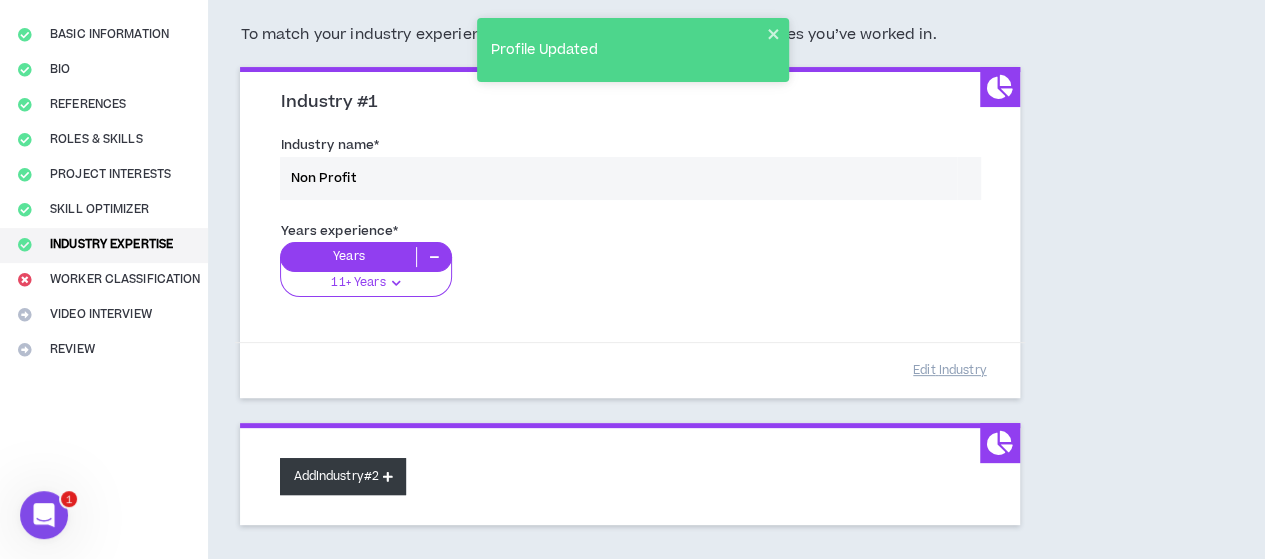 click on "Add  Industry  #2" at bounding box center [343, 476] 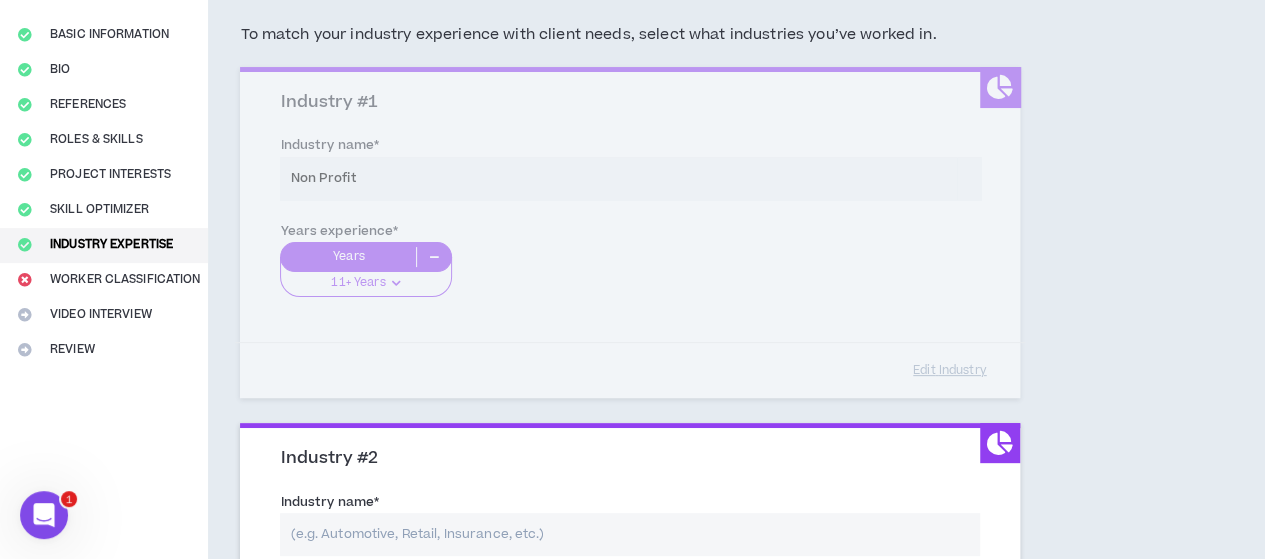 click at bounding box center [629, 534] 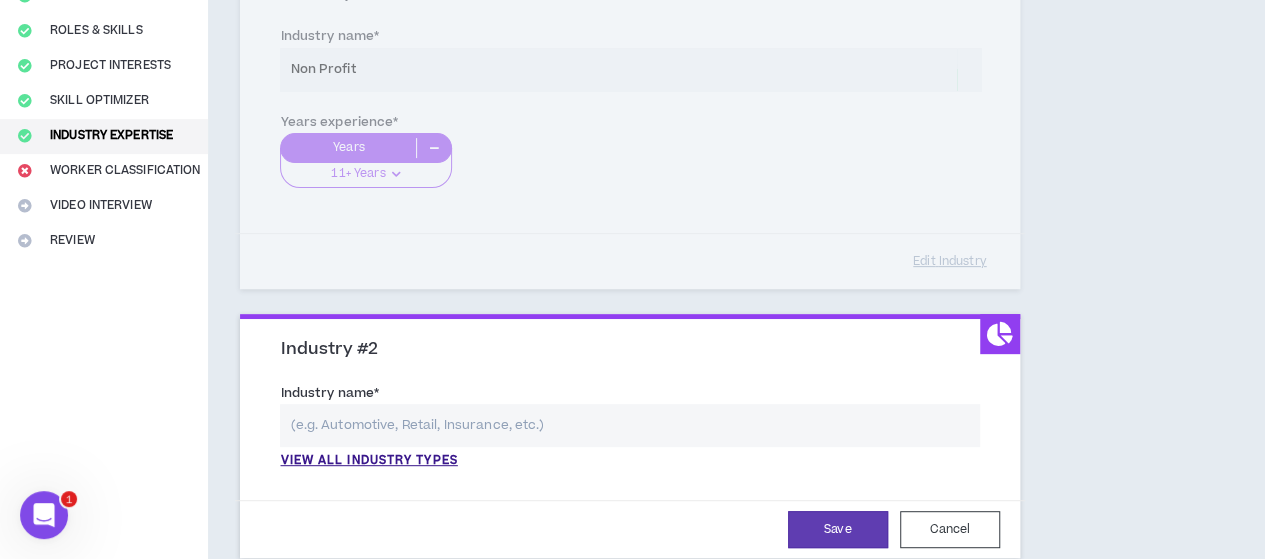 scroll, scrollTop: 265, scrollLeft: 0, axis: vertical 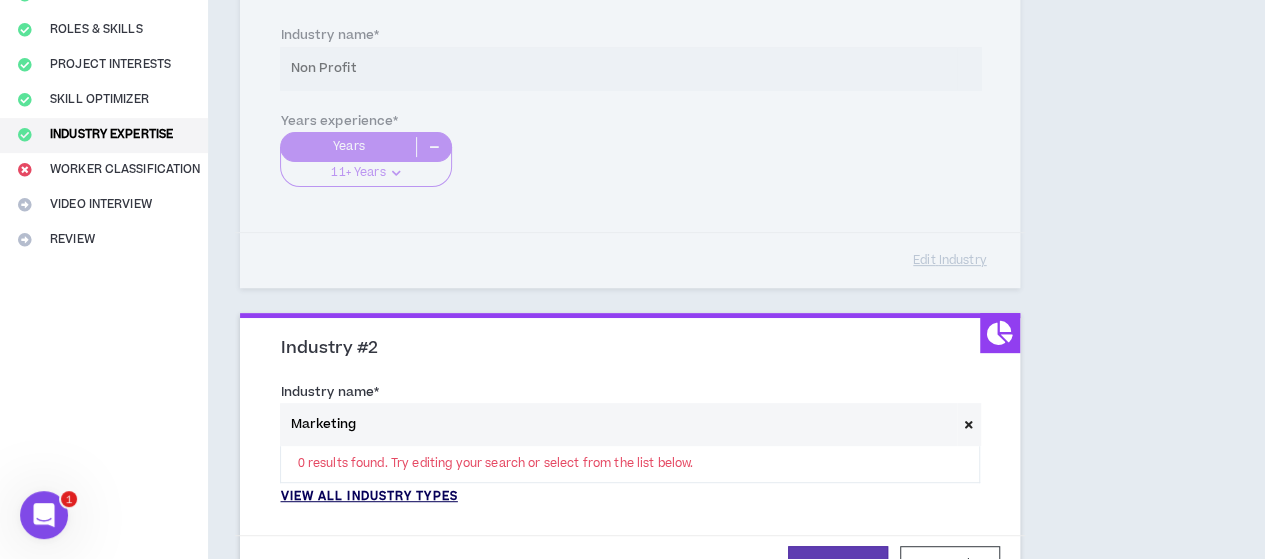 click on "View all industry types" at bounding box center (368, 497) 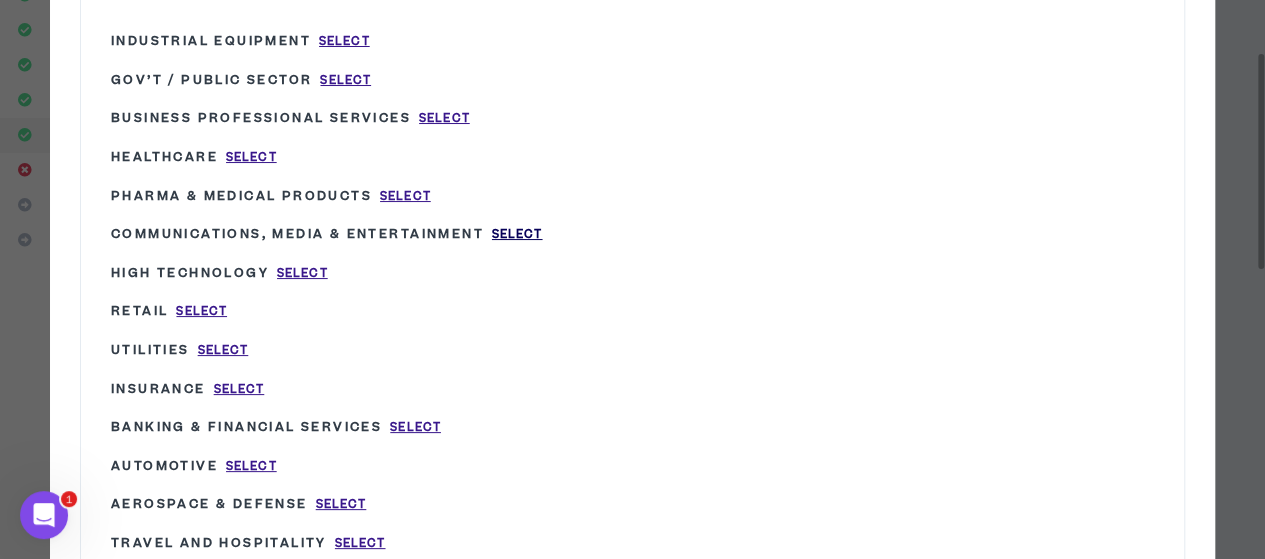 click on "Select" at bounding box center (517, 234) 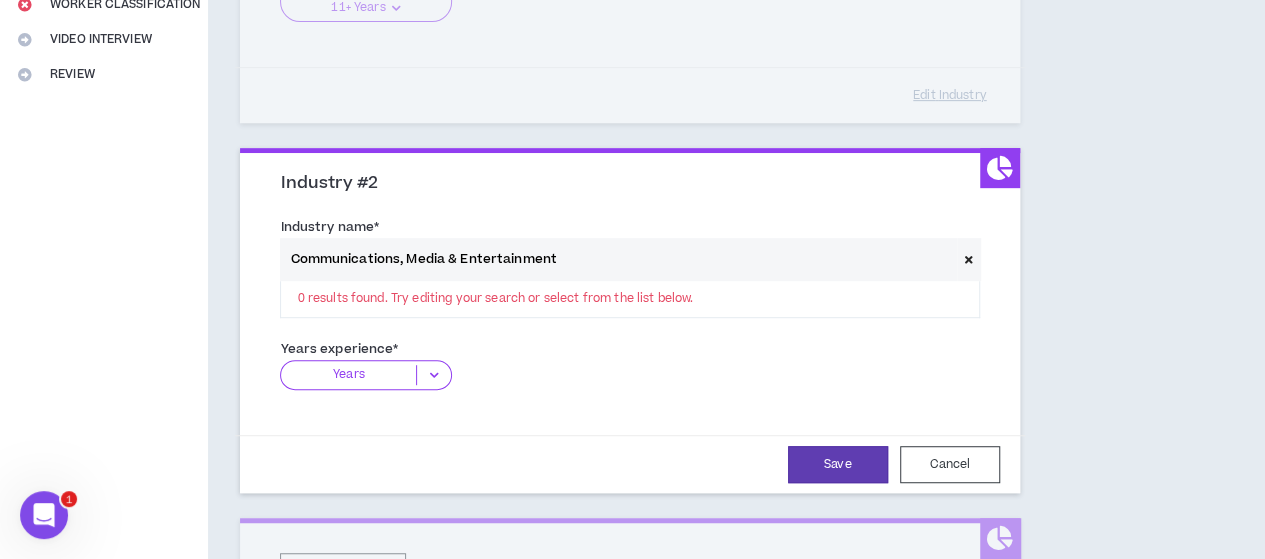 scroll, scrollTop: 451, scrollLeft: 0, axis: vertical 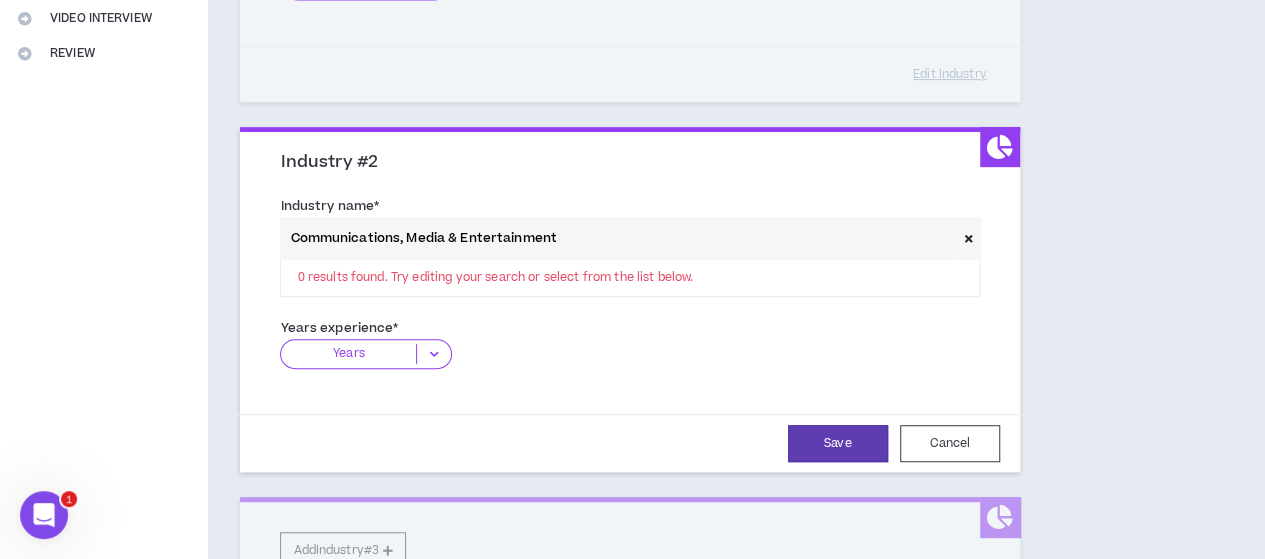 click at bounding box center [433, 354] 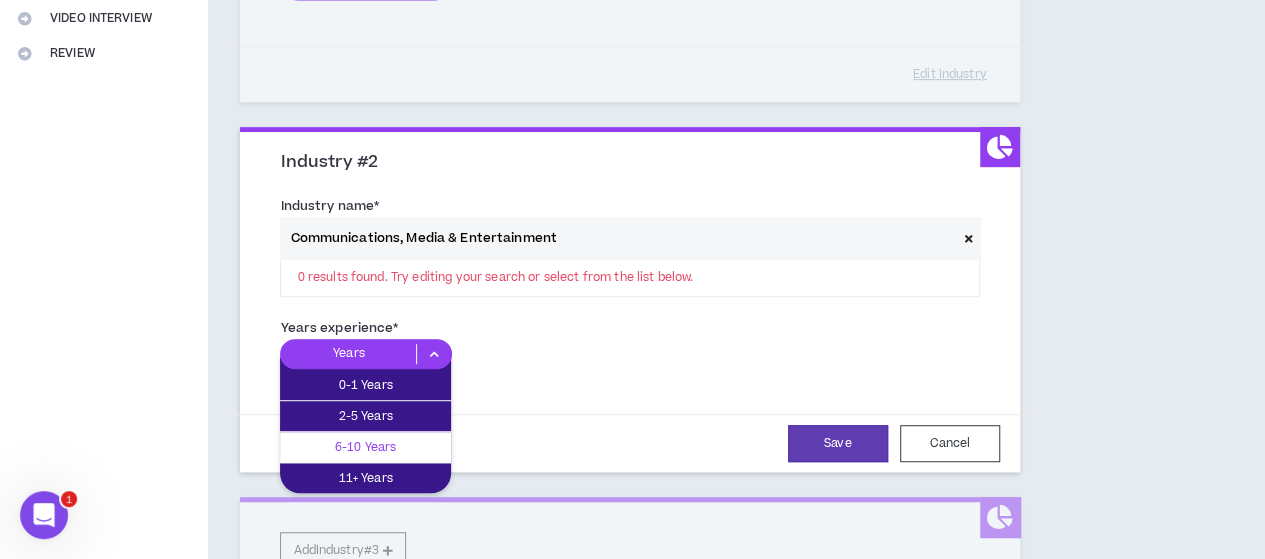 click on "6-10 Years" at bounding box center (365, 447) 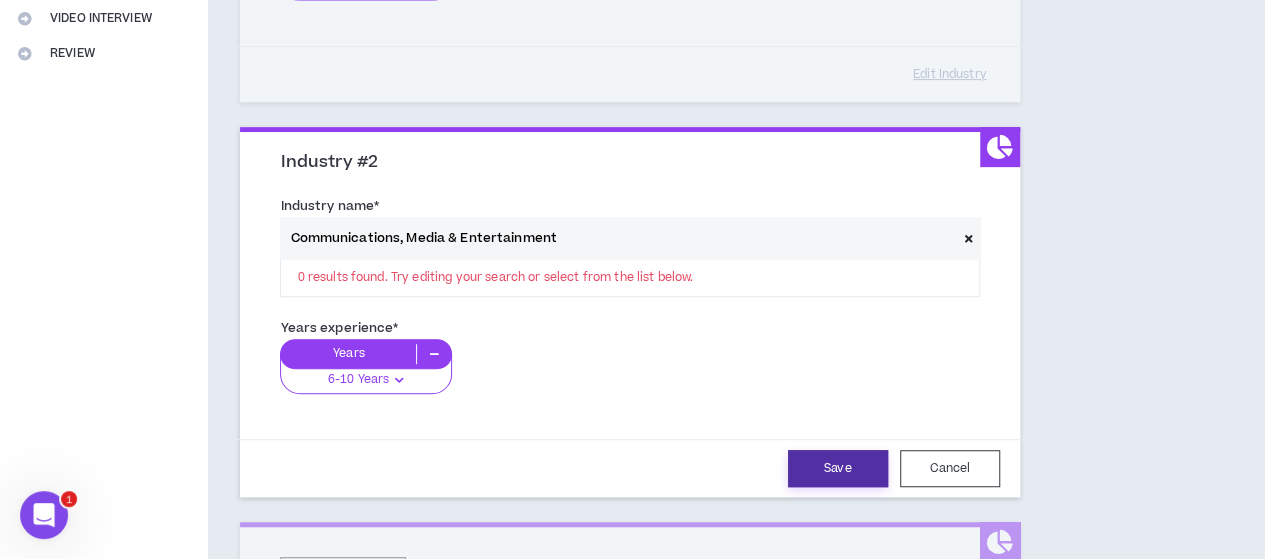 click on "Save" at bounding box center [838, 468] 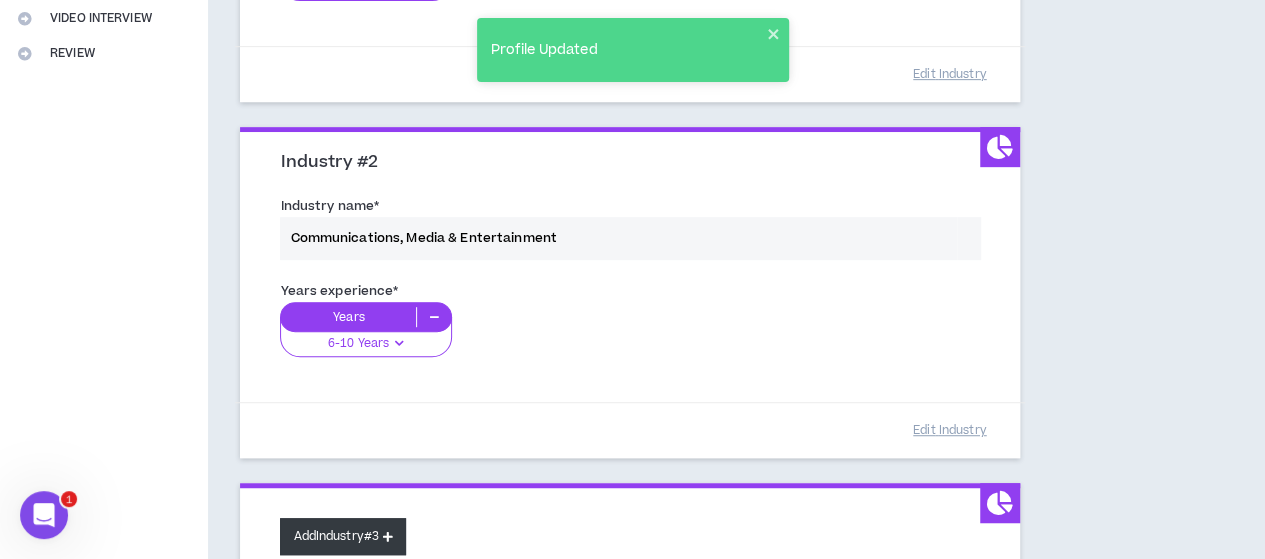 click on "Add  Industry  #3" at bounding box center (343, 536) 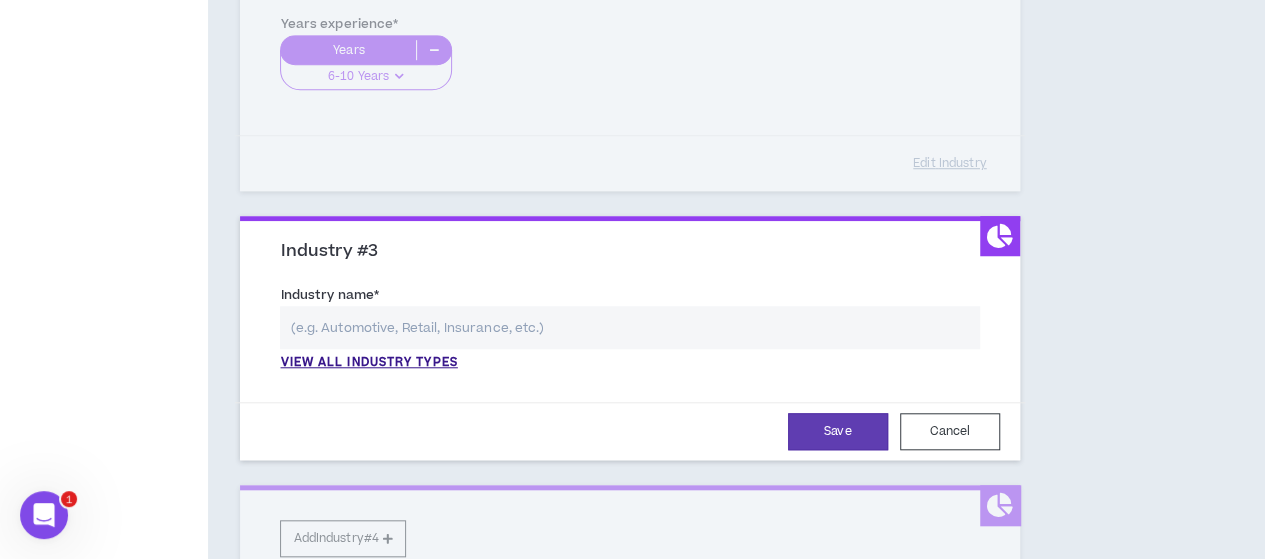 scroll, scrollTop: 727, scrollLeft: 0, axis: vertical 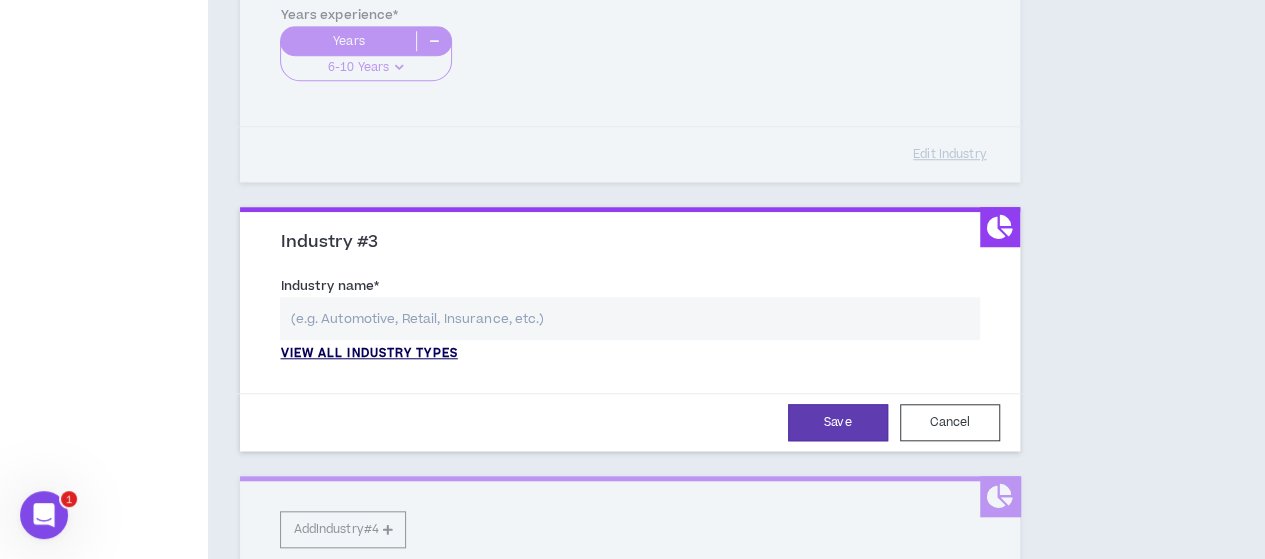 click on "View all industry types" at bounding box center (368, 354) 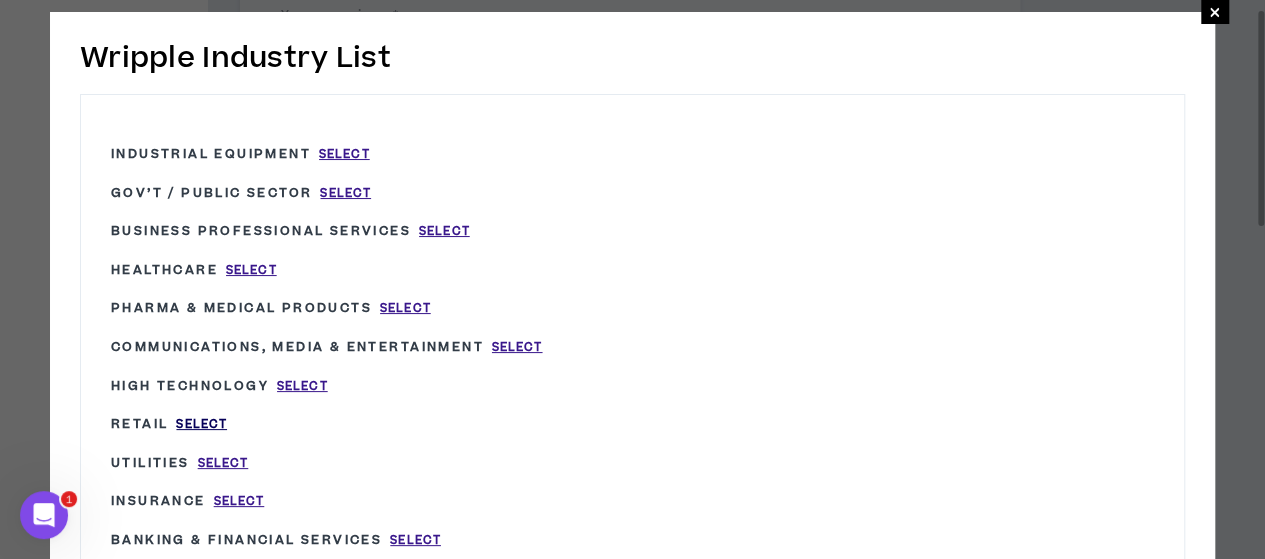 click on "Select" at bounding box center [201, 424] 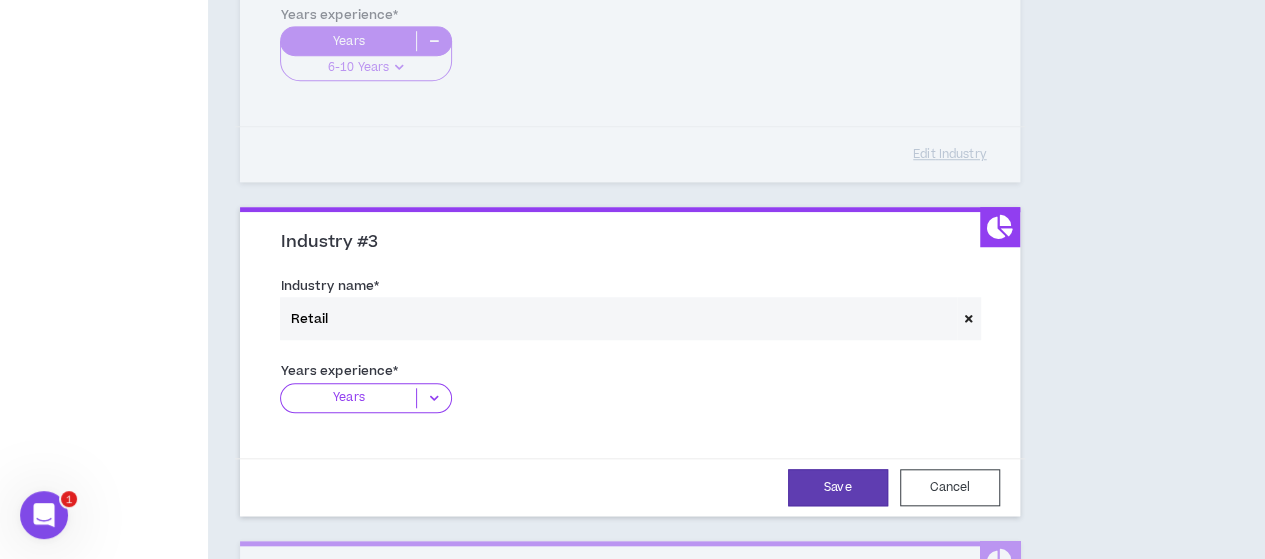 click on "Years" at bounding box center (348, 398) 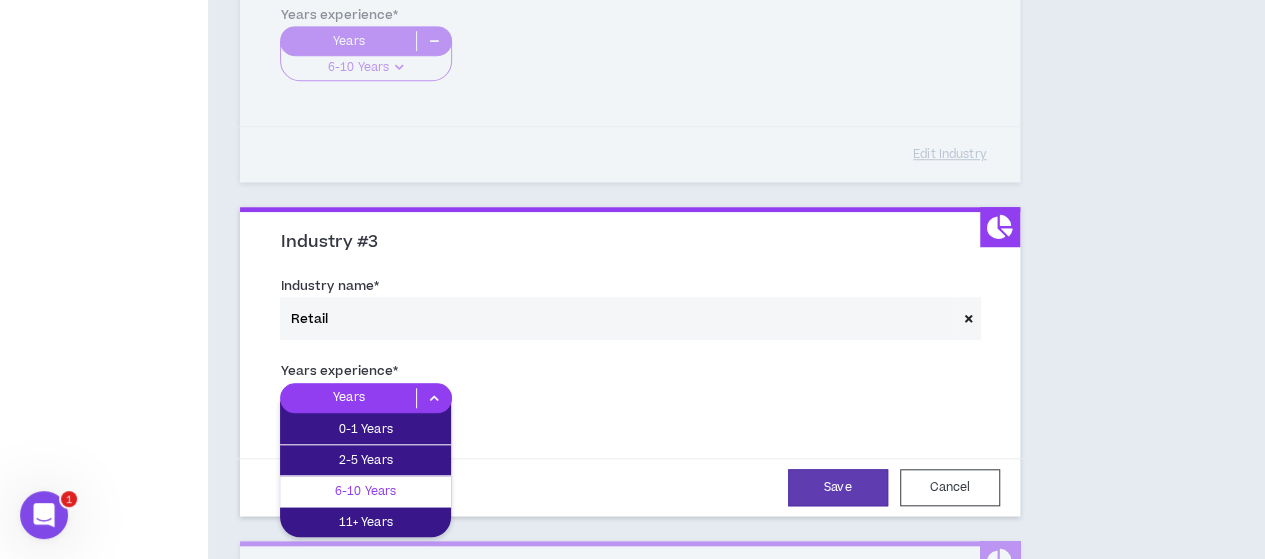 click on "6-10 Years" at bounding box center [365, 491] 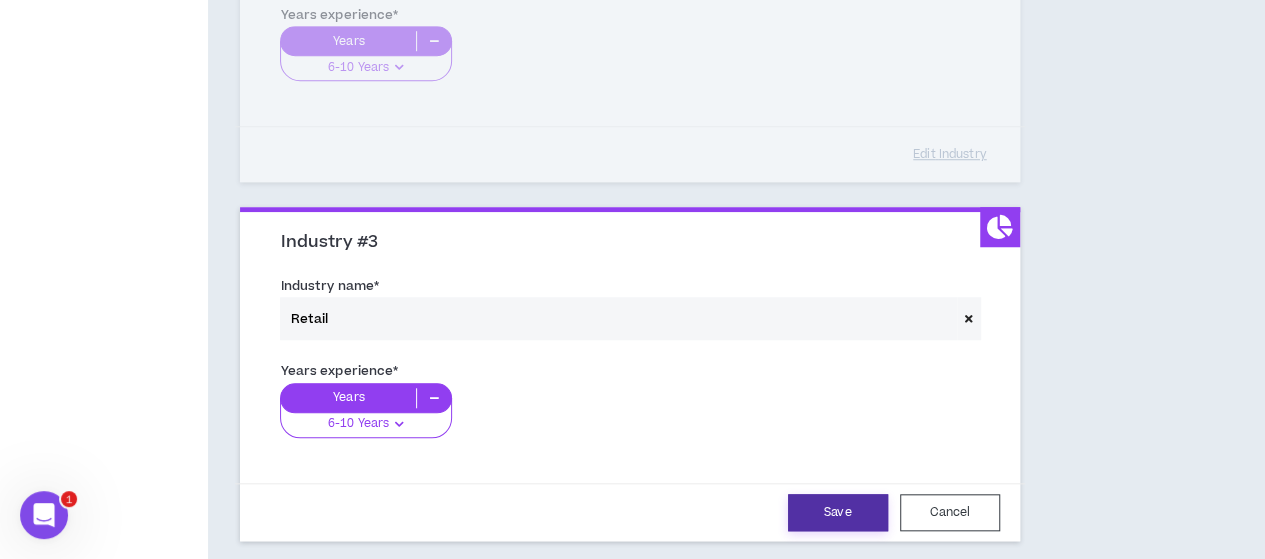 click on "Save" at bounding box center [838, 512] 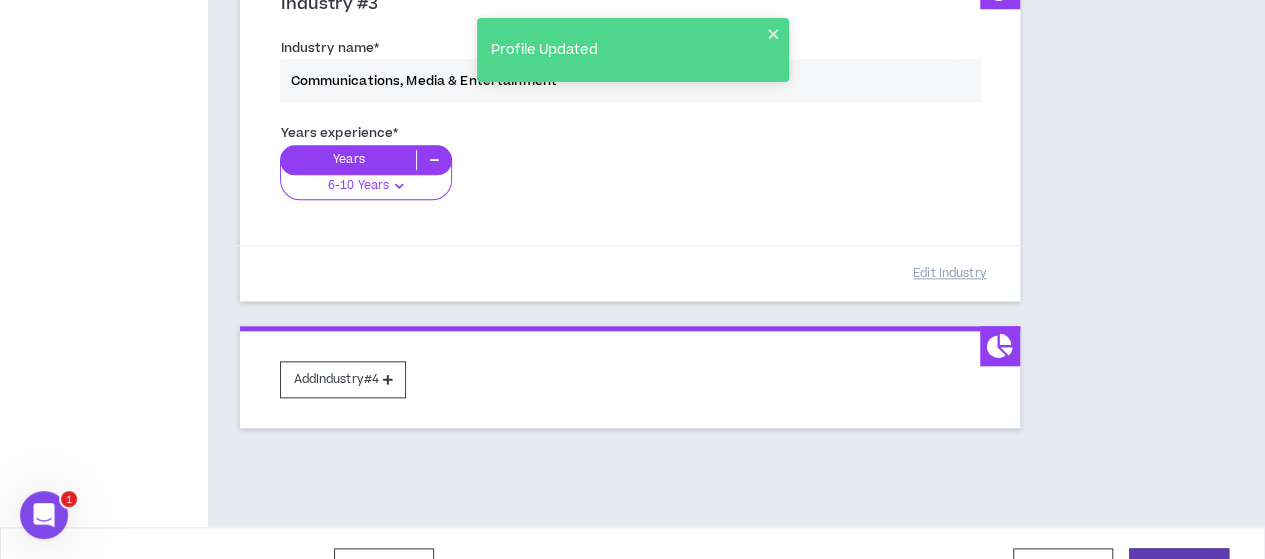 scroll, scrollTop: 1007, scrollLeft: 0, axis: vertical 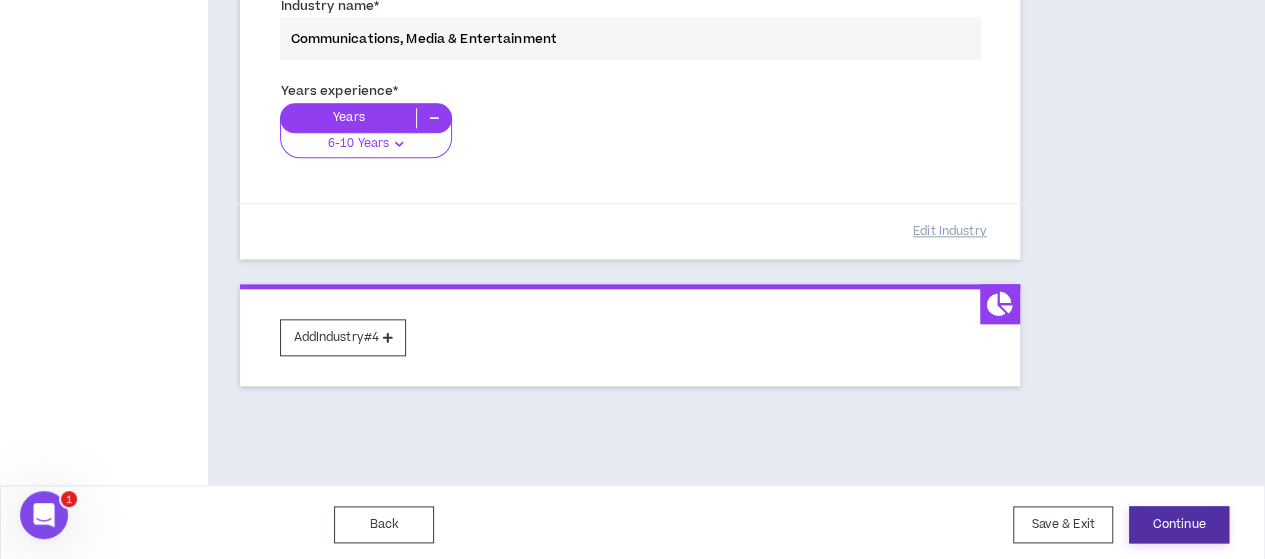 click on "Continue" at bounding box center [1179, 524] 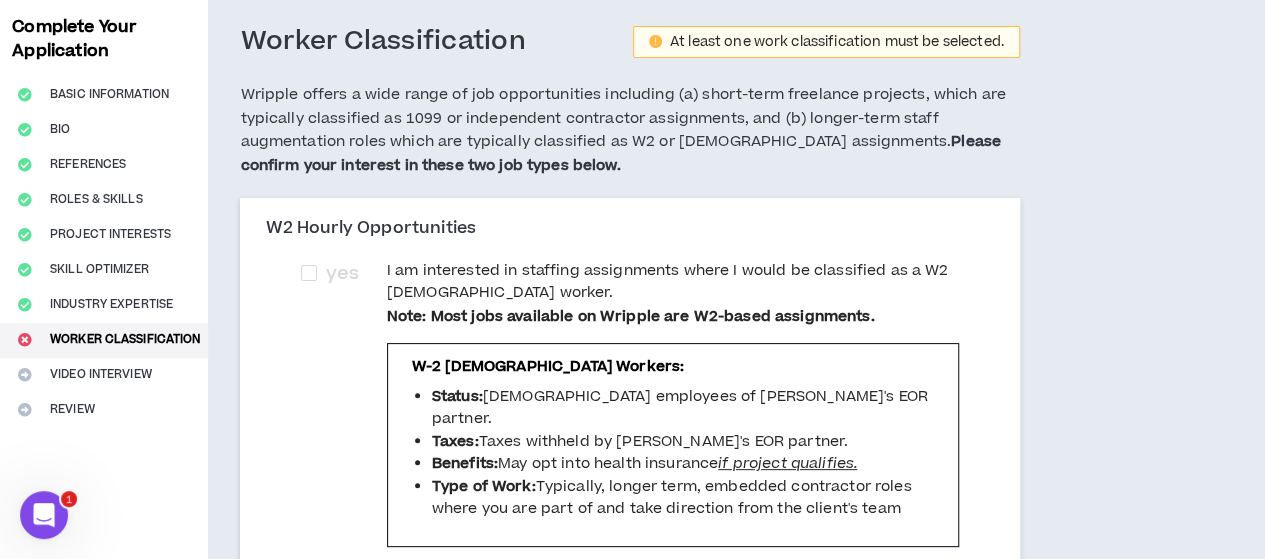 scroll, scrollTop: 98, scrollLeft: 0, axis: vertical 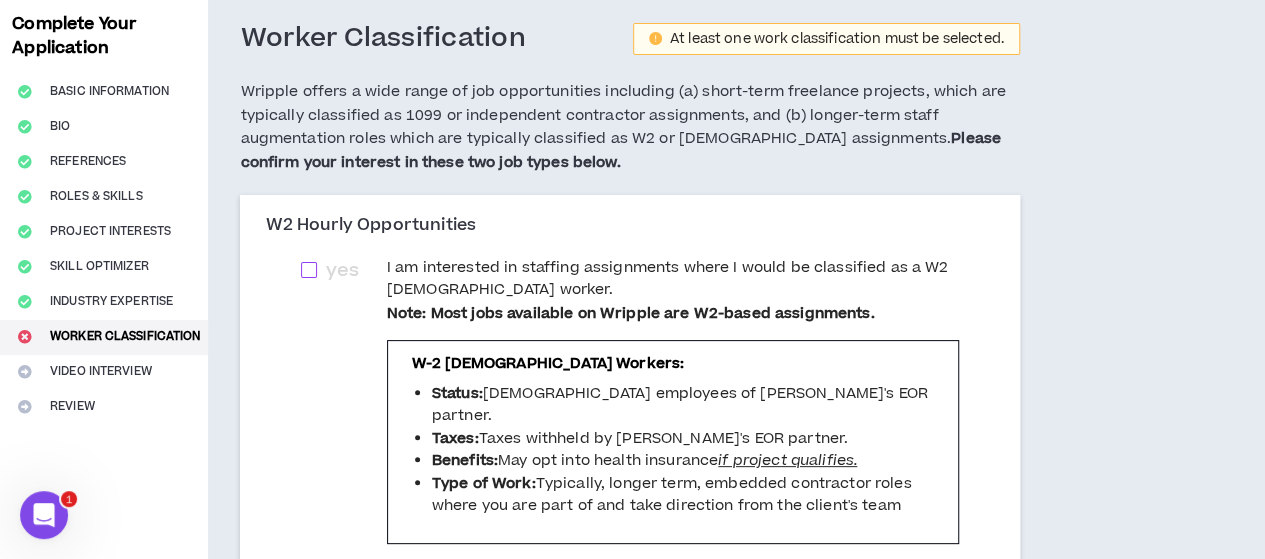 click at bounding box center (309, 270) 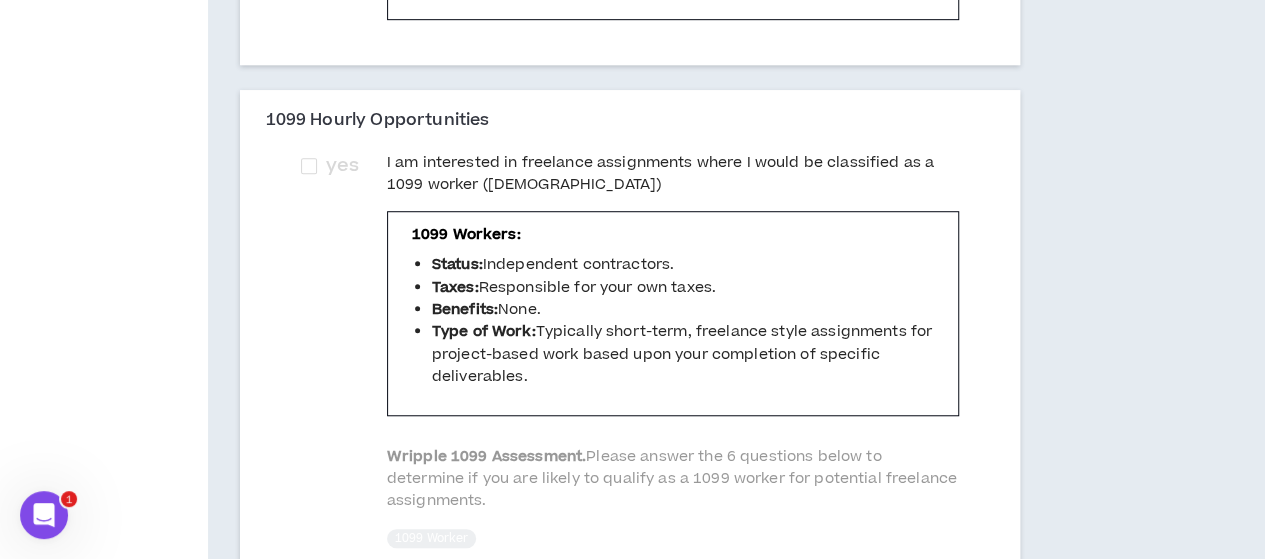 scroll, scrollTop: 633, scrollLeft: 0, axis: vertical 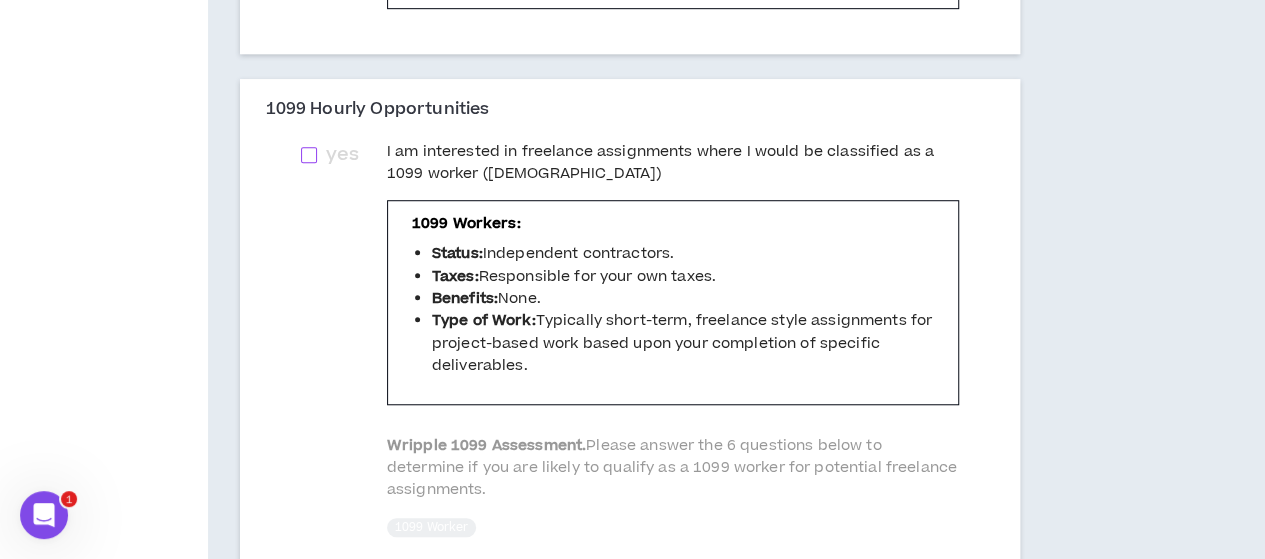 click at bounding box center [309, 155] 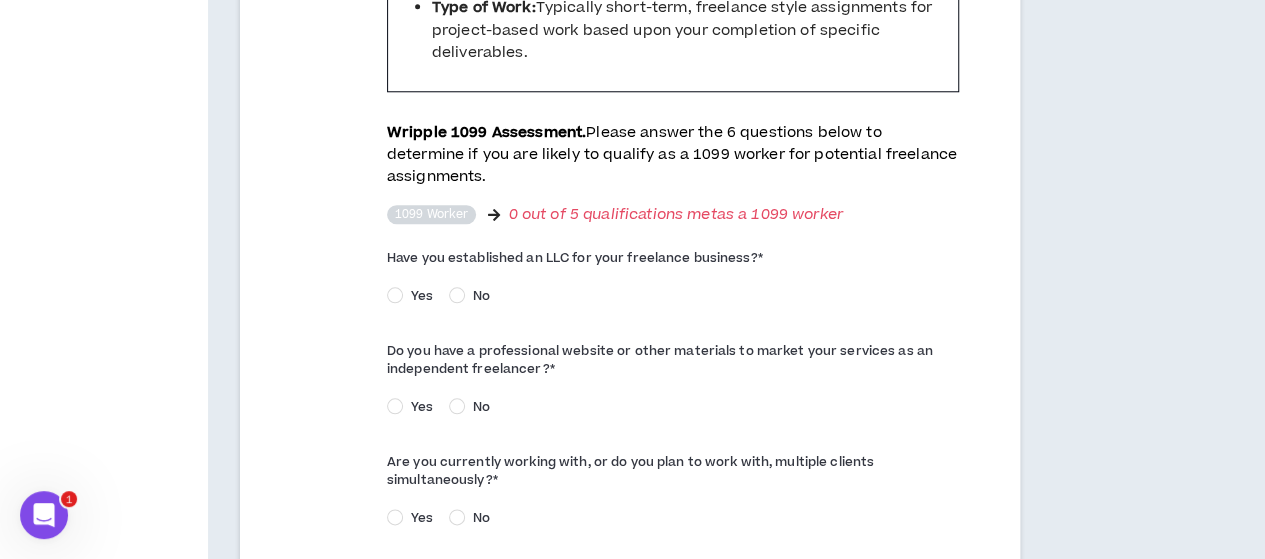 scroll, scrollTop: 947, scrollLeft: 0, axis: vertical 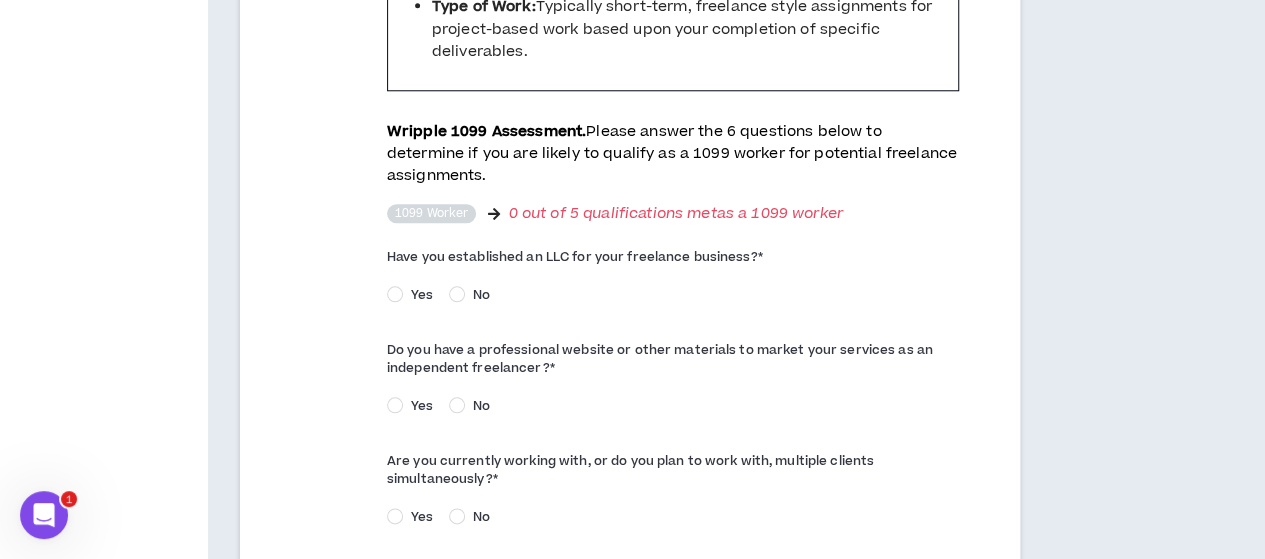 click on "No" at bounding box center [481, 295] 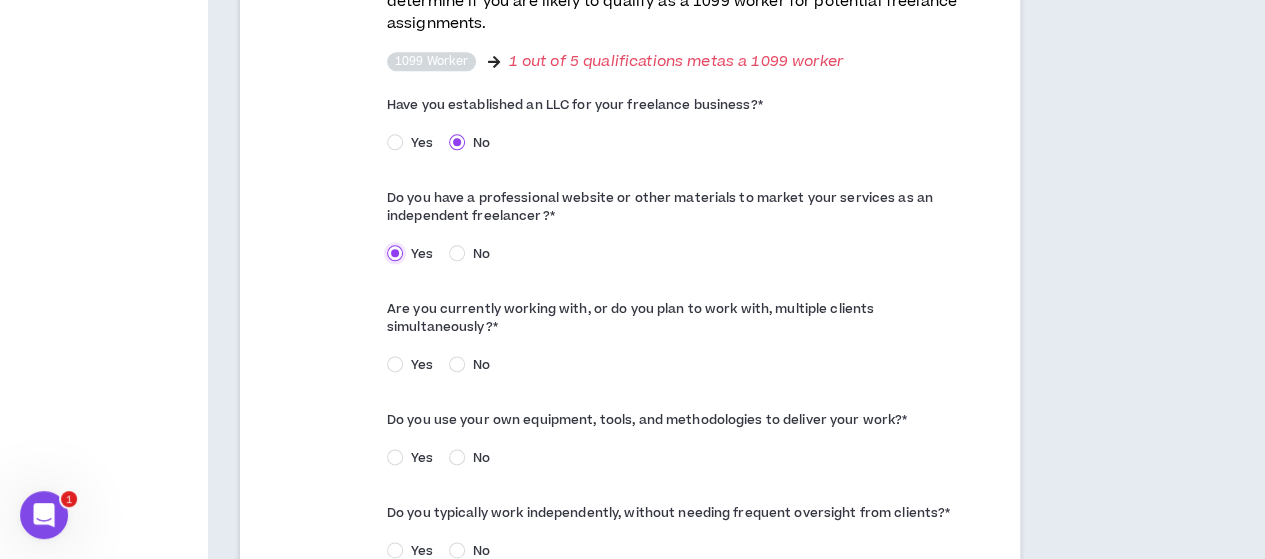 scroll, scrollTop: 1103, scrollLeft: 0, axis: vertical 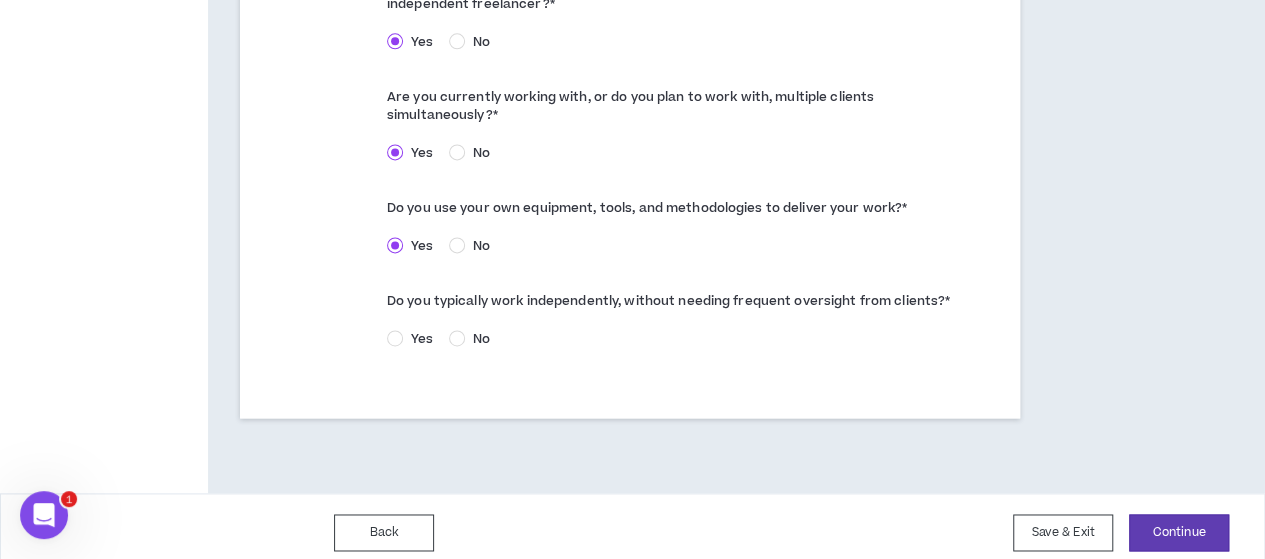 click on "Yes" at bounding box center [422, 339] 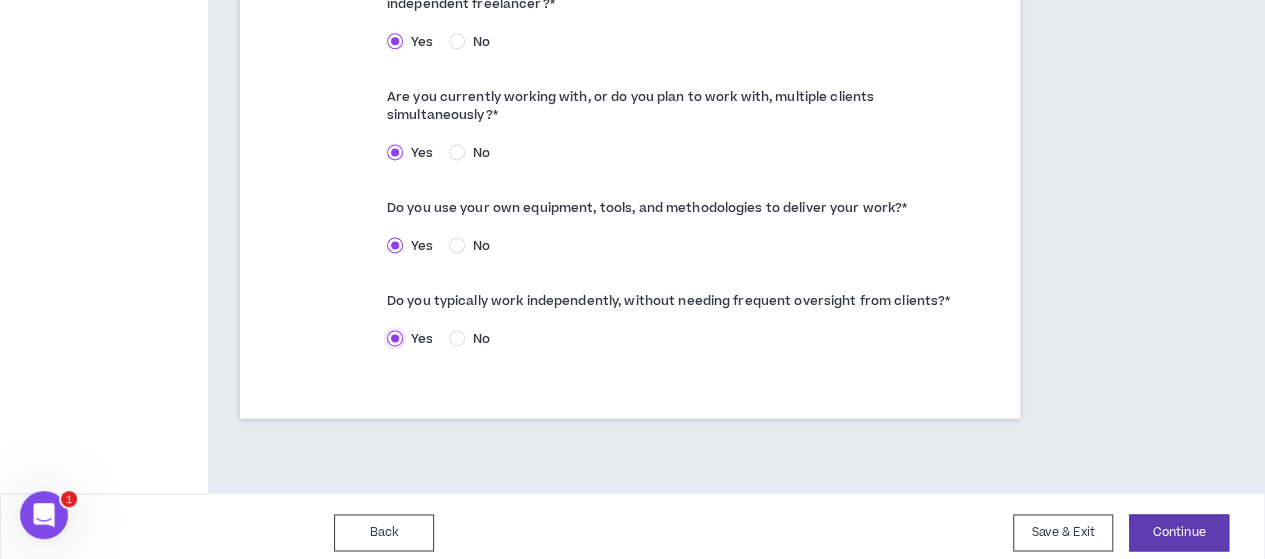 scroll, scrollTop: 1392, scrollLeft: 0, axis: vertical 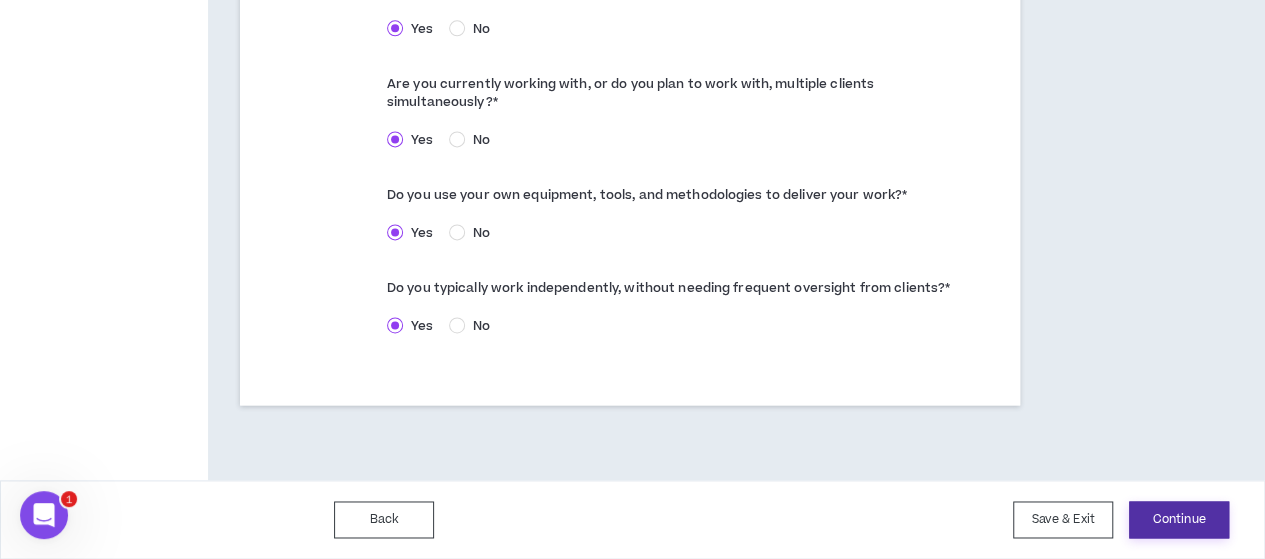 click on "Continue" at bounding box center (1179, 519) 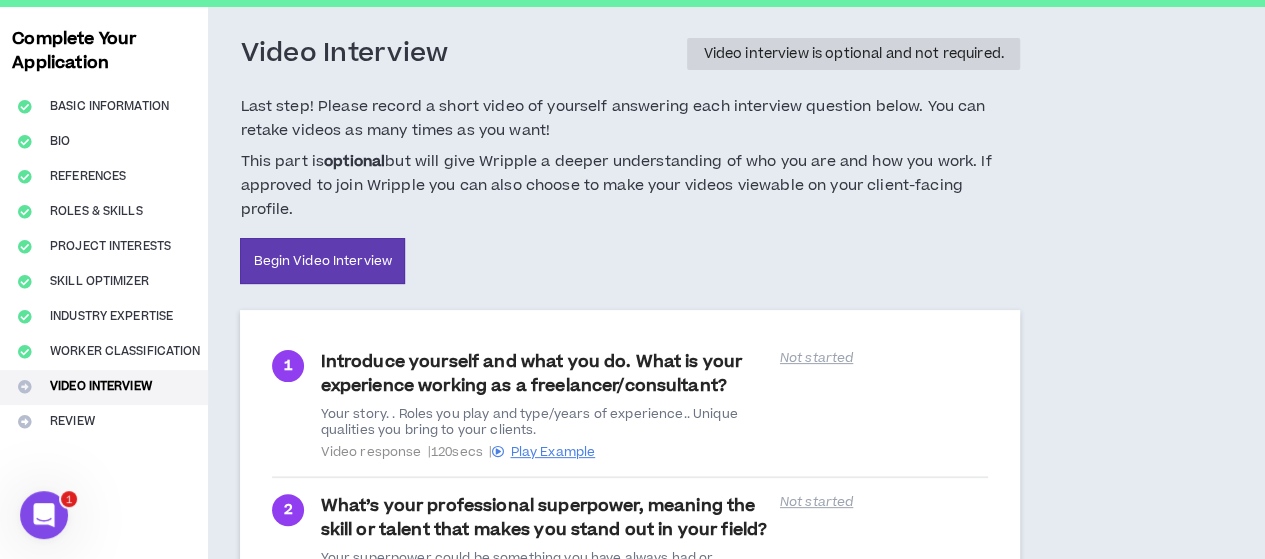 scroll, scrollTop: 84, scrollLeft: 0, axis: vertical 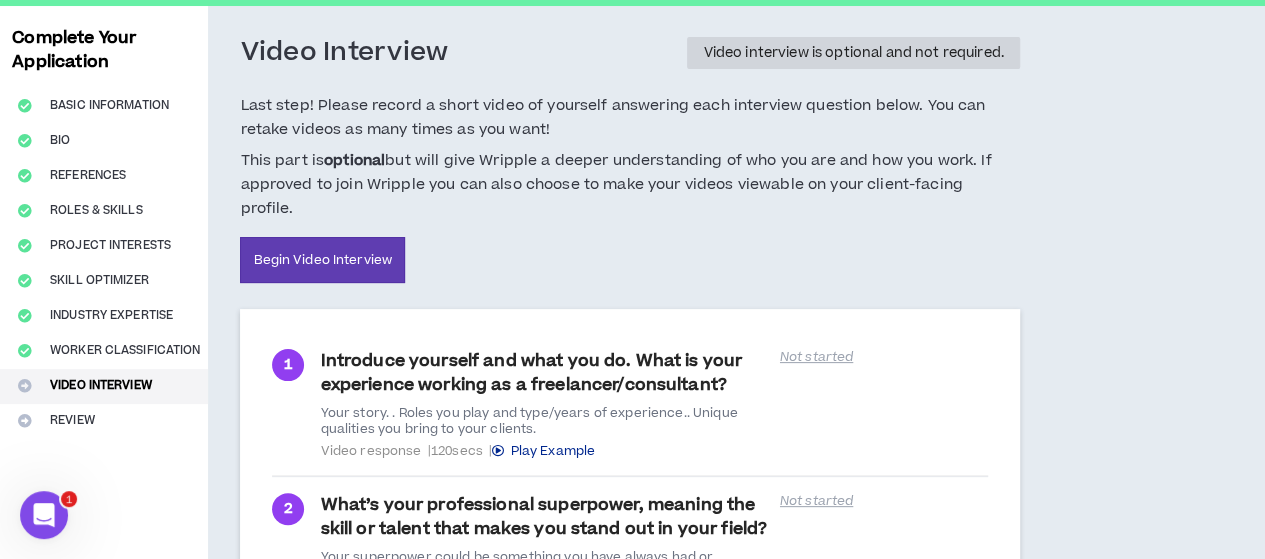 click on "Play Example" at bounding box center [552, 451] 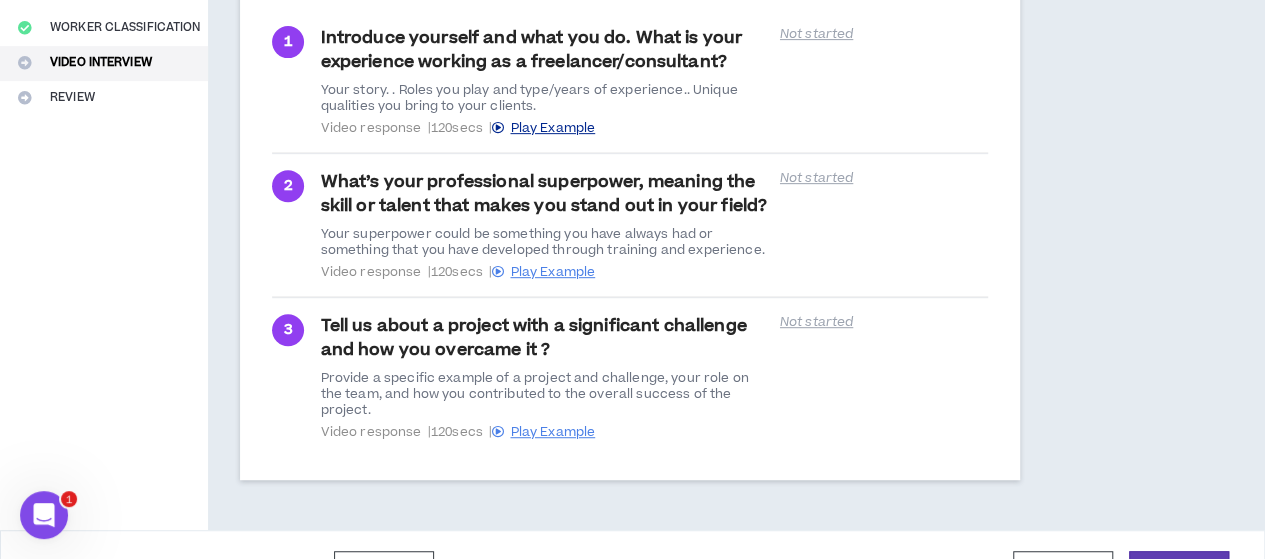 scroll, scrollTop: 517, scrollLeft: 0, axis: vertical 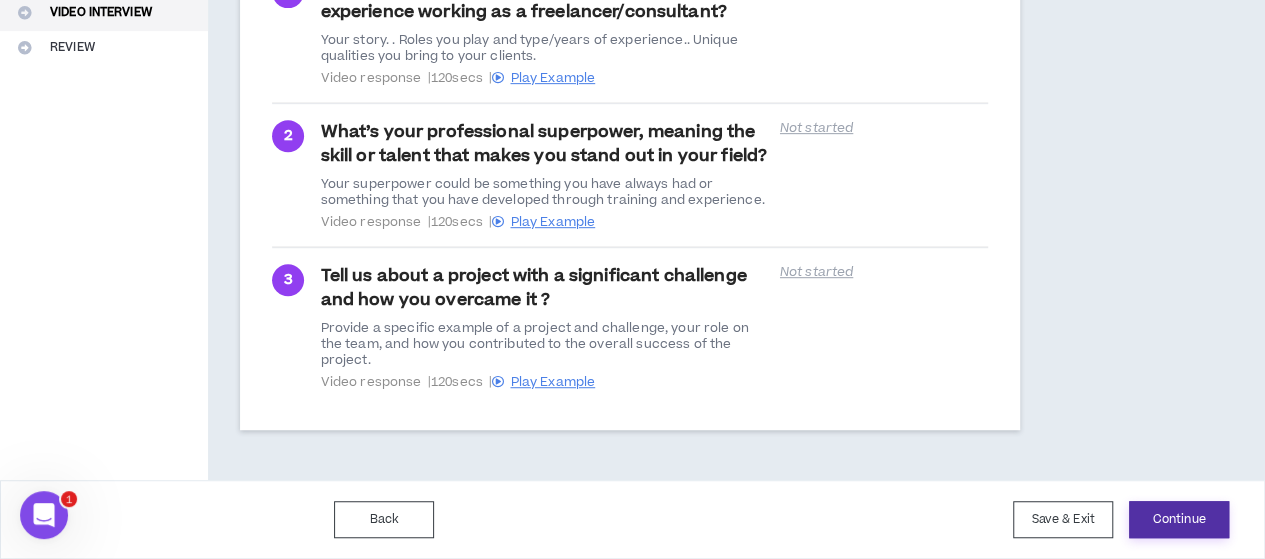 click on "Continue" at bounding box center (1179, 519) 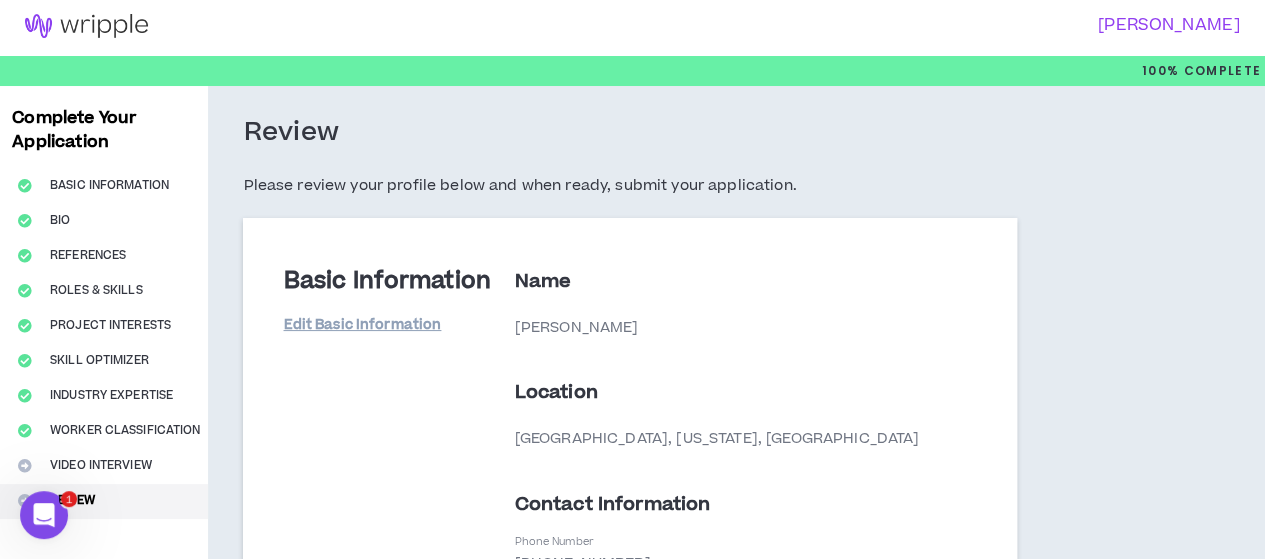 scroll, scrollTop: 0, scrollLeft: 0, axis: both 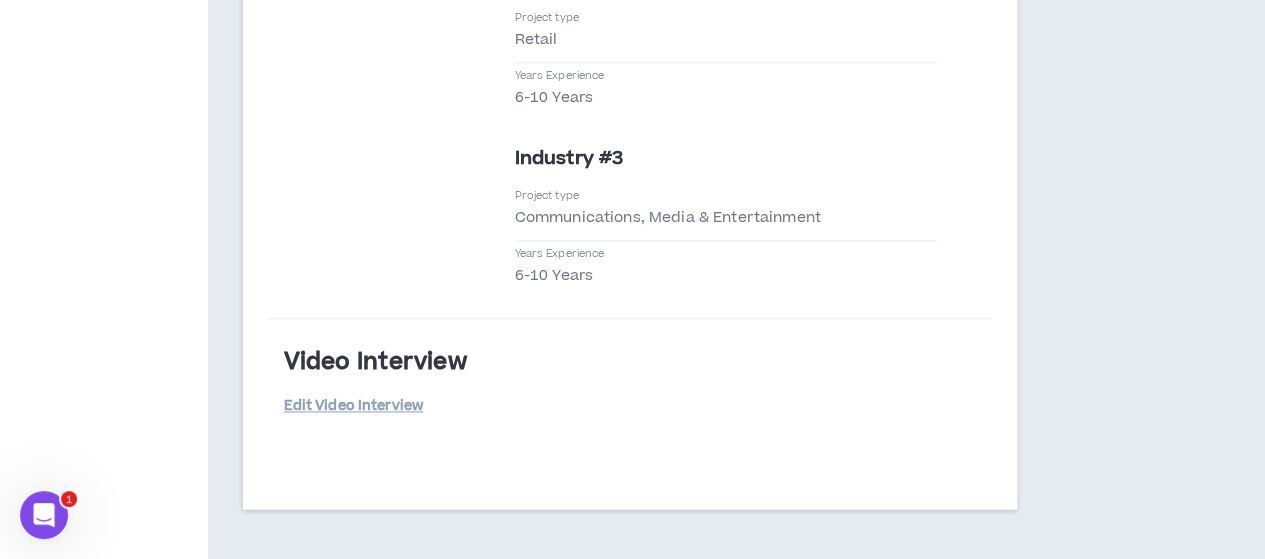 click on "Review Please review your profile below and when ready, submit your application. Basic Information Edit Basic Information Name [PERSON_NAME] Location [GEOGRAPHIC_DATA], [US_STATE], [GEOGRAPHIC_DATA] Contact Information Phone Number [PHONE_NUMBER] Email [EMAIL_ADDRESS][DOMAIN_NAME] Contract Type Individual Freelancer [PERSON_NAME] Language Proficiency Primary Language English English Level First Language How did you find us? Online Search Bio Edit Bio My Title Sr. Lead Designer
12 years of experience Linkedin URL [URL][DOMAIN_NAME][PERSON_NAME] Profile Photo Bio Copy References Edit References Reference #1 Name [PERSON_NAME] Email [EMAIL_ADDRESS][DOMAIN_NAME] LinkedIn [URL][DOMAIN_NAME][PERSON_NAME] Reference #2 Name [PERSON_NAME] Email [EMAIL_ADDRESS][DOMAIN_NAME] LinkedIn [URL][DOMAIN_NAME][PERSON_NAME] Reference #3 Name [PERSON_NAME] Email [EMAIL_ADDRESS][DOMAIN_NAME] LinkedIn [URL][DOMAIN_NAME] Roles & Skills Edit Roles & Skills Role #1 Role Brand Planner $105" at bounding box center [629, -2200] 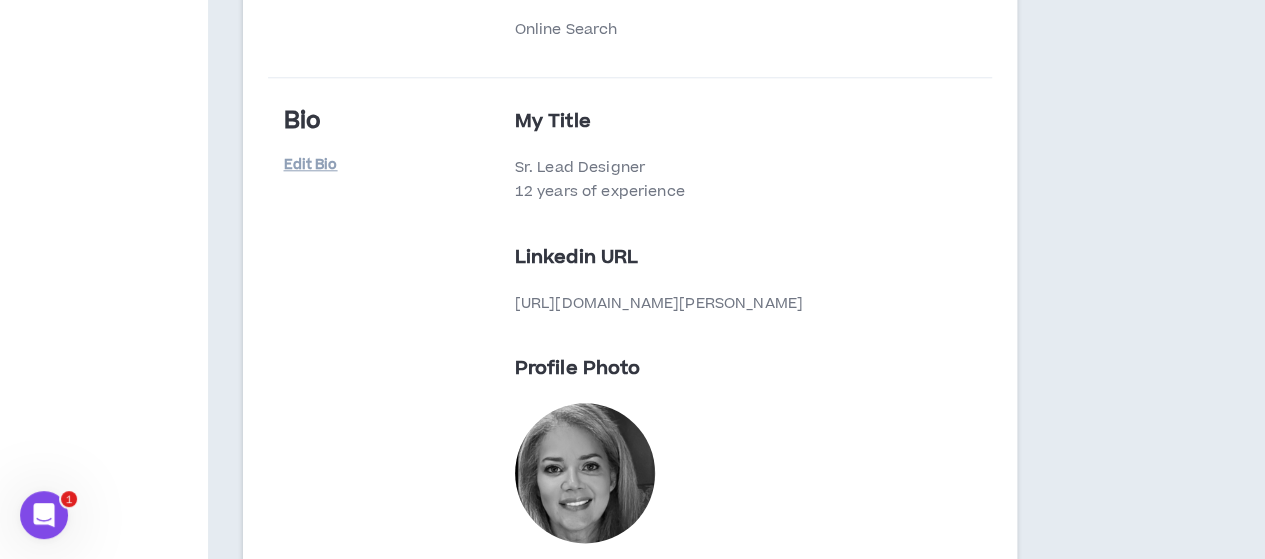 scroll, scrollTop: 1008, scrollLeft: 0, axis: vertical 